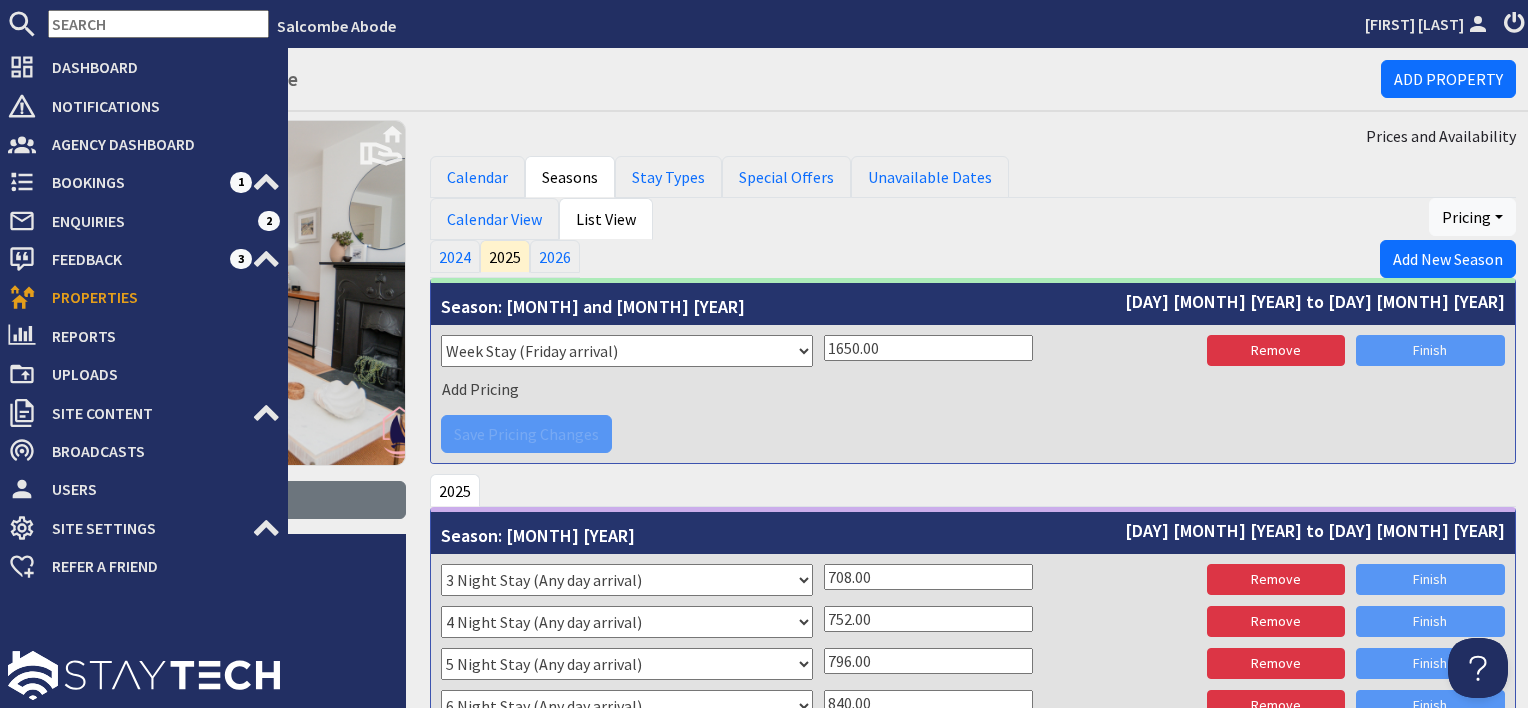 scroll, scrollTop: 0, scrollLeft: 0, axis: both 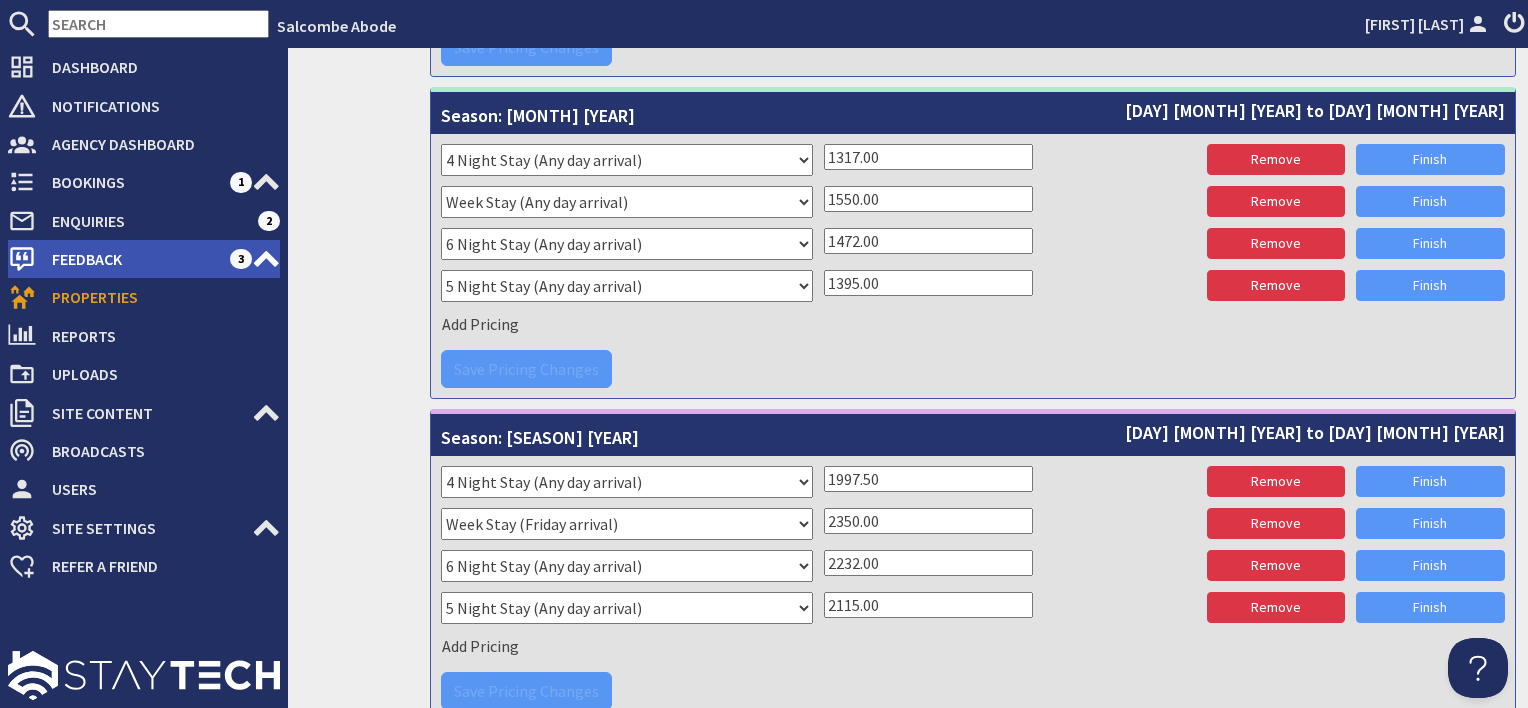 click on "Feedback" at bounding box center (133, 259) 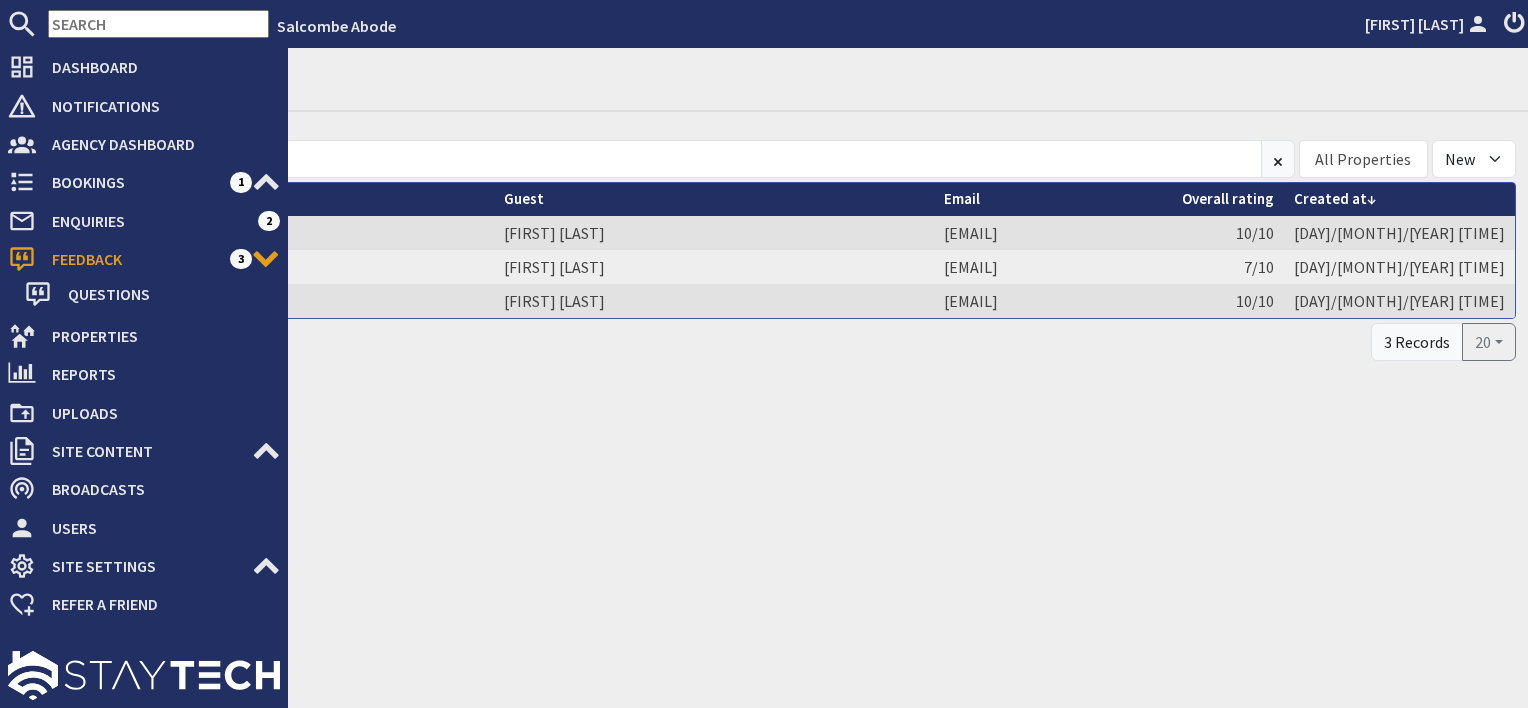 scroll, scrollTop: 0, scrollLeft: 0, axis: both 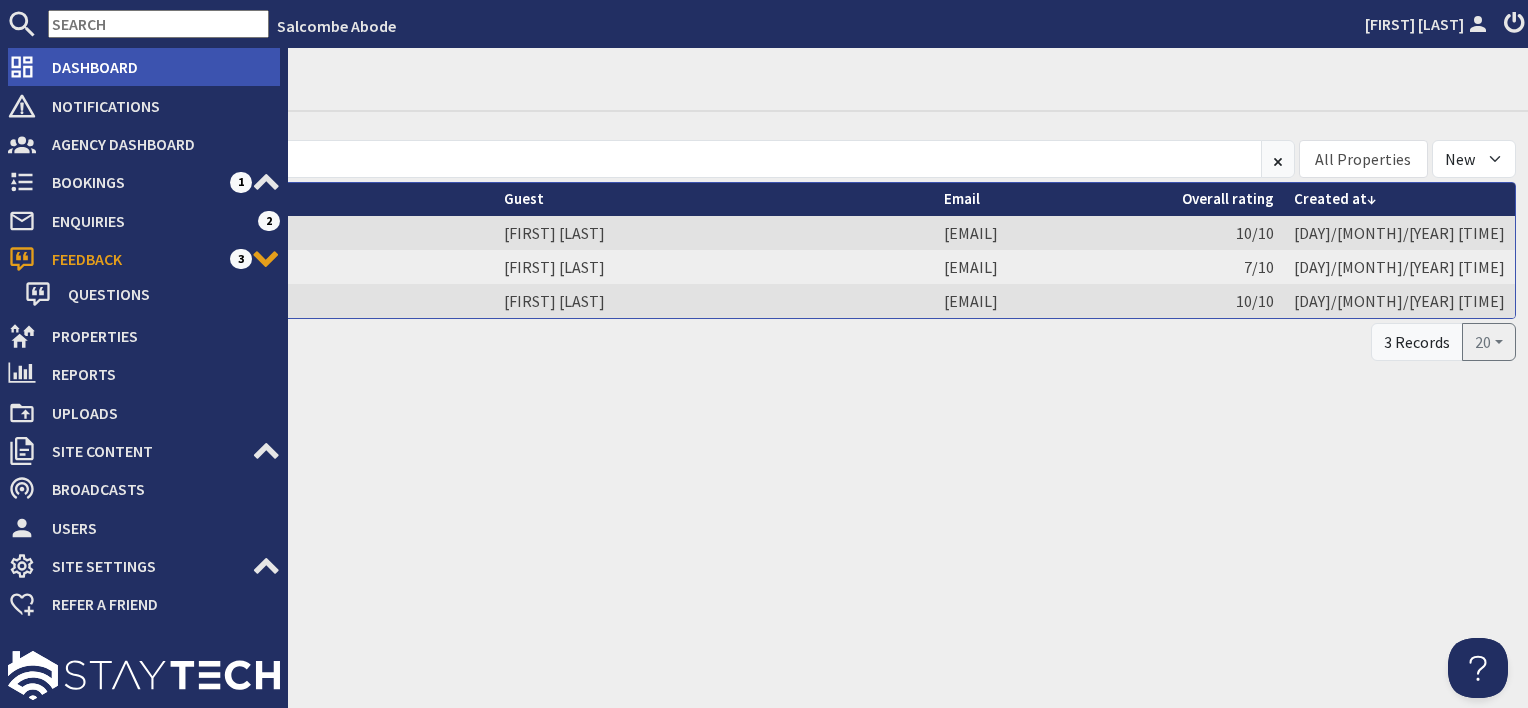 click on "Dashboard" at bounding box center [158, 67] 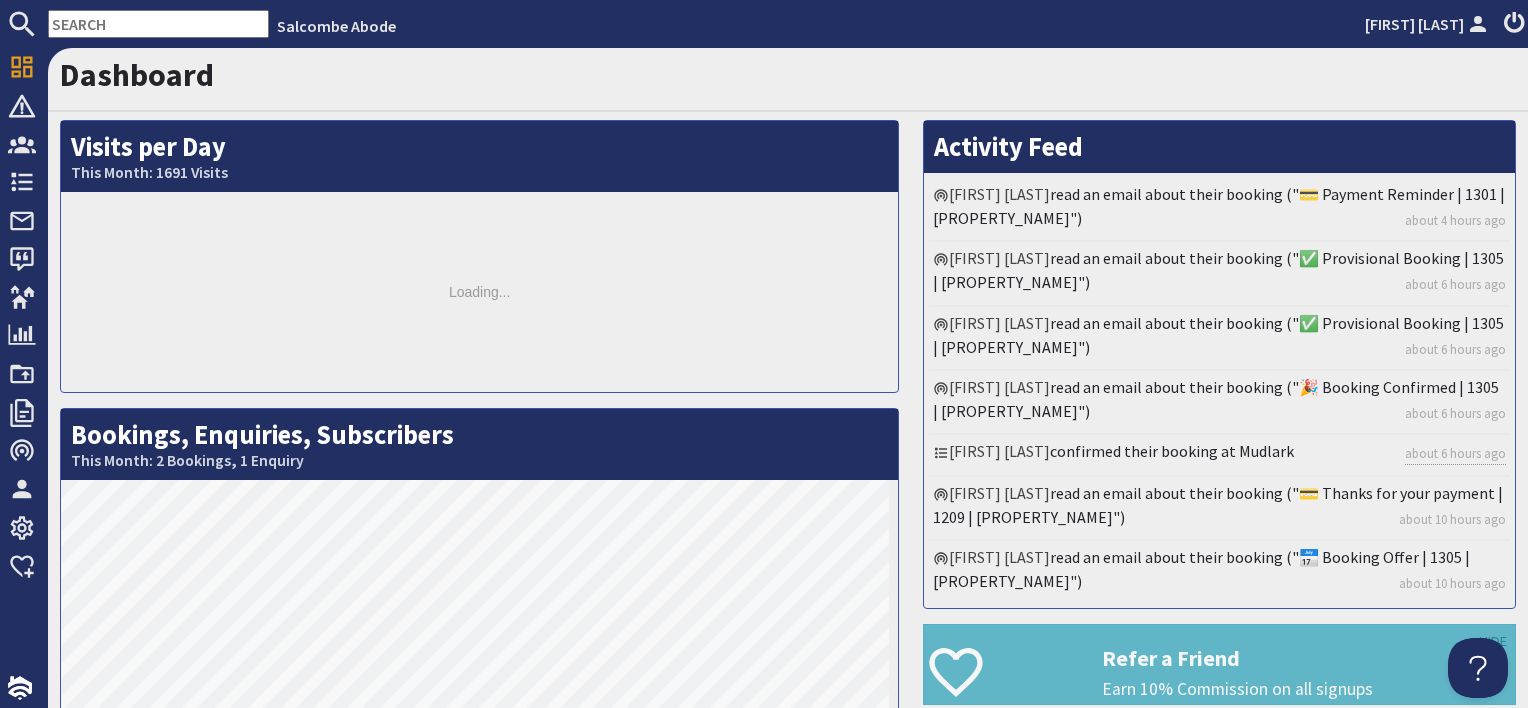 scroll, scrollTop: 0, scrollLeft: 0, axis: both 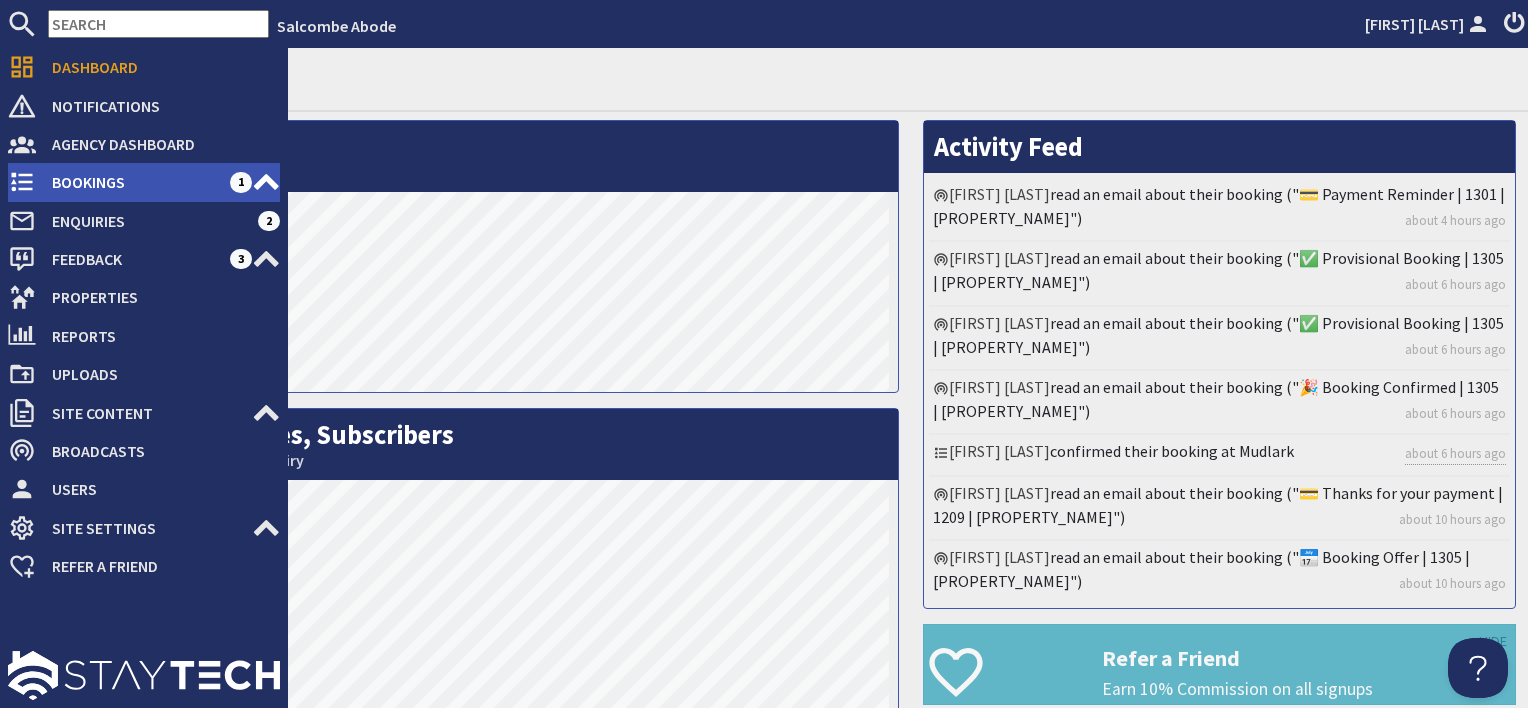 click on "Bookings" at bounding box center (133, 182) 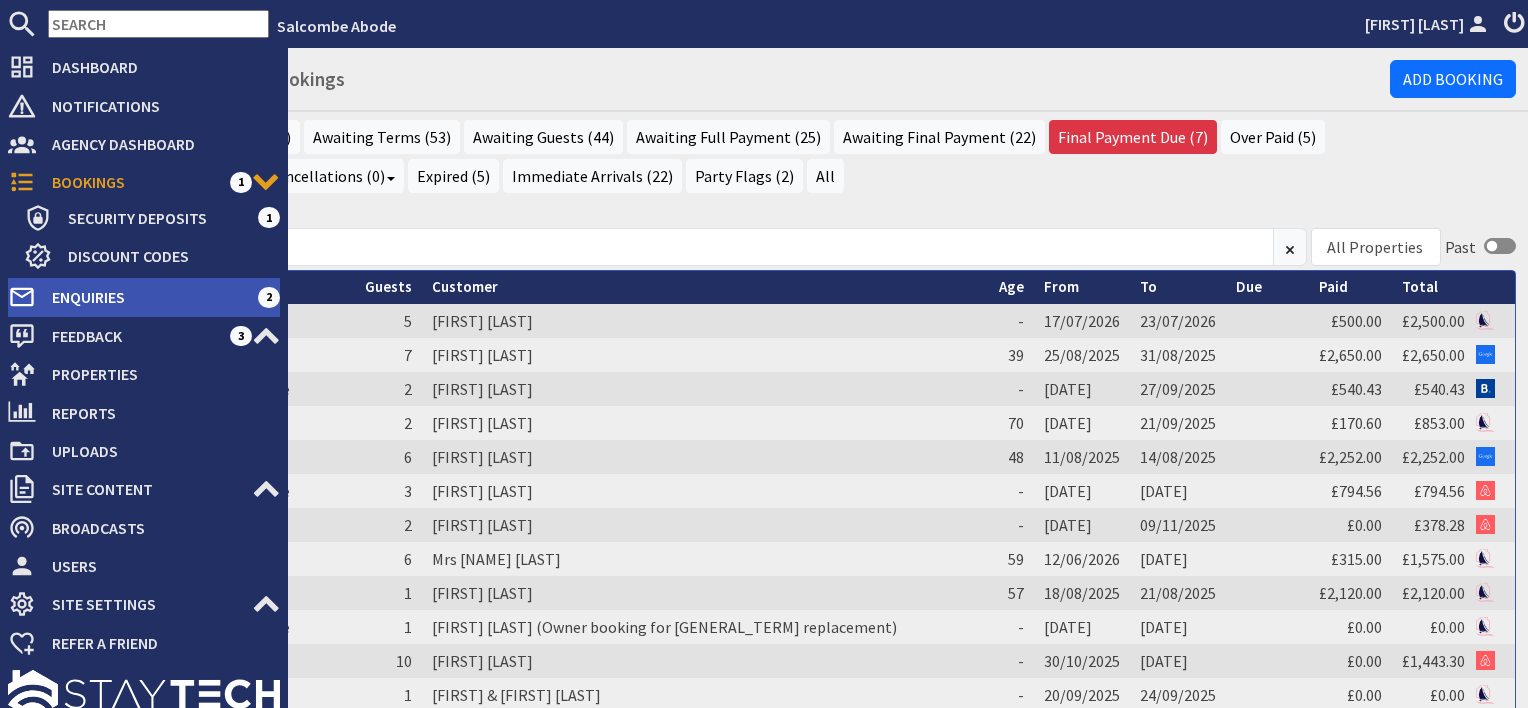 click on "Security Deposits" at bounding box center [155, 218] 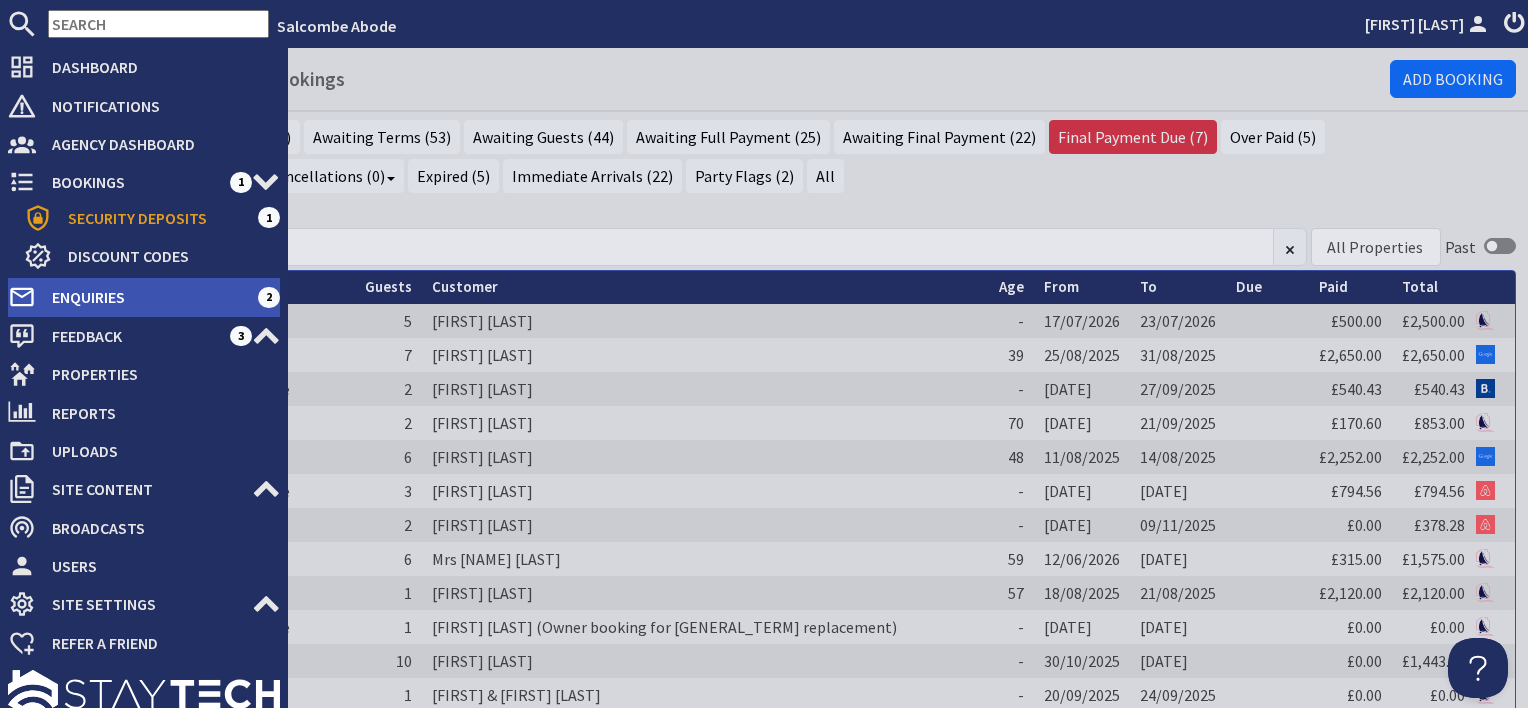 scroll, scrollTop: 0, scrollLeft: 0, axis: both 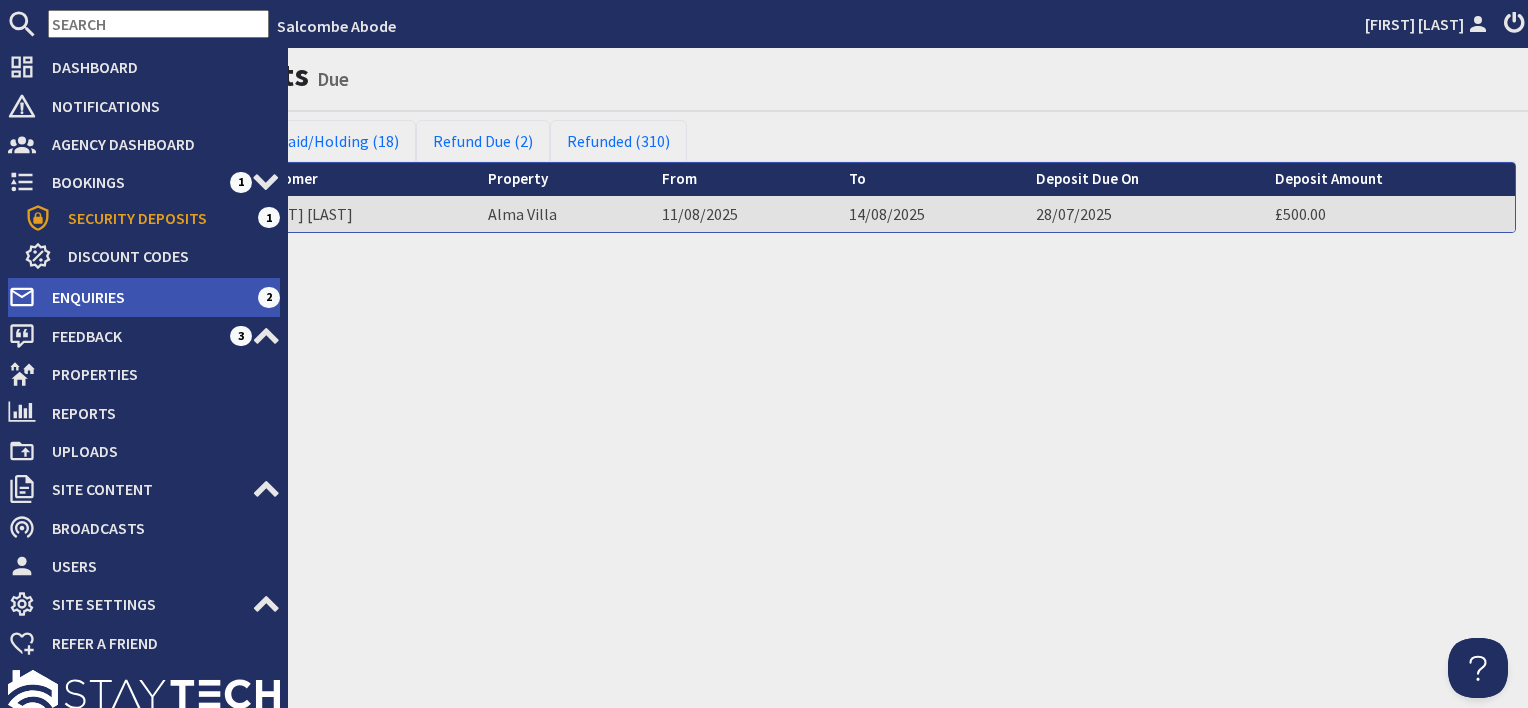 click on "Enquiries" at bounding box center [147, 297] 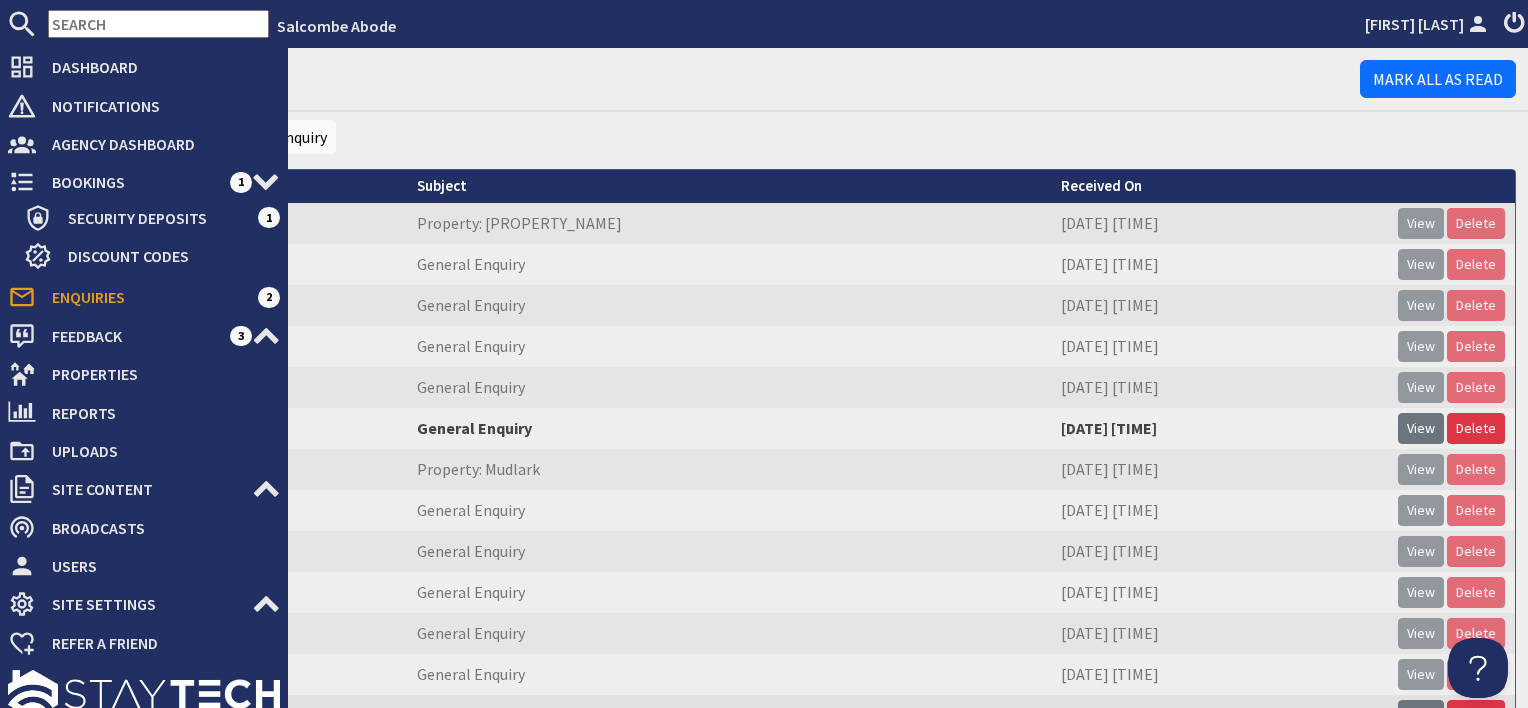 scroll, scrollTop: 0, scrollLeft: 0, axis: both 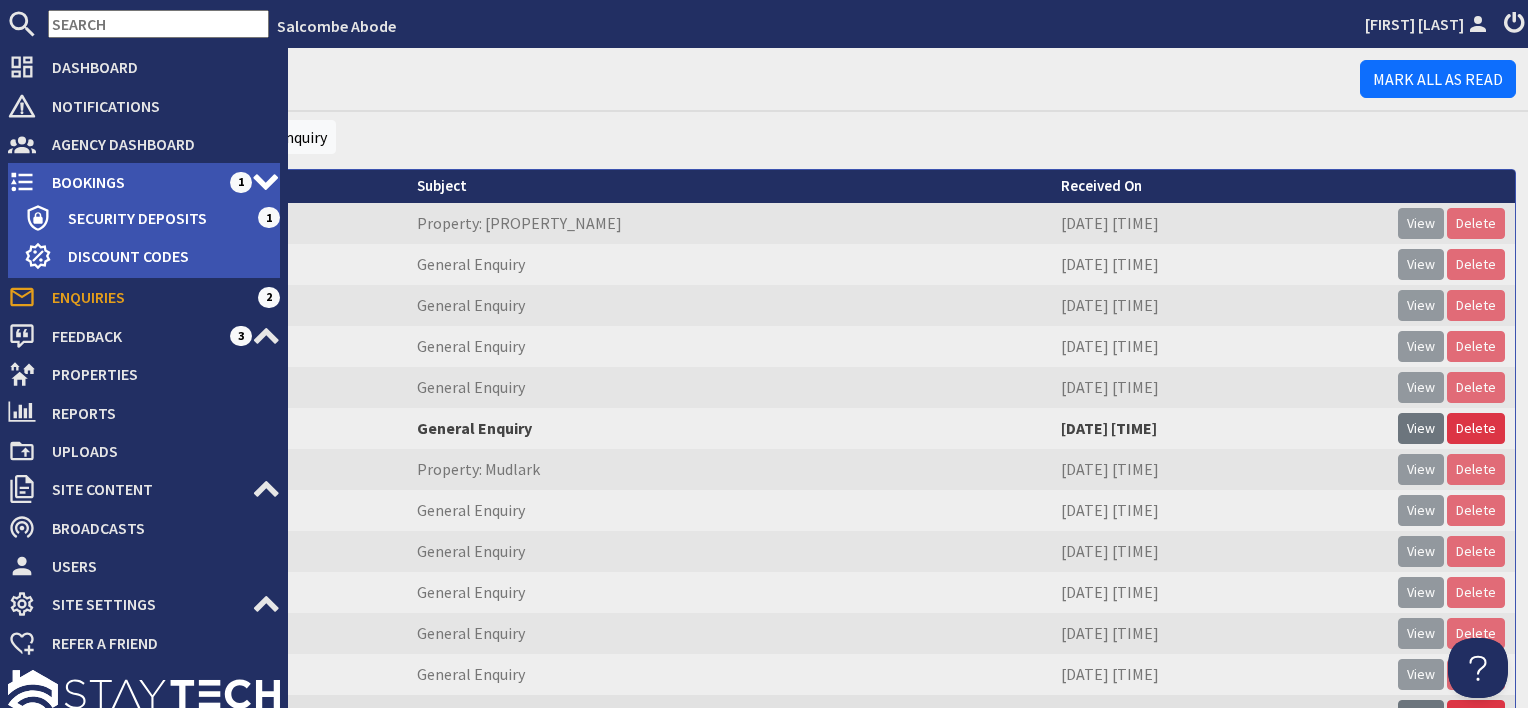 click on "Bookings" at bounding box center (133, 182) 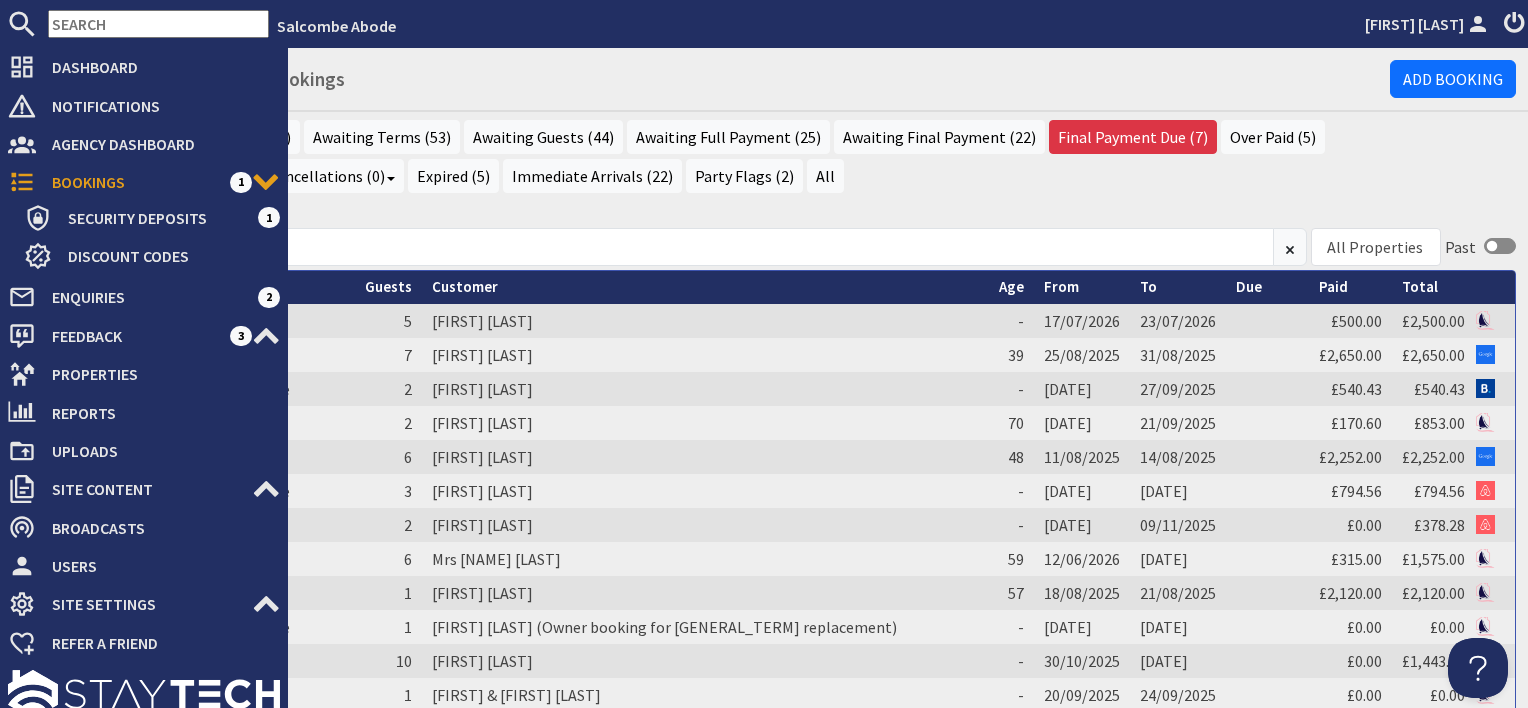 scroll, scrollTop: 0, scrollLeft: 0, axis: both 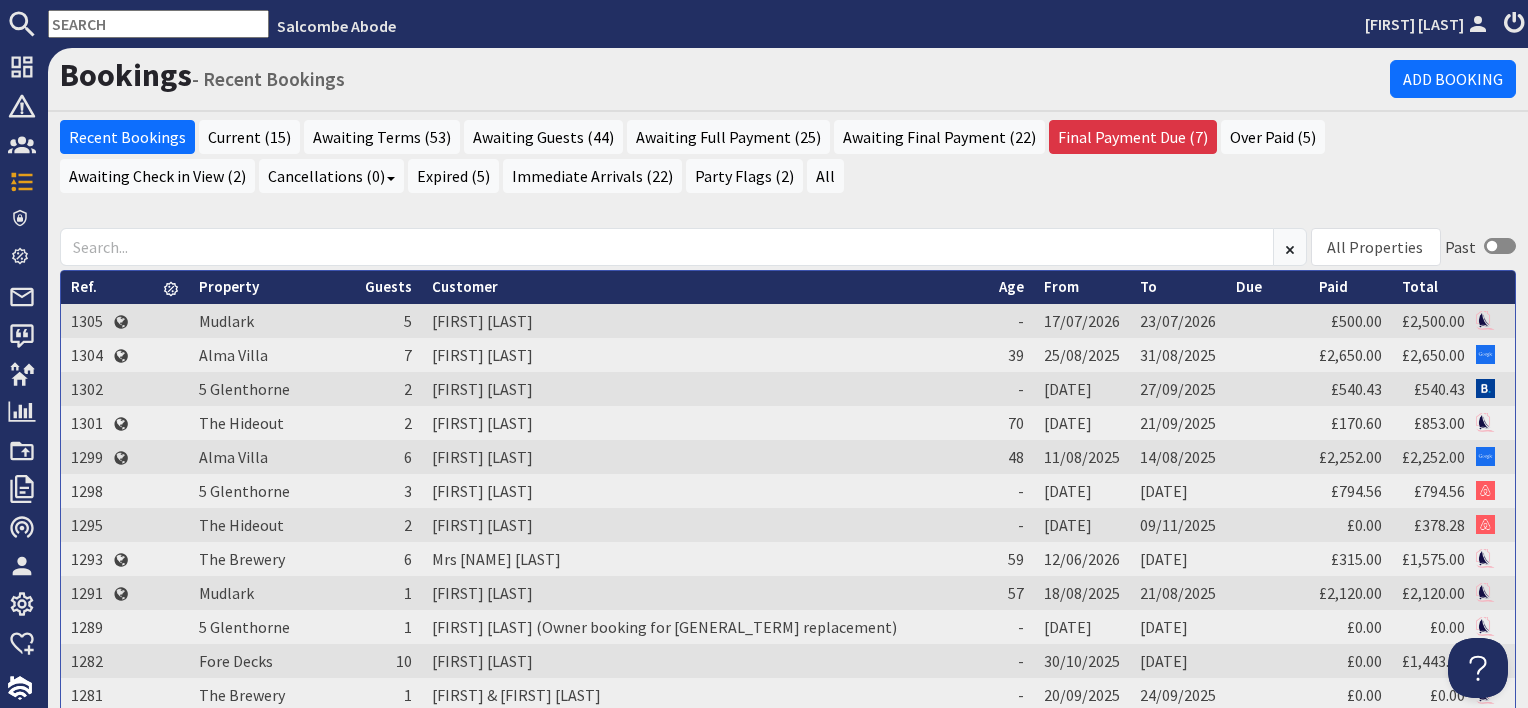 click on "From" at bounding box center (1061, 286) 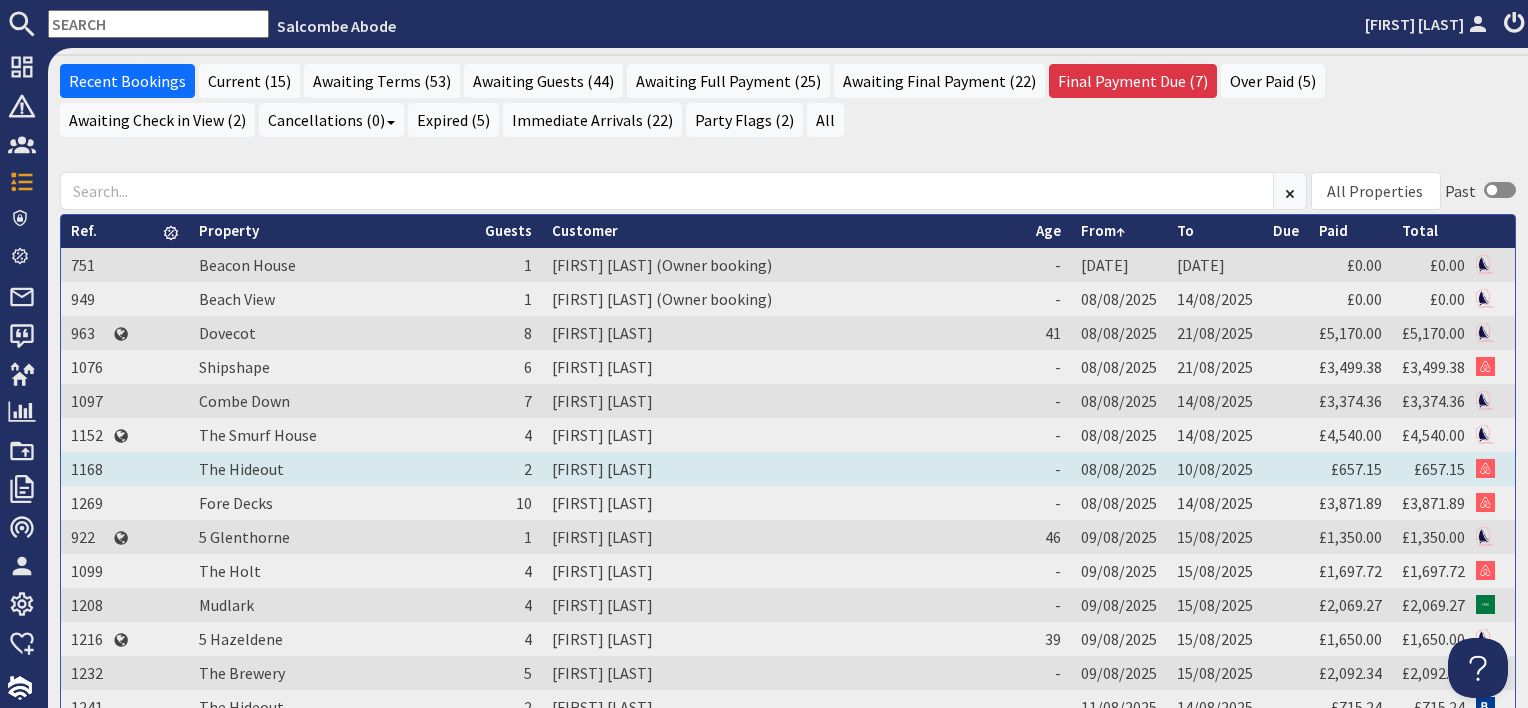 scroll, scrollTop: 100, scrollLeft: 0, axis: vertical 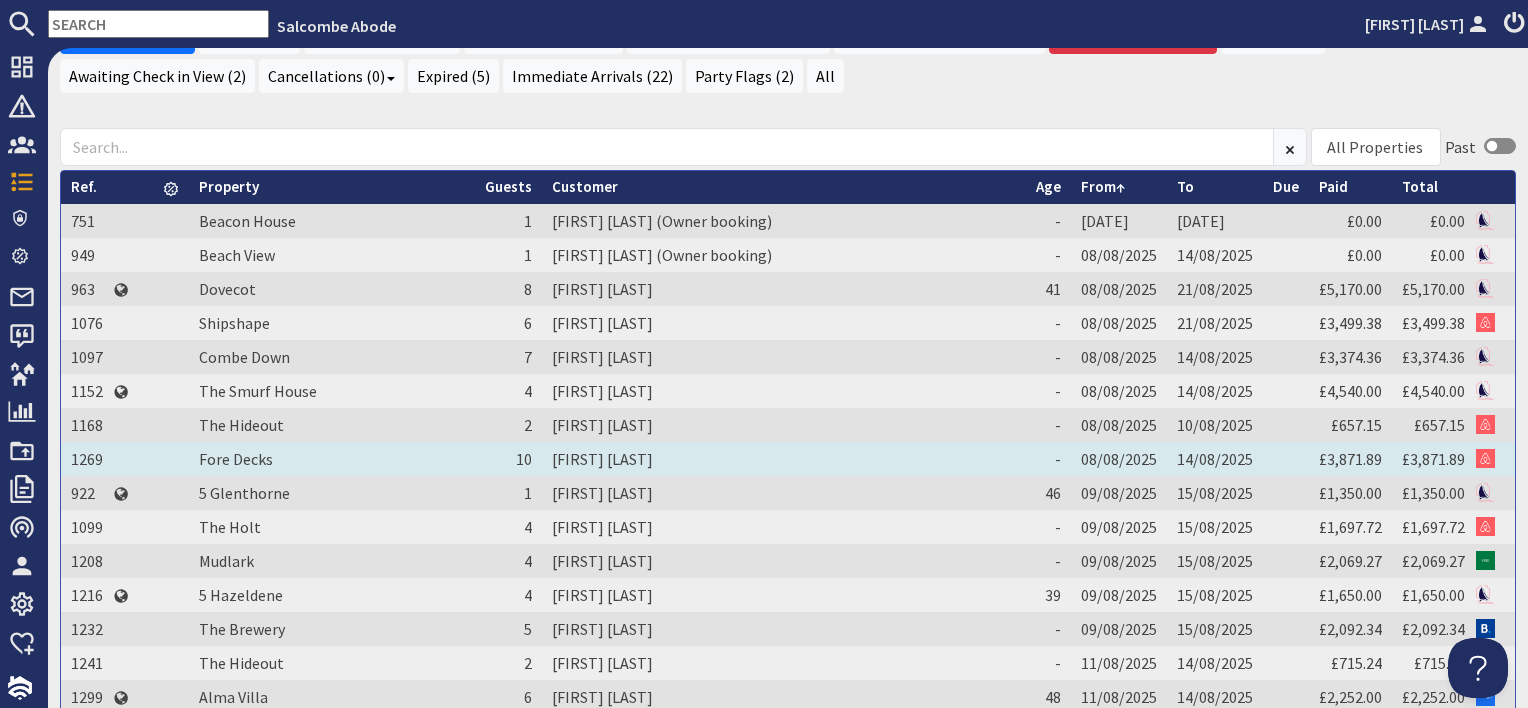 click on "[FIRST] [LAST]" at bounding box center [784, 459] 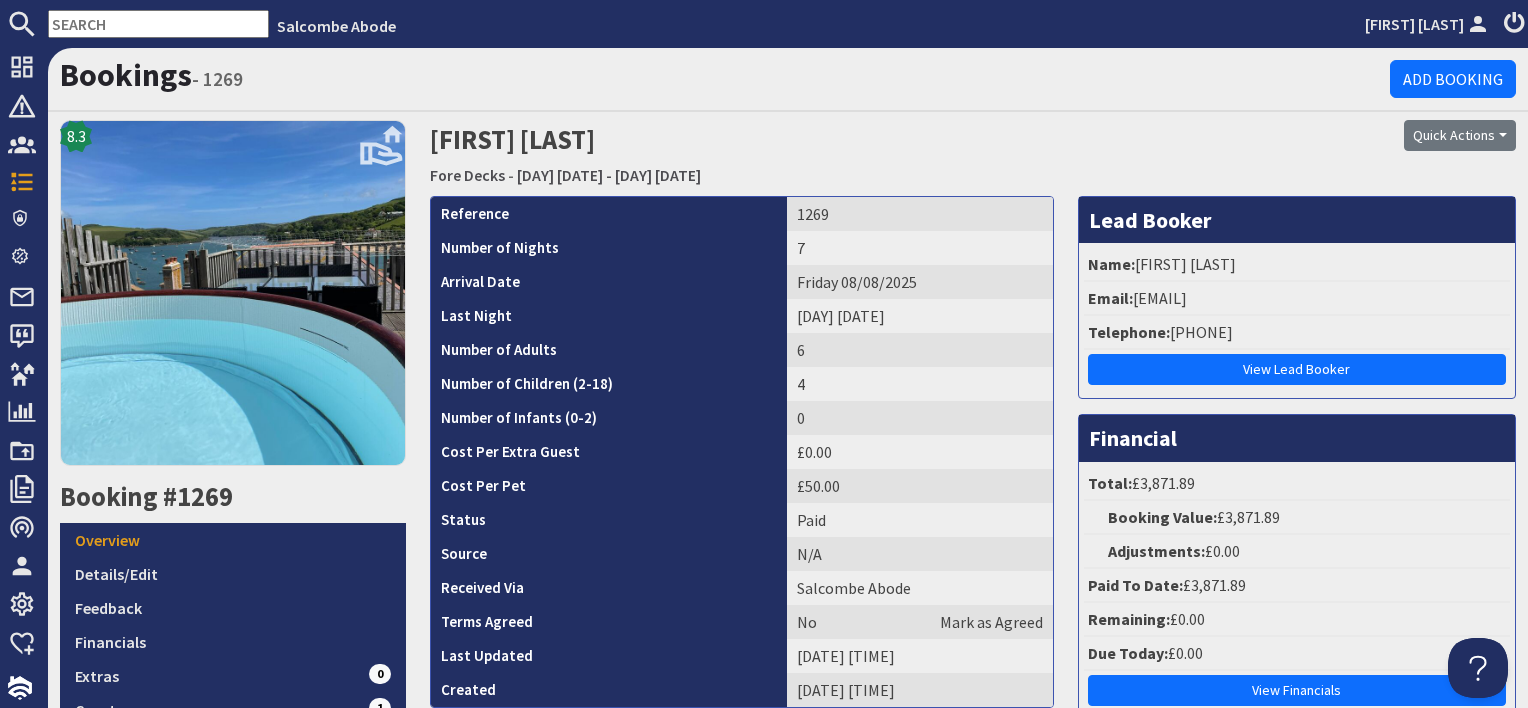 scroll, scrollTop: 0, scrollLeft: 0, axis: both 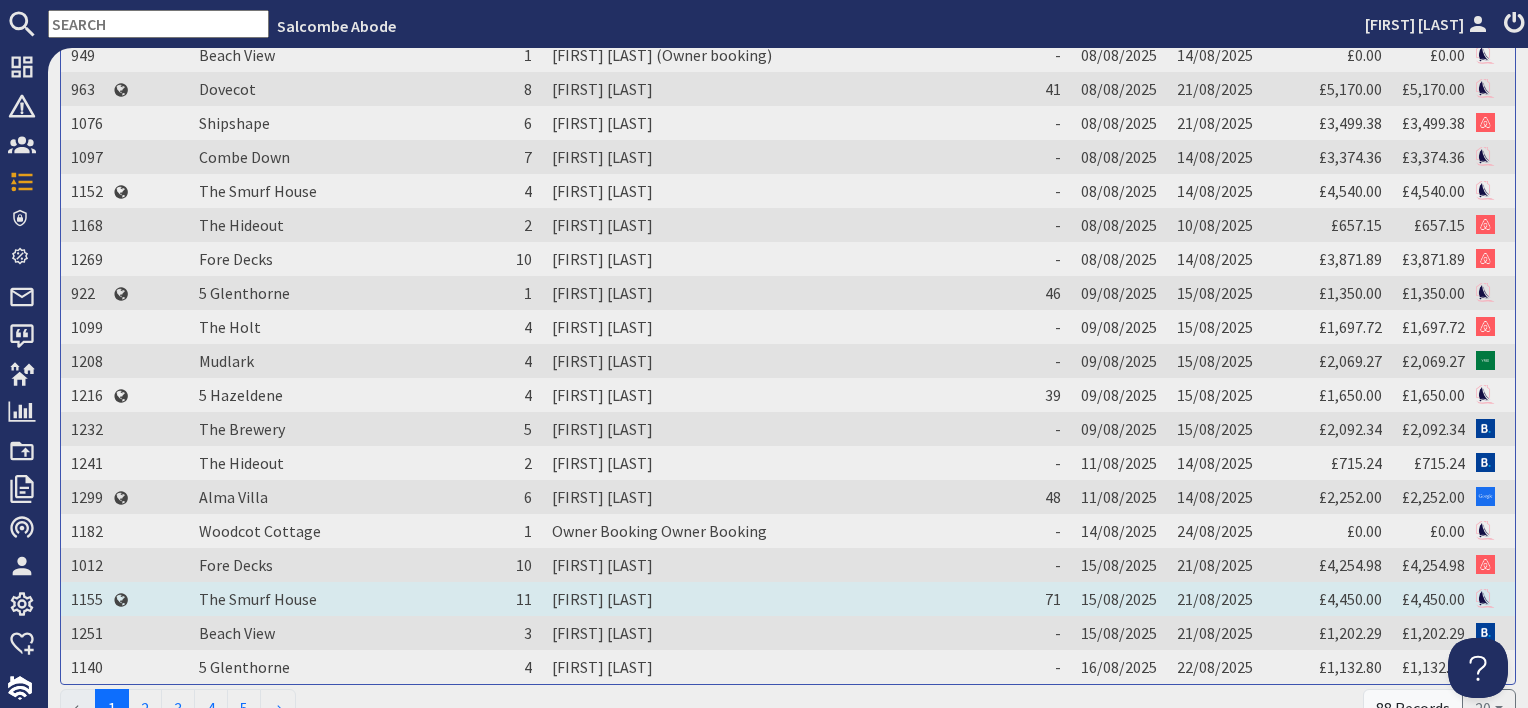 click on "[FIRST] [LAST]" at bounding box center [784, 599] 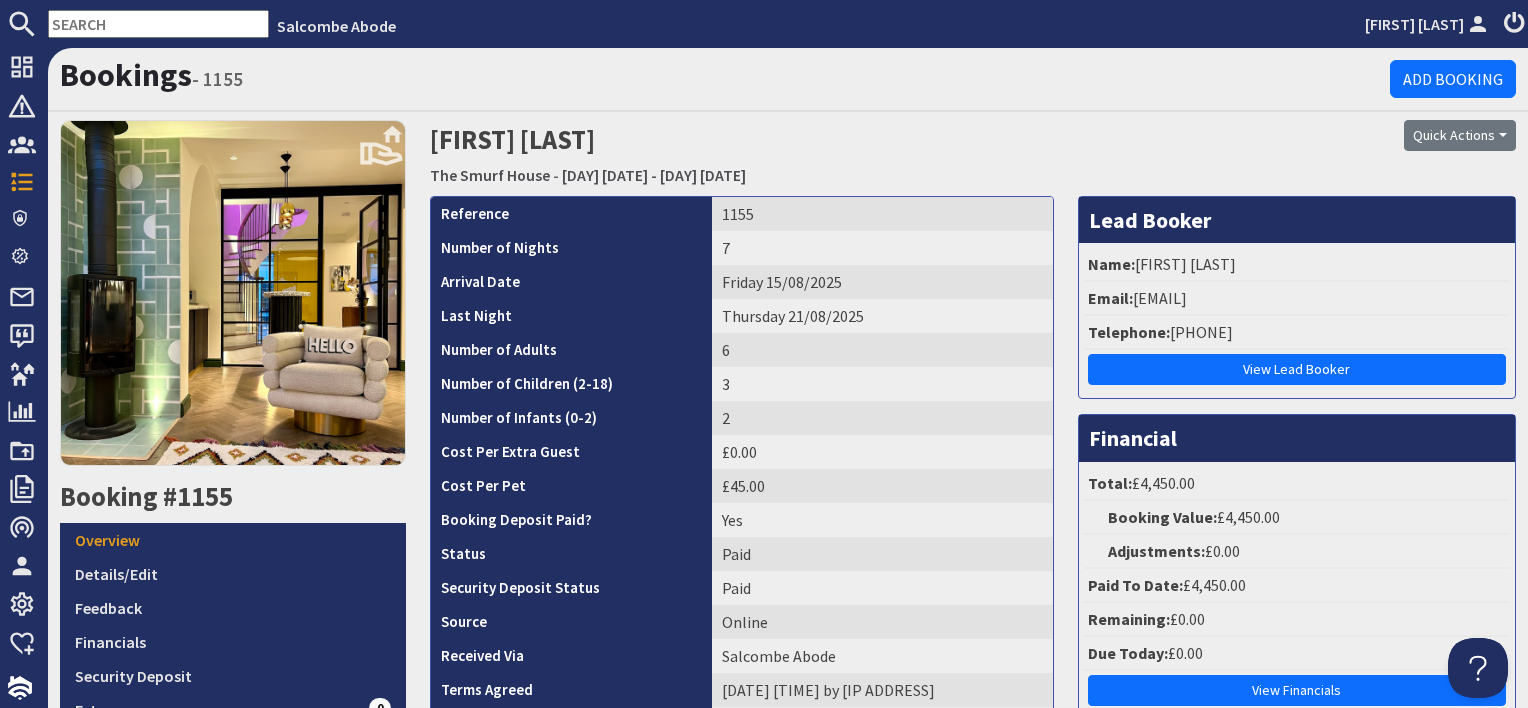 scroll, scrollTop: 0, scrollLeft: 0, axis: both 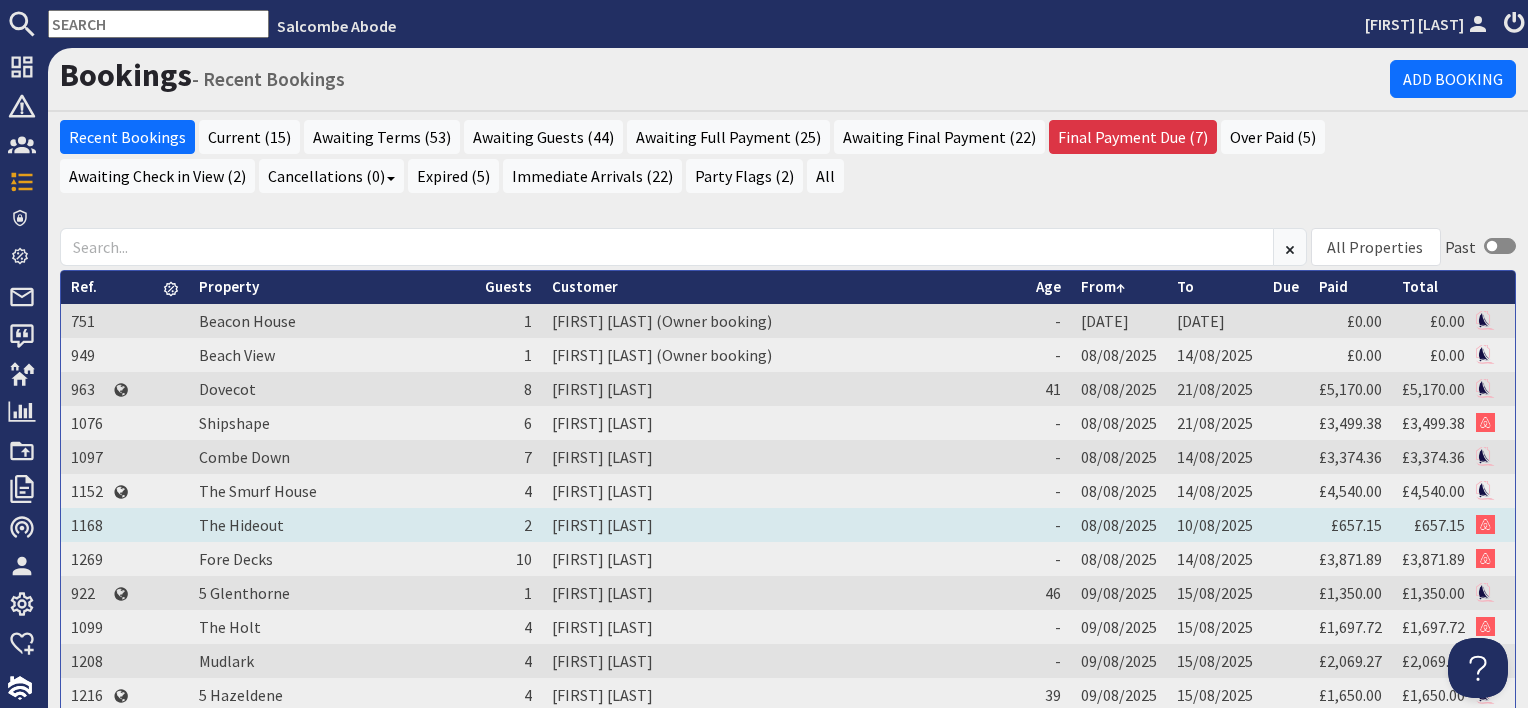click on "[FIRST] [LAST]" at bounding box center [784, 525] 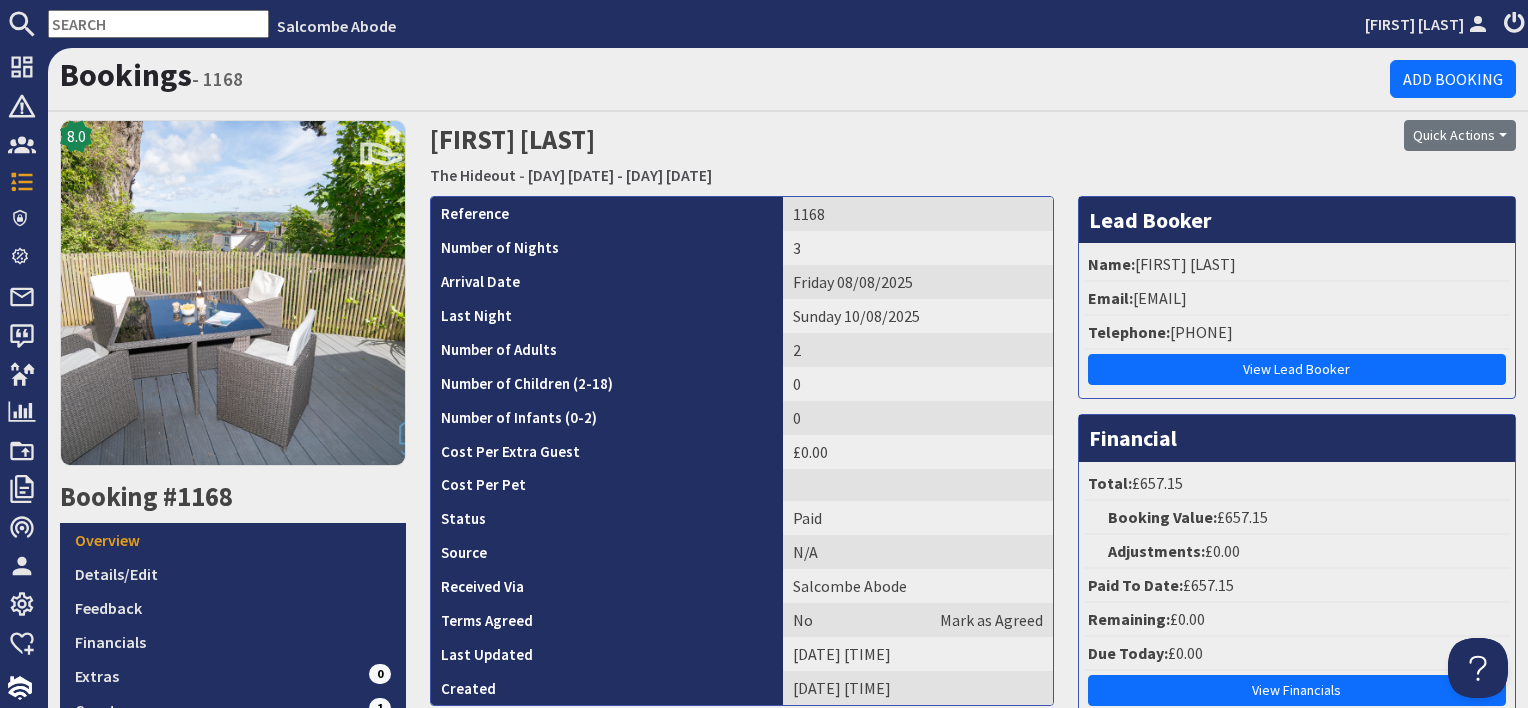 scroll, scrollTop: 0, scrollLeft: 0, axis: both 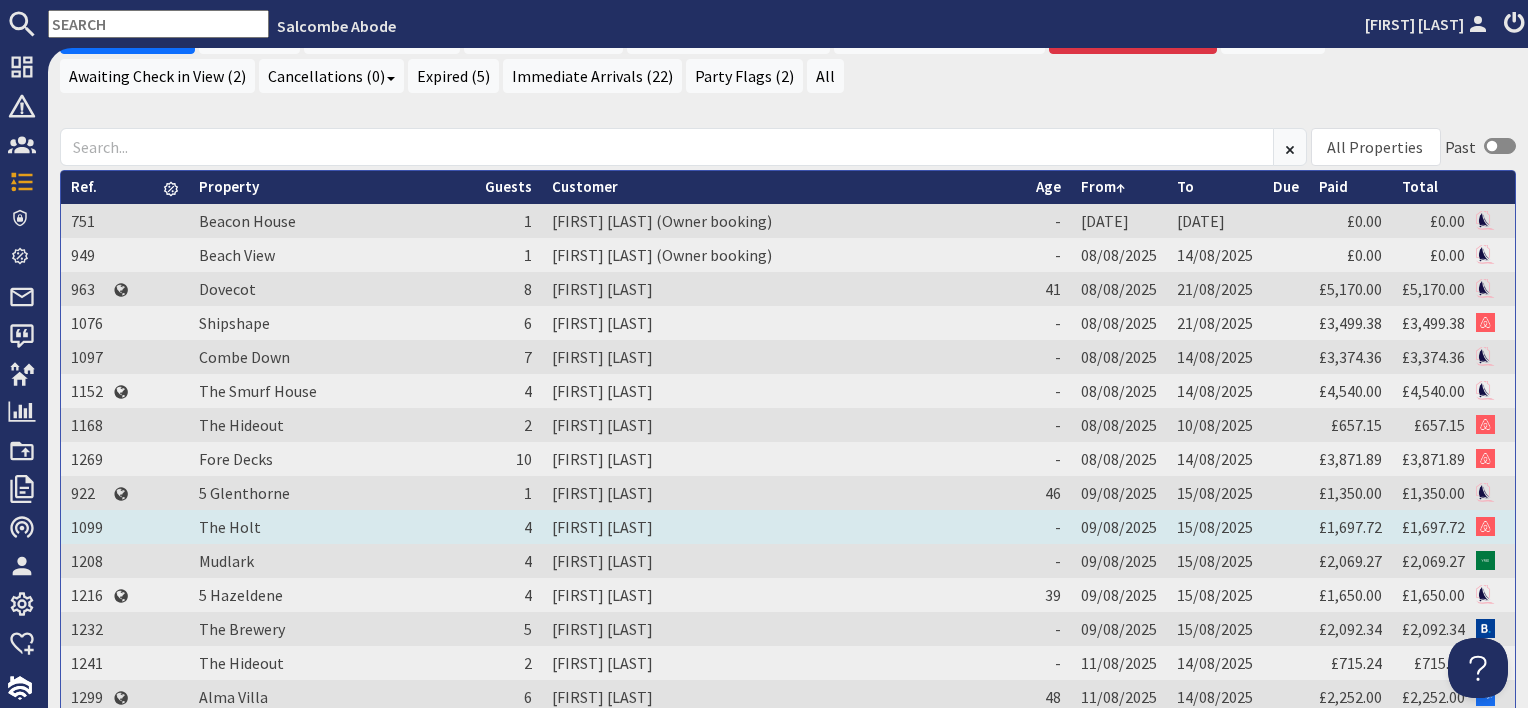 click on "[FIRST] [LAST]" at bounding box center (784, 527) 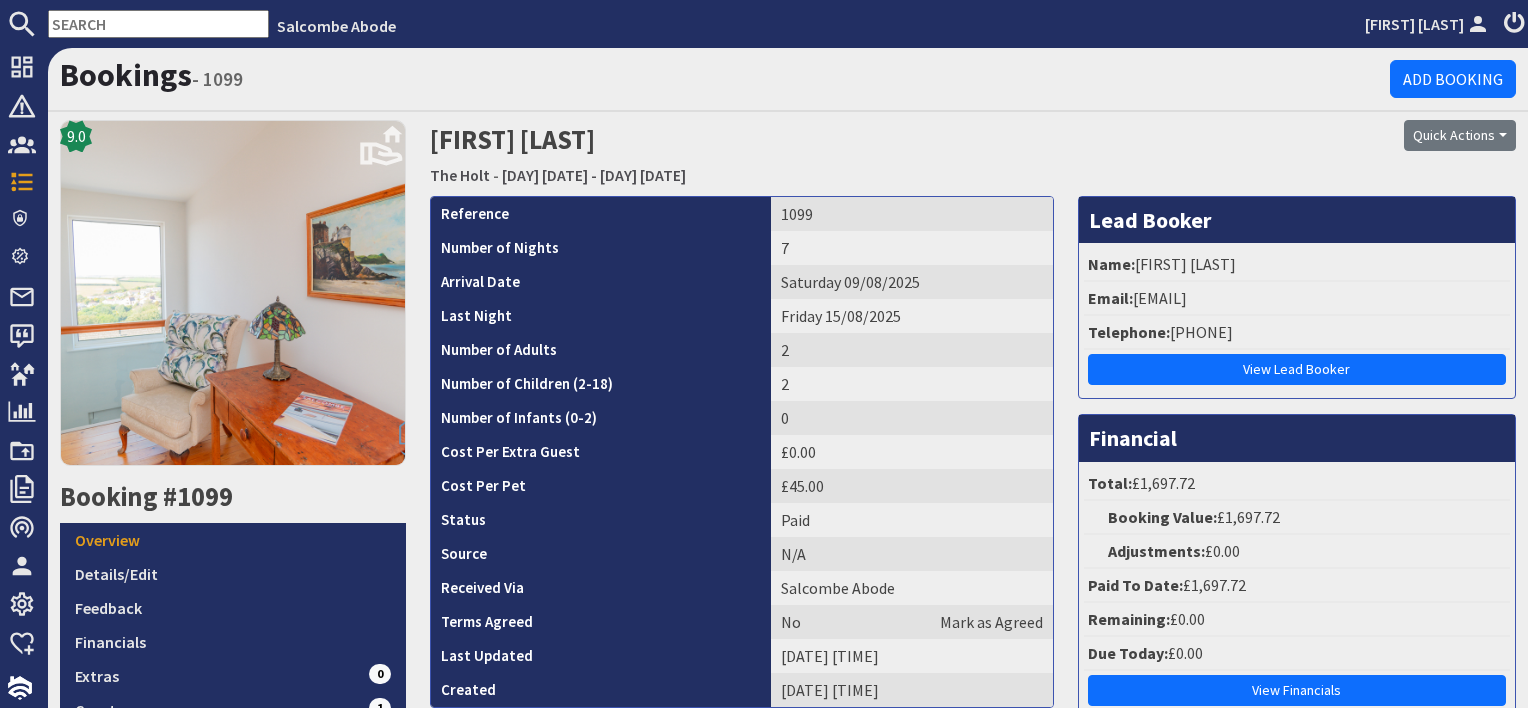 scroll, scrollTop: 0, scrollLeft: 0, axis: both 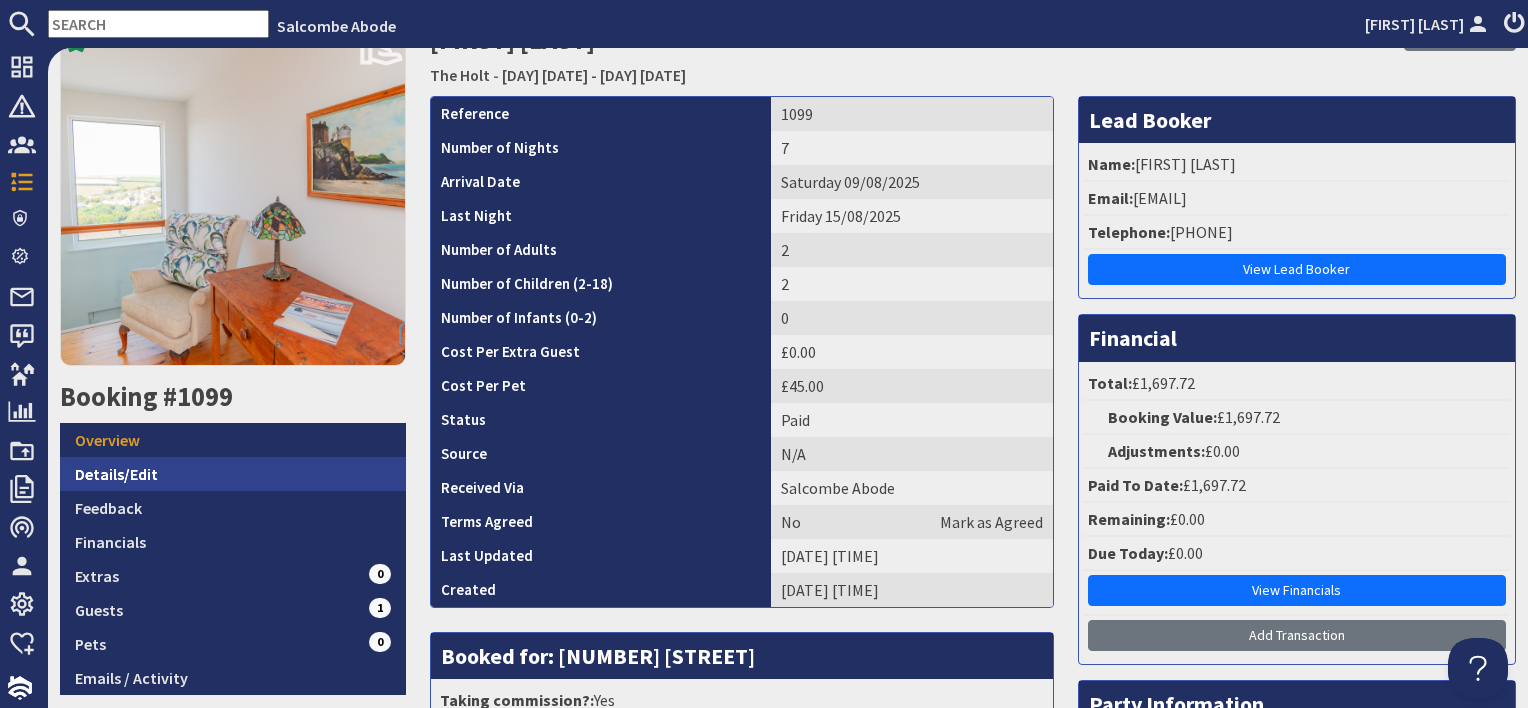 click on "Details/Edit" at bounding box center (233, 474) 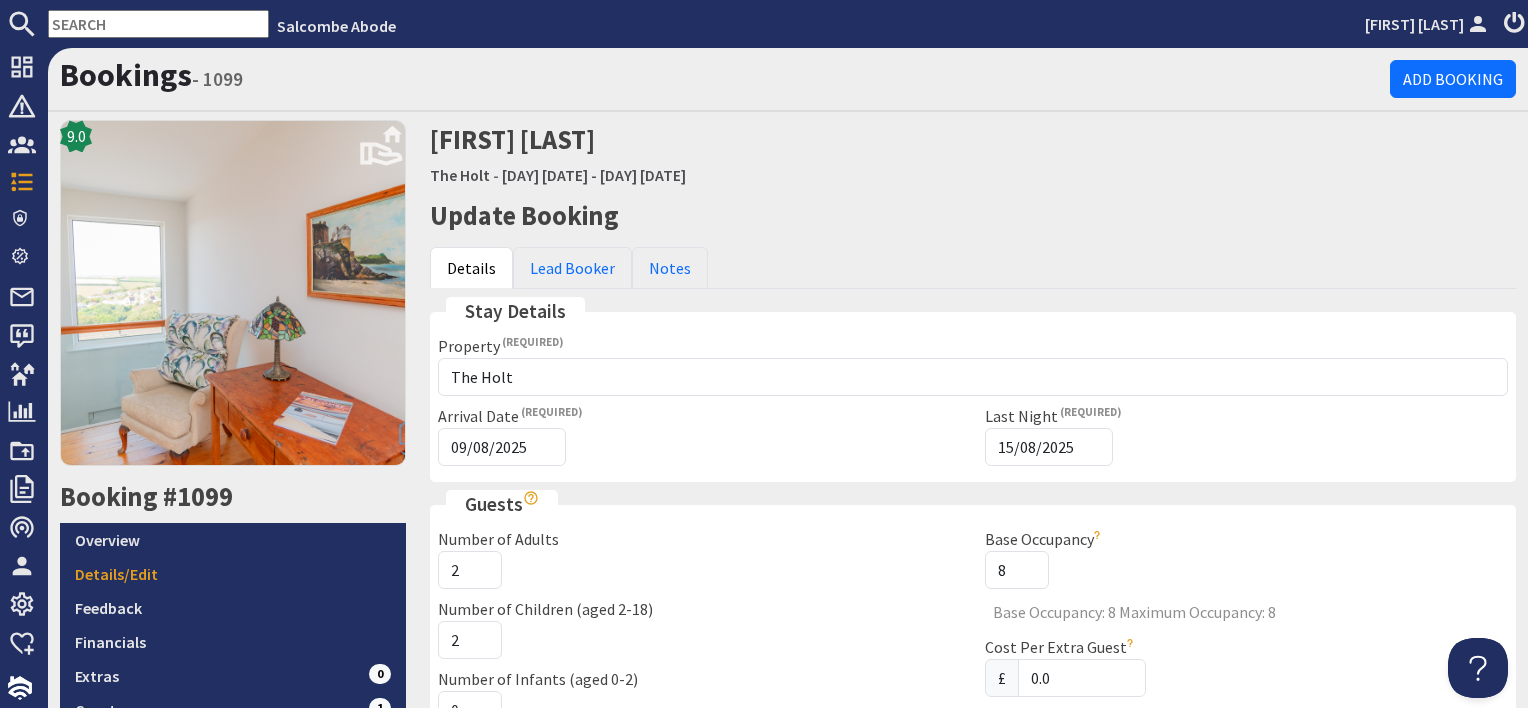 scroll, scrollTop: 0, scrollLeft: 0, axis: both 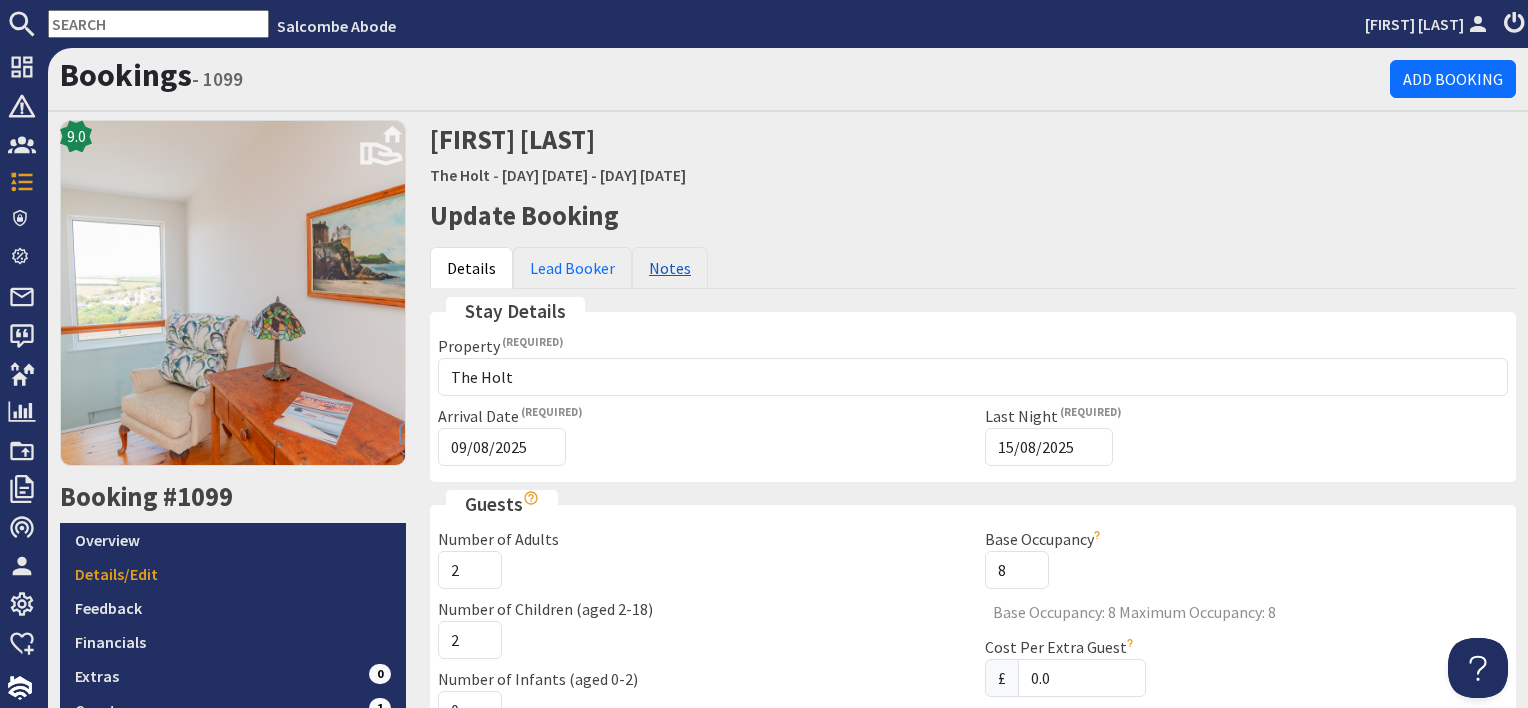 click on "Notes" at bounding box center (670, 268) 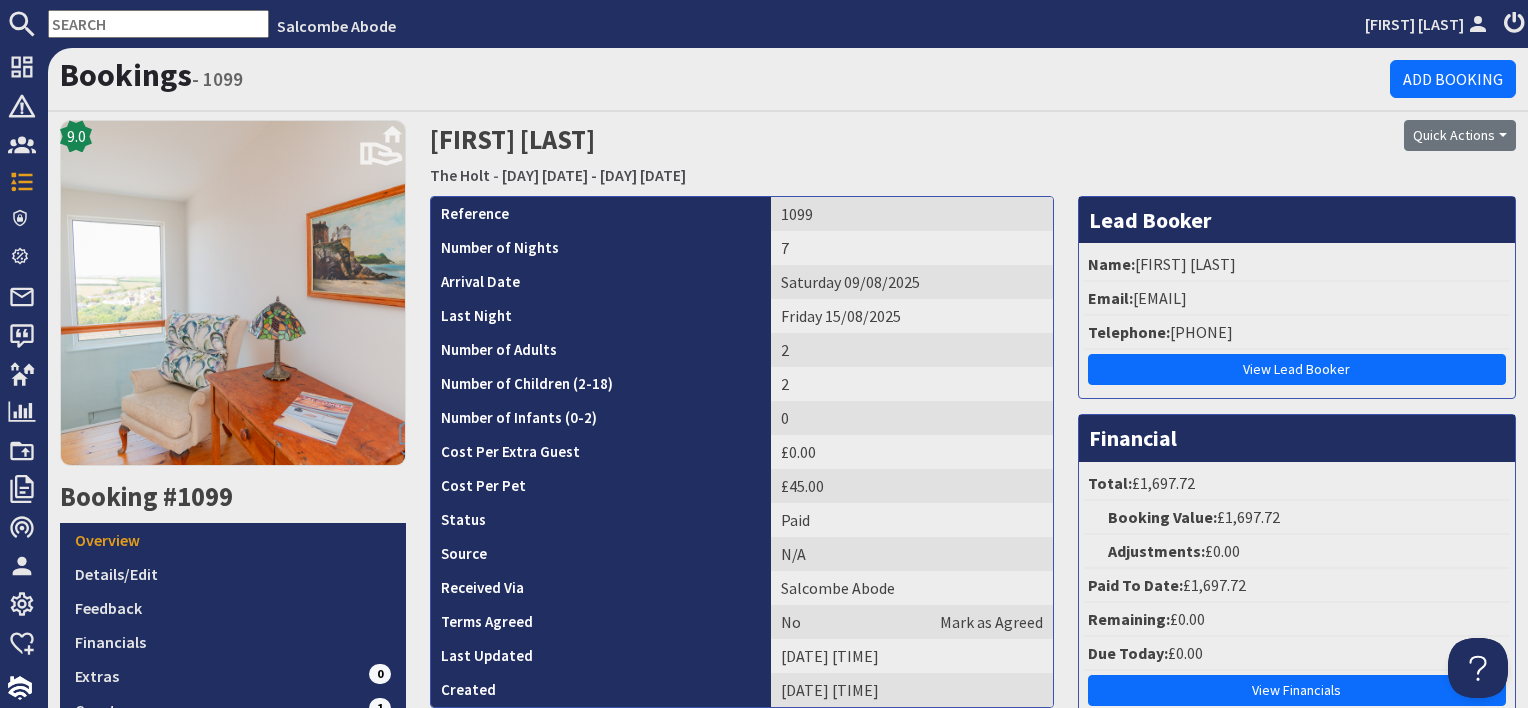 scroll, scrollTop: 0, scrollLeft: 0, axis: both 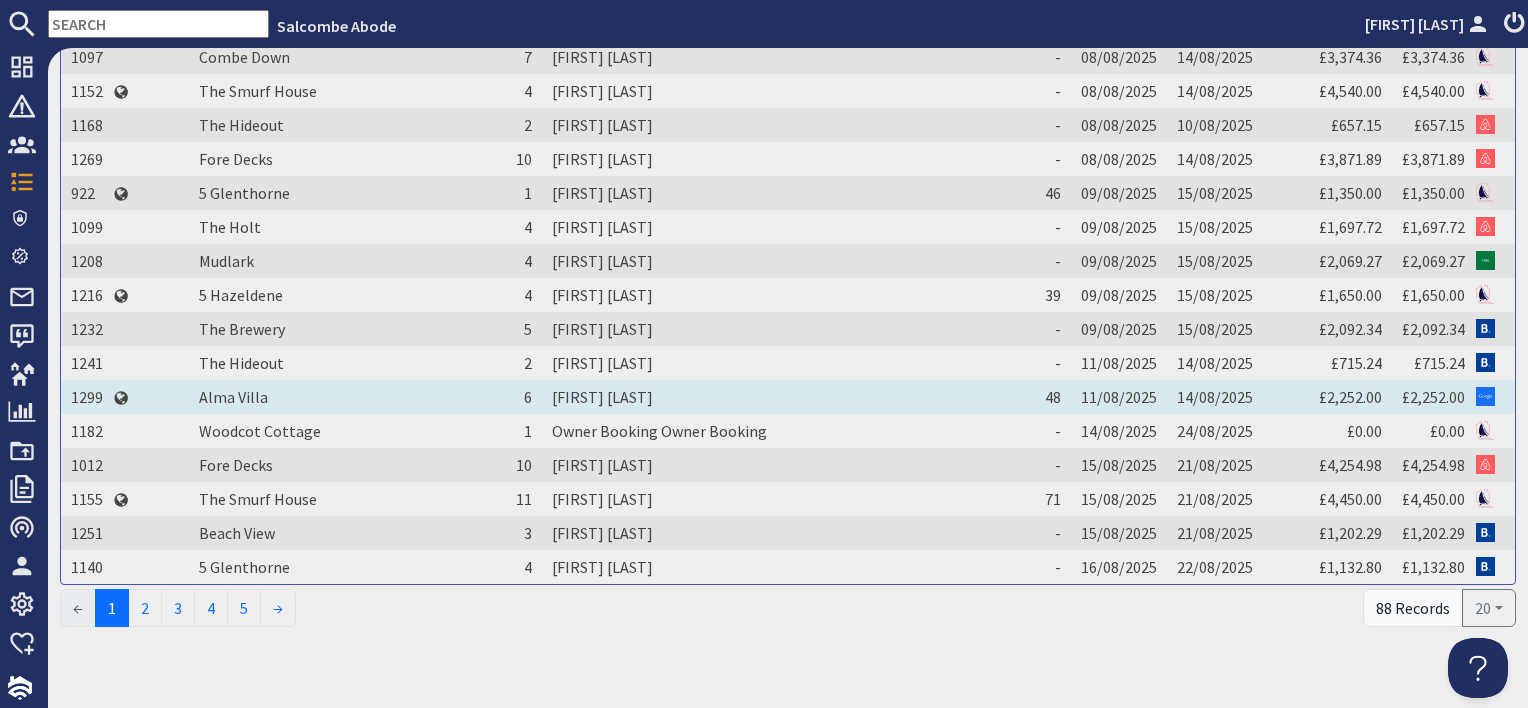 click on "[FIRST] [LAST]" at bounding box center (784, 397) 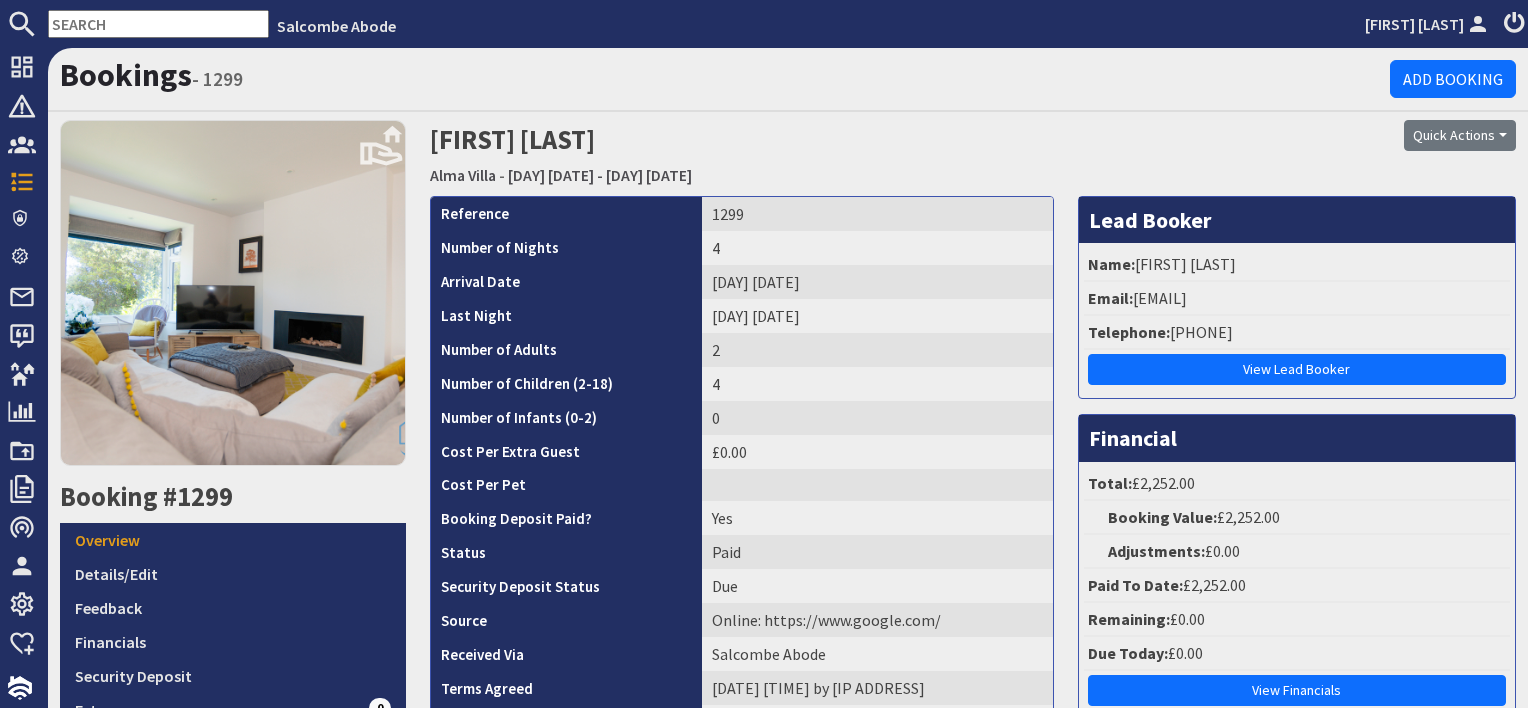 scroll, scrollTop: 0, scrollLeft: 0, axis: both 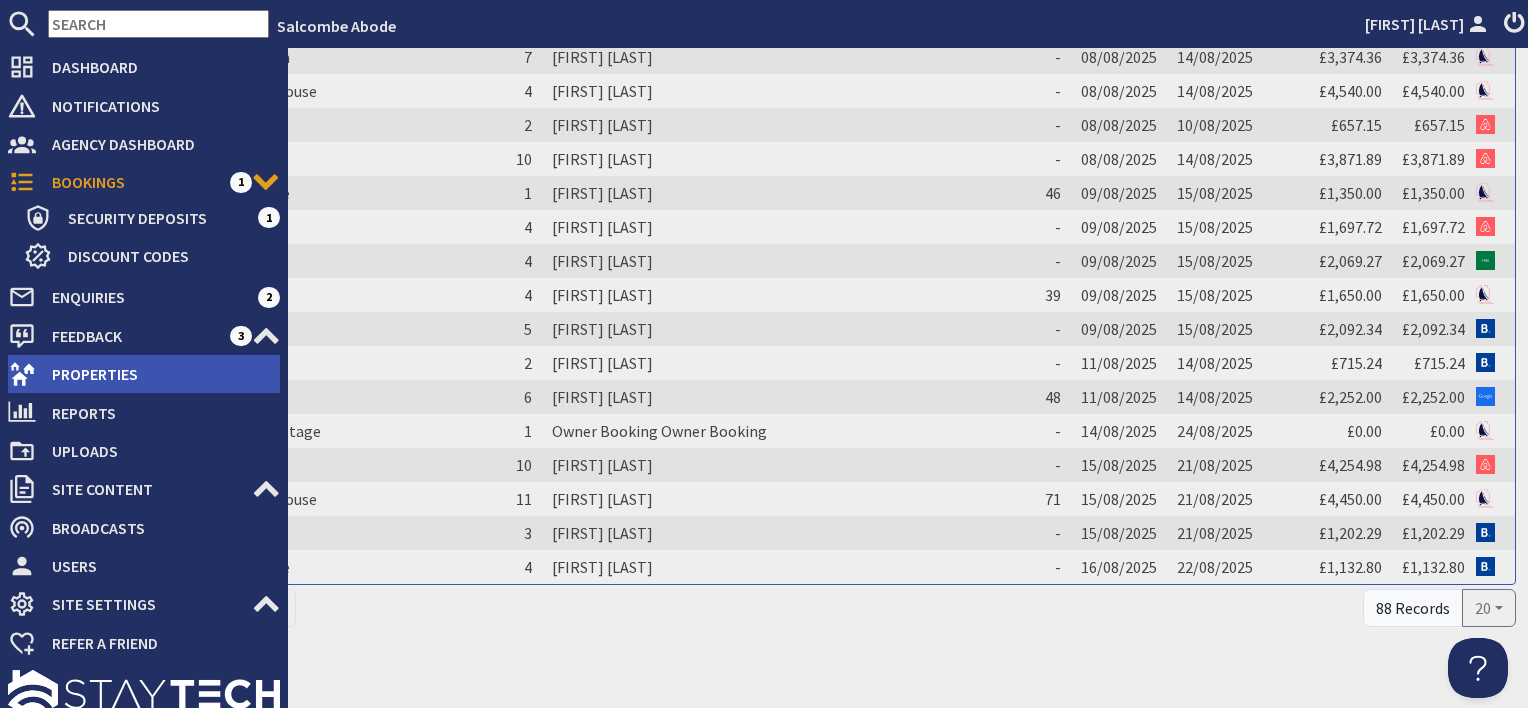 click on "Properties" at bounding box center [158, 374] 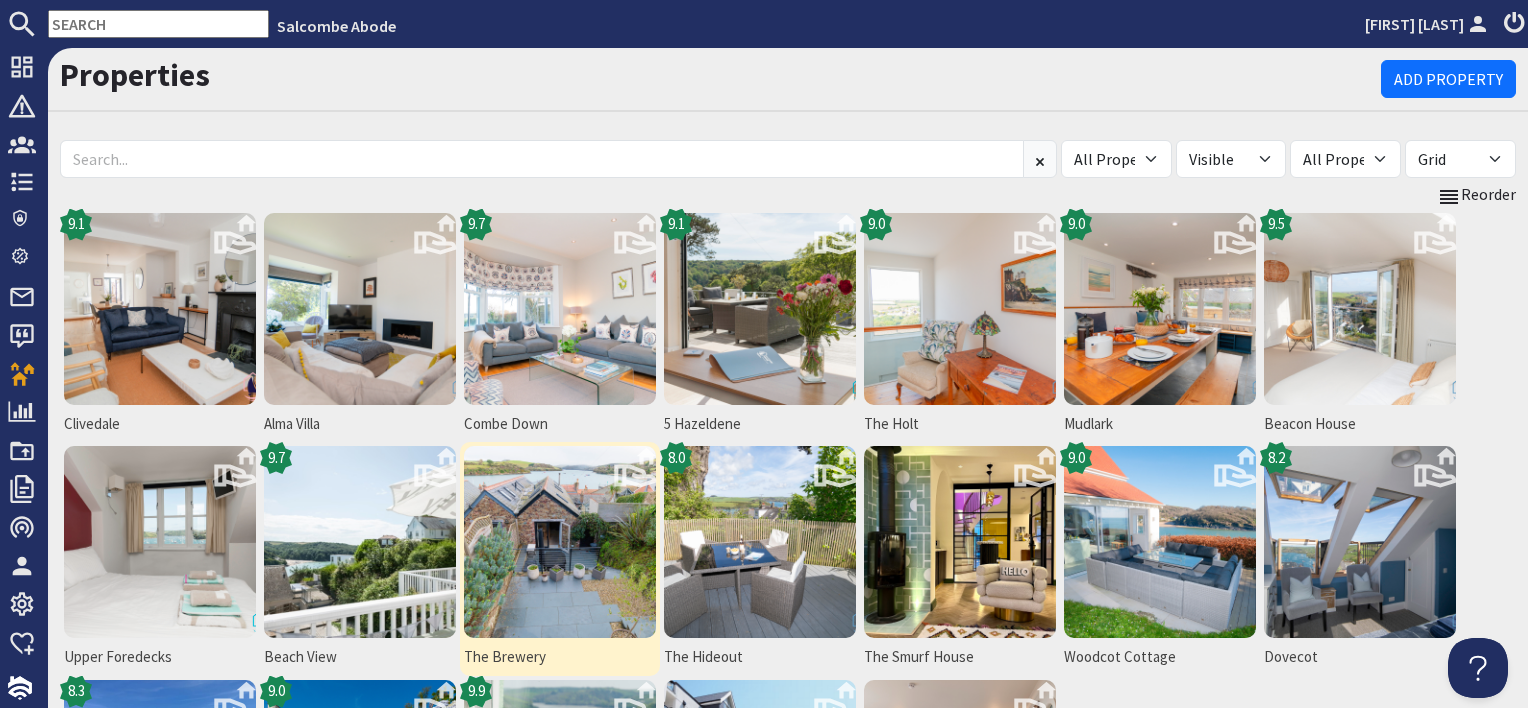 scroll, scrollTop: 0, scrollLeft: 0, axis: both 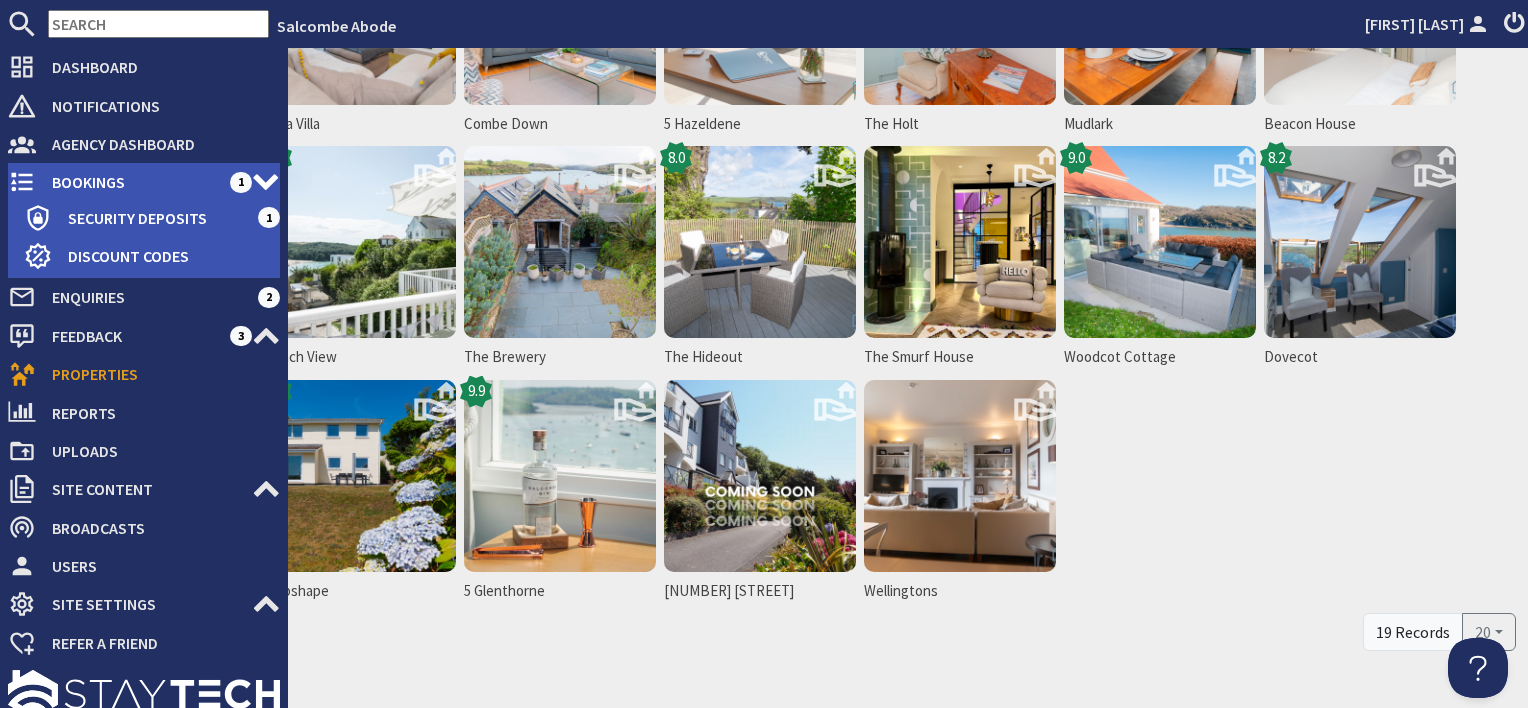 click on "Bookings" at bounding box center (133, 182) 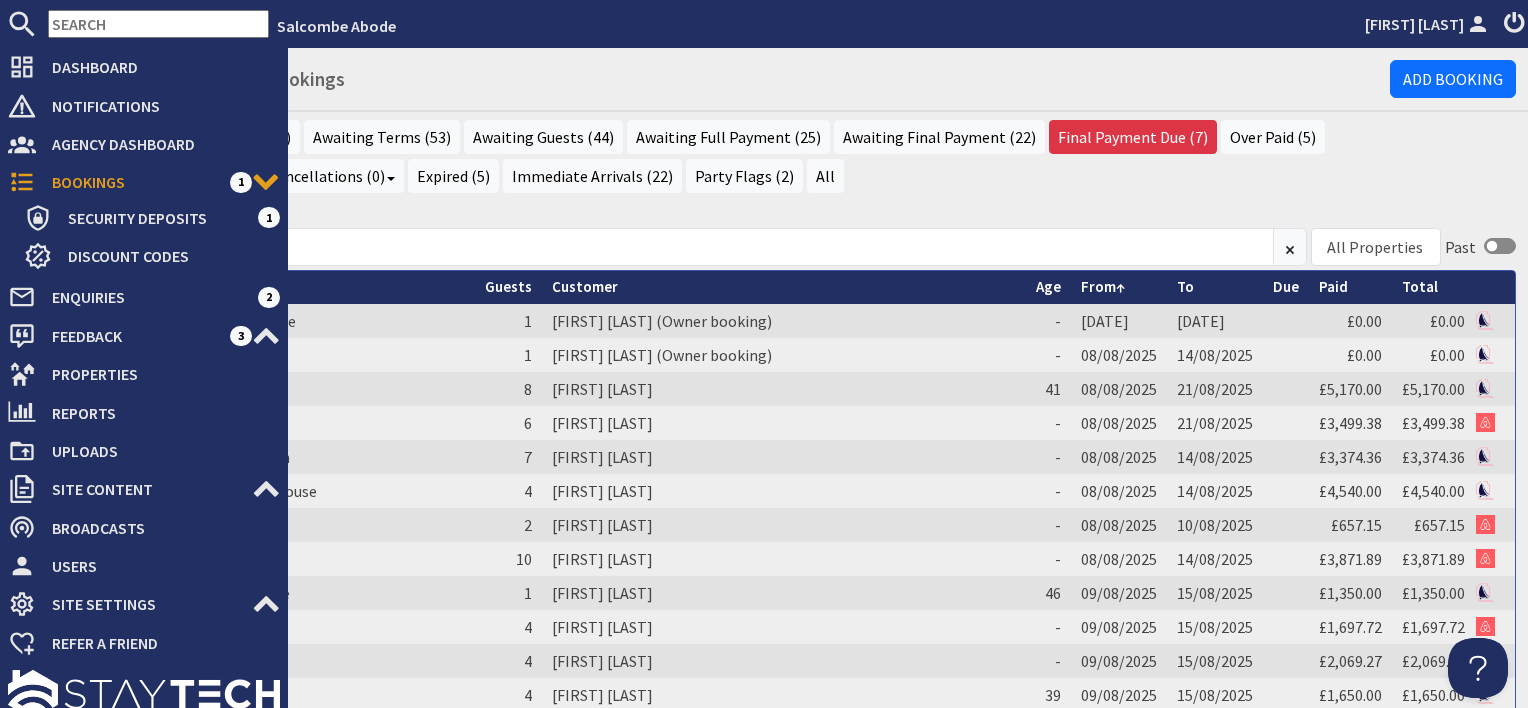 scroll, scrollTop: 0, scrollLeft: 0, axis: both 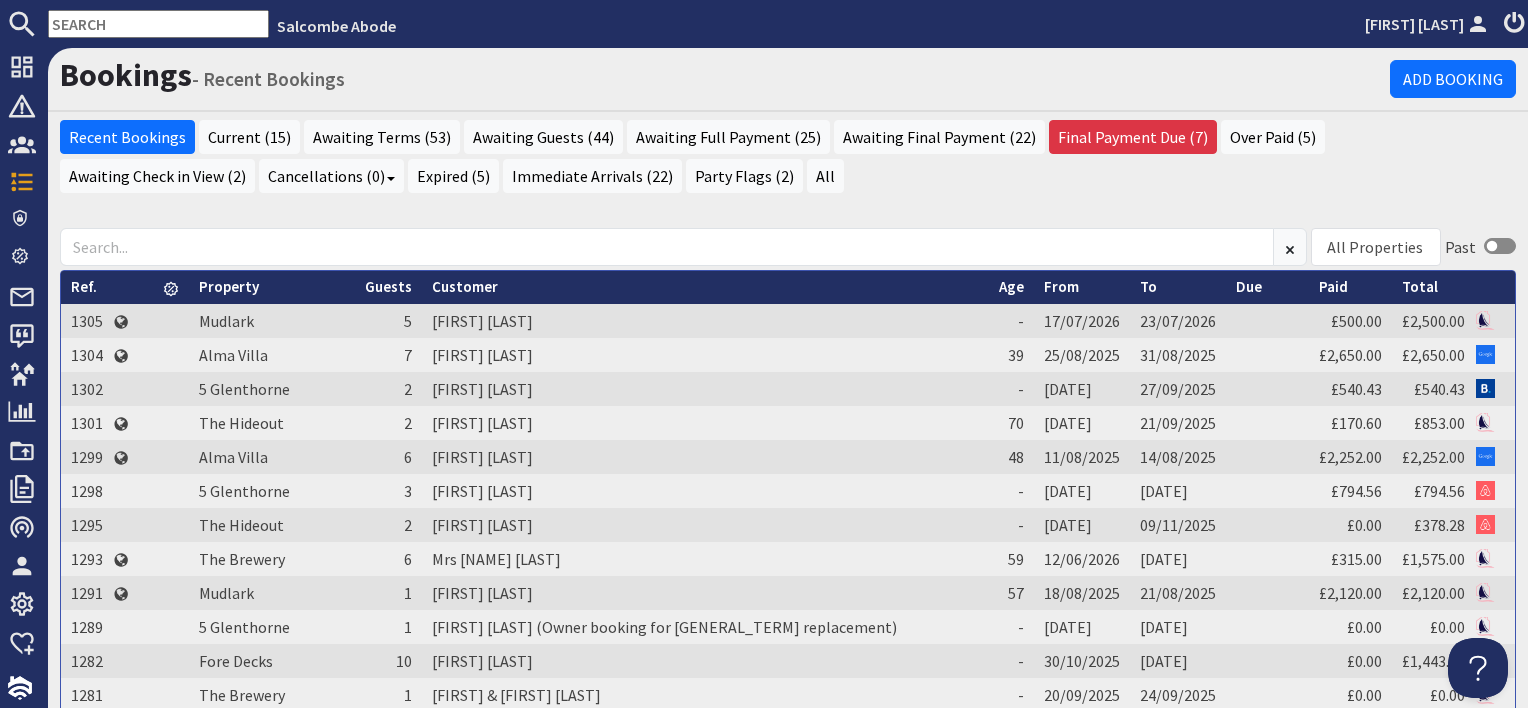 click on "From" at bounding box center (1082, 287) 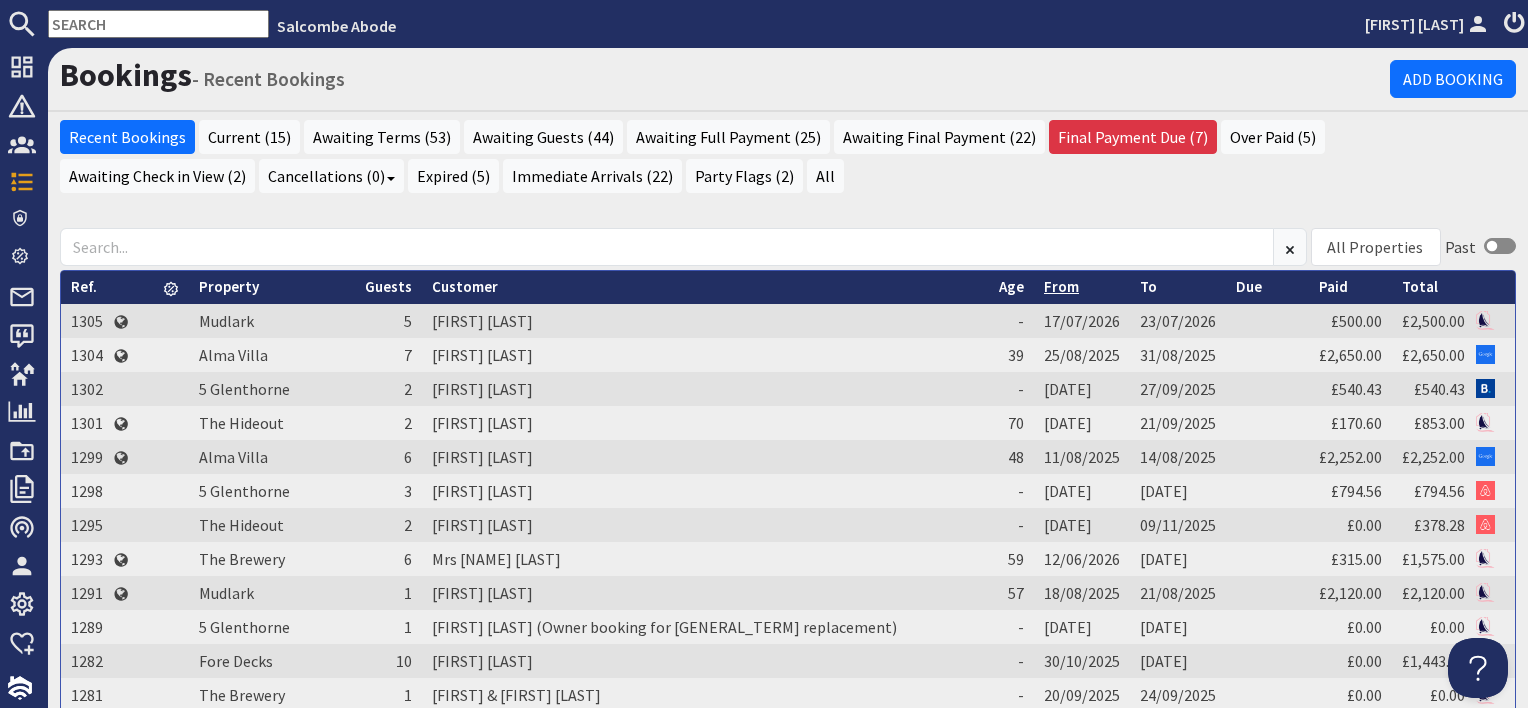 click on "From" at bounding box center [1061, 286] 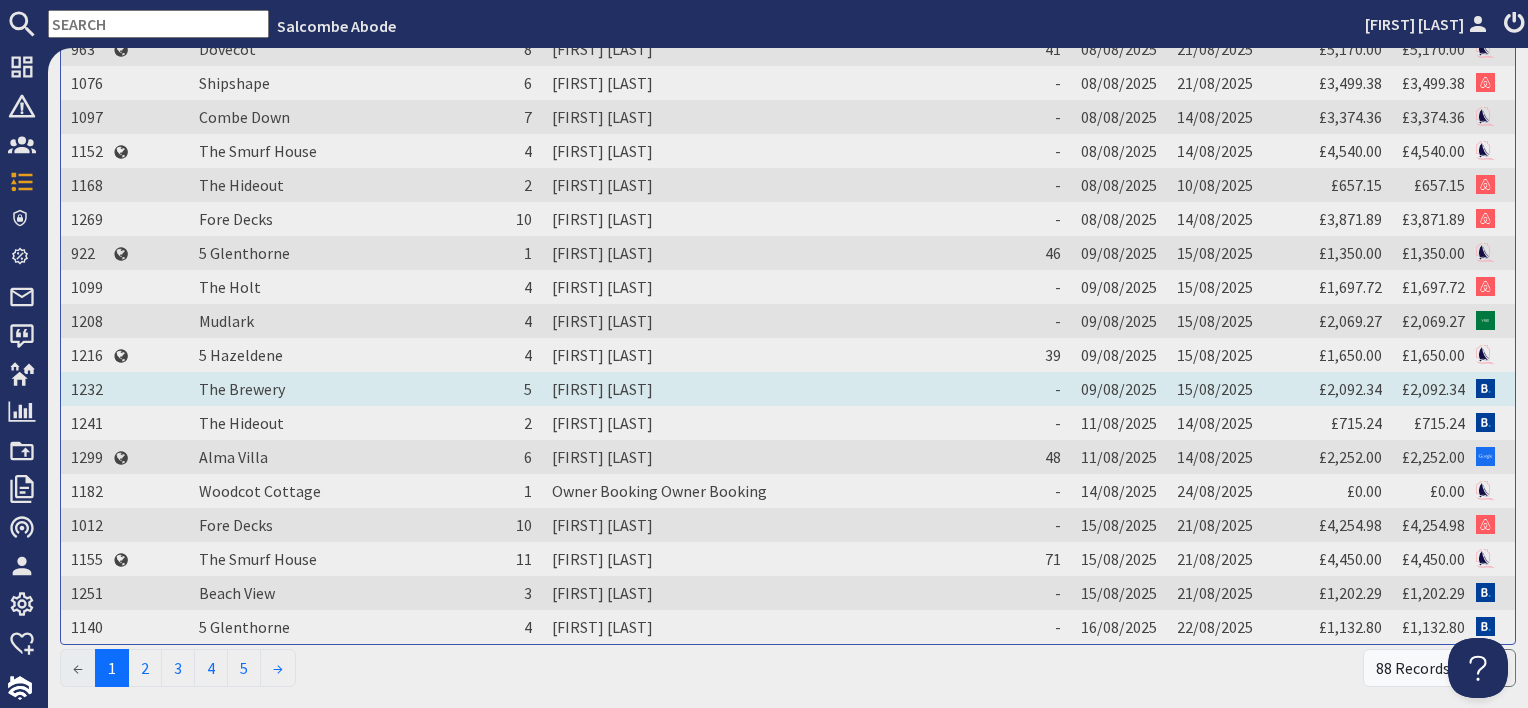 scroll, scrollTop: 400, scrollLeft: 0, axis: vertical 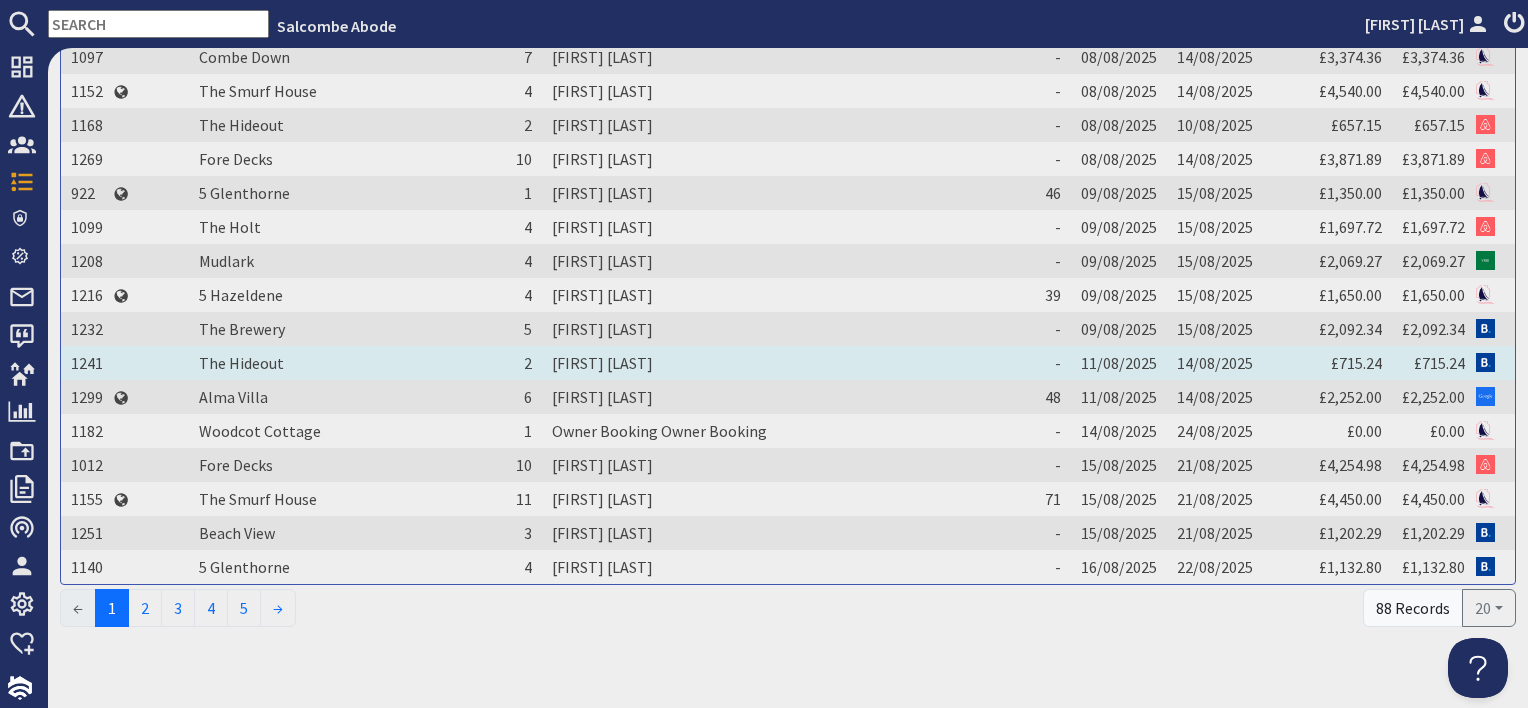 click on "[FIRST] [LAST]" at bounding box center [784, 363] 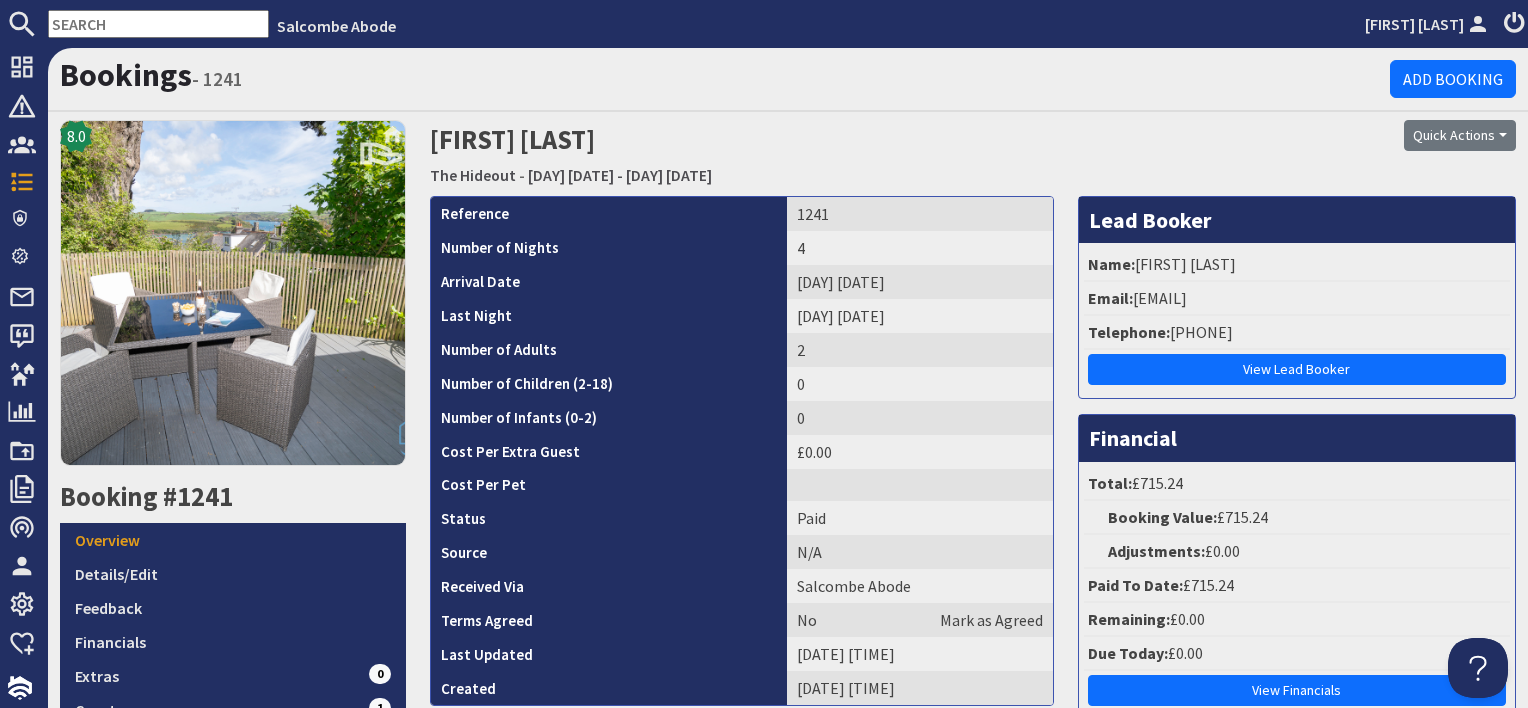 scroll, scrollTop: 0, scrollLeft: 0, axis: both 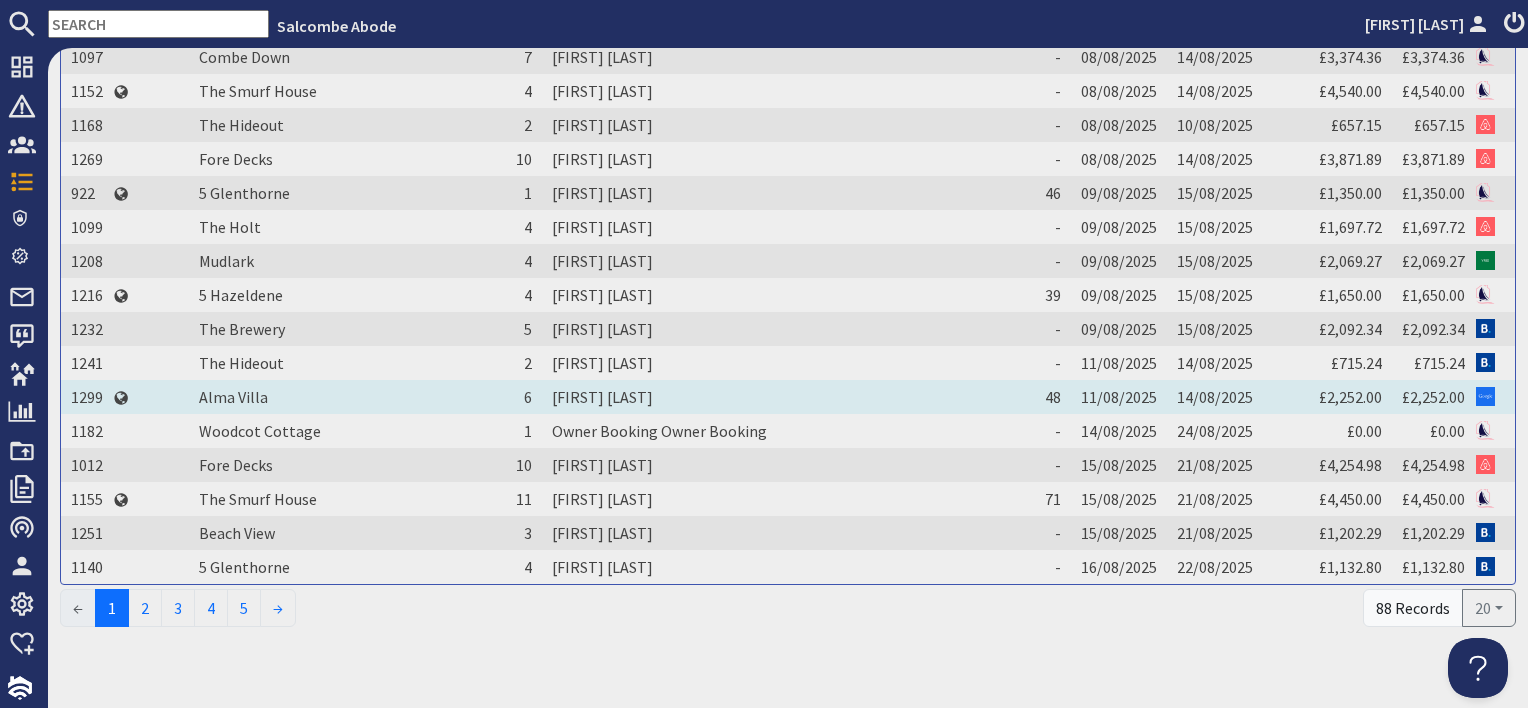 click on "[FIRST] [LAST]" at bounding box center (784, 397) 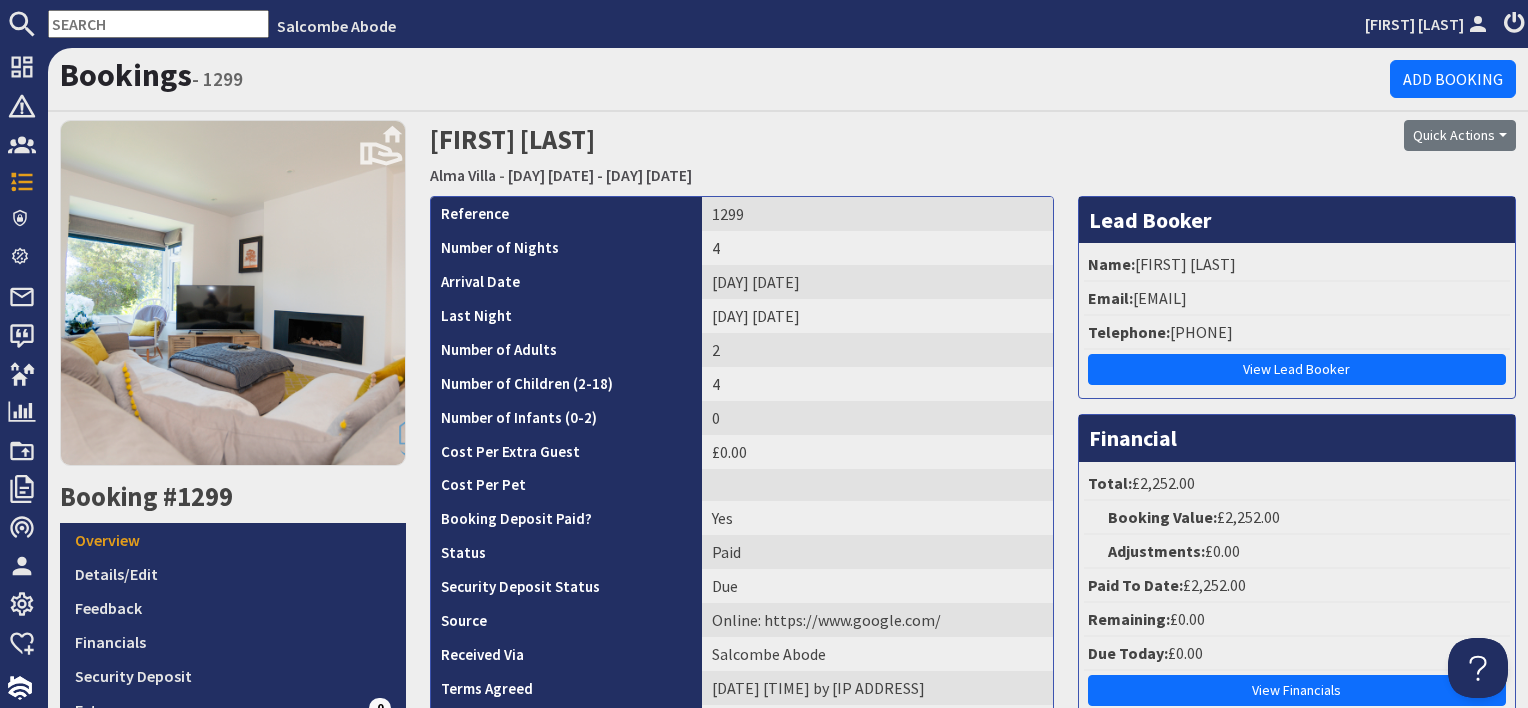 scroll, scrollTop: 0, scrollLeft: 0, axis: both 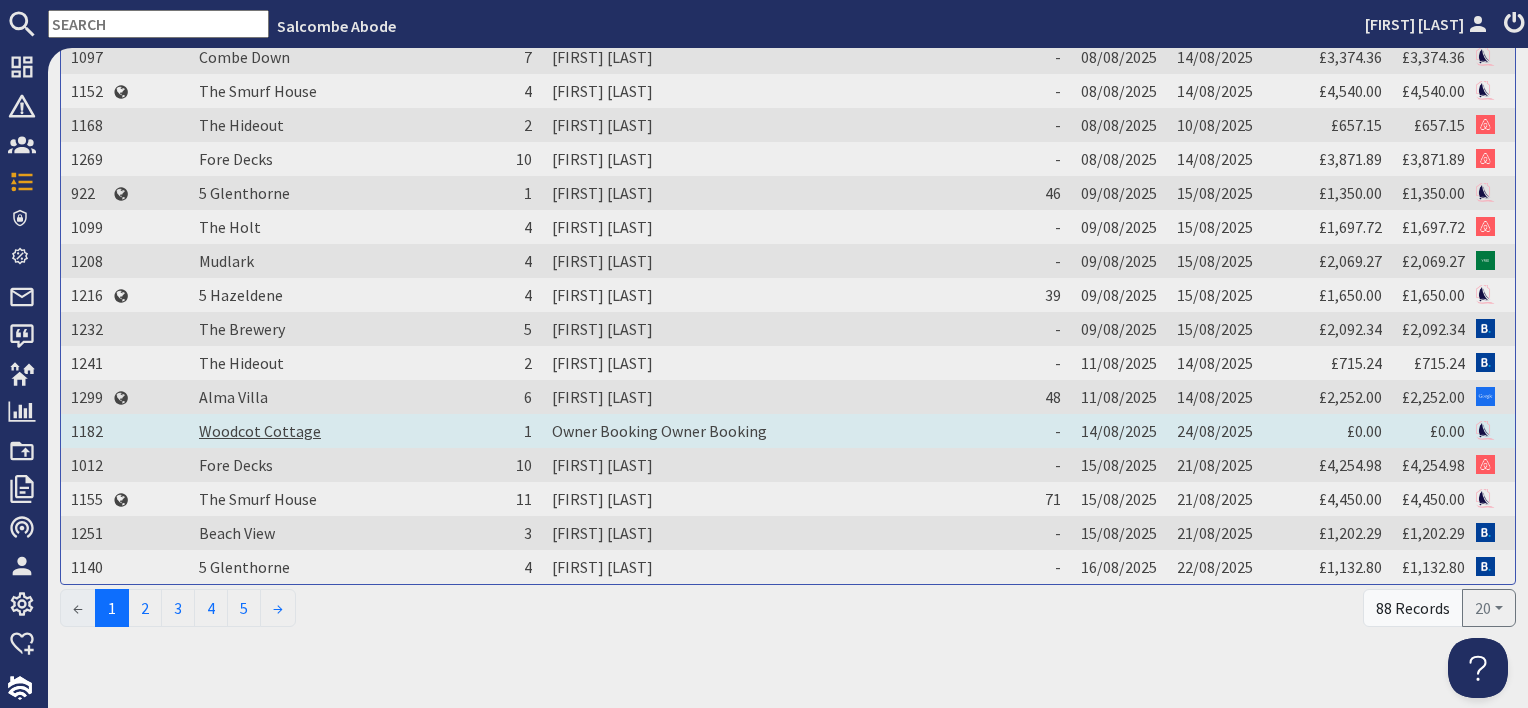 click on "Woodcot Cottage" at bounding box center [260, 431] 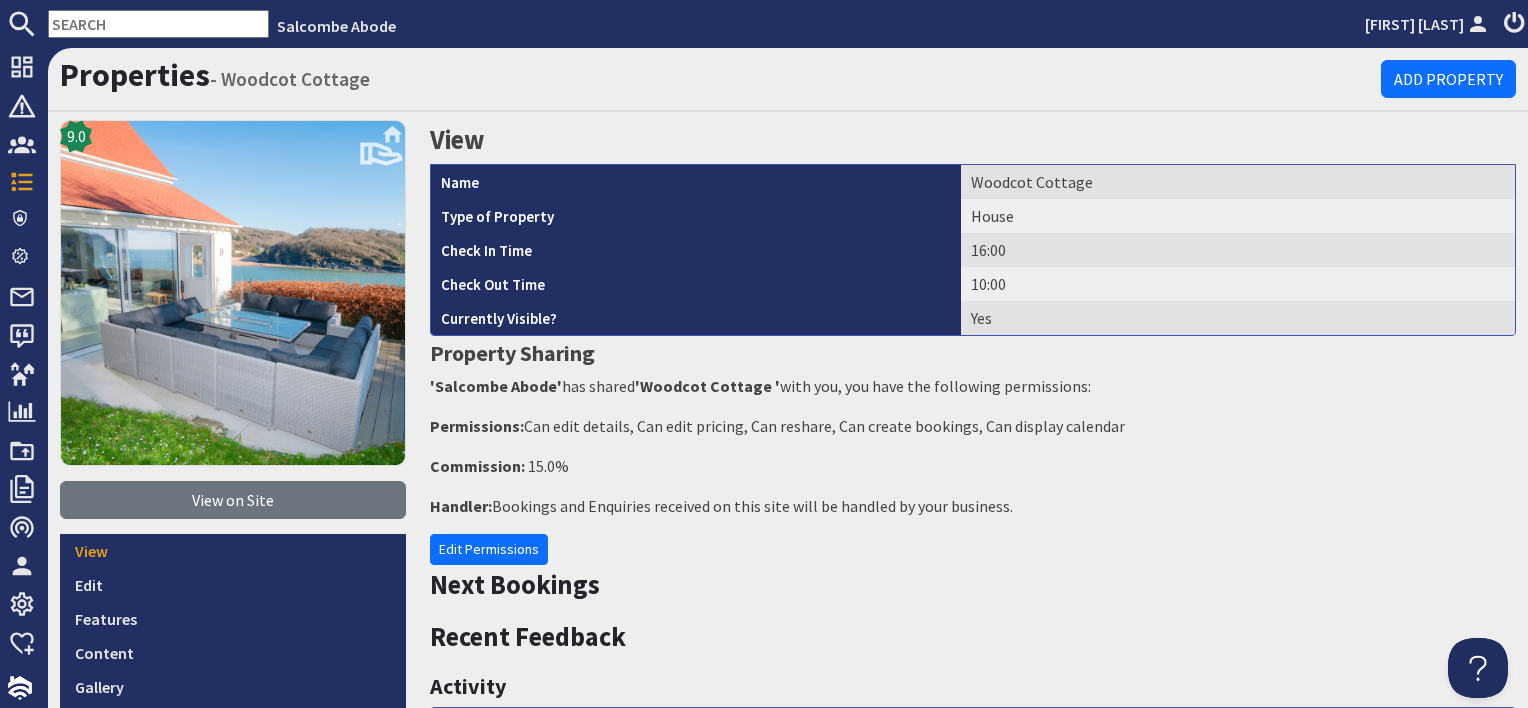 scroll, scrollTop: 0, scrollLeft: 0, axis: both 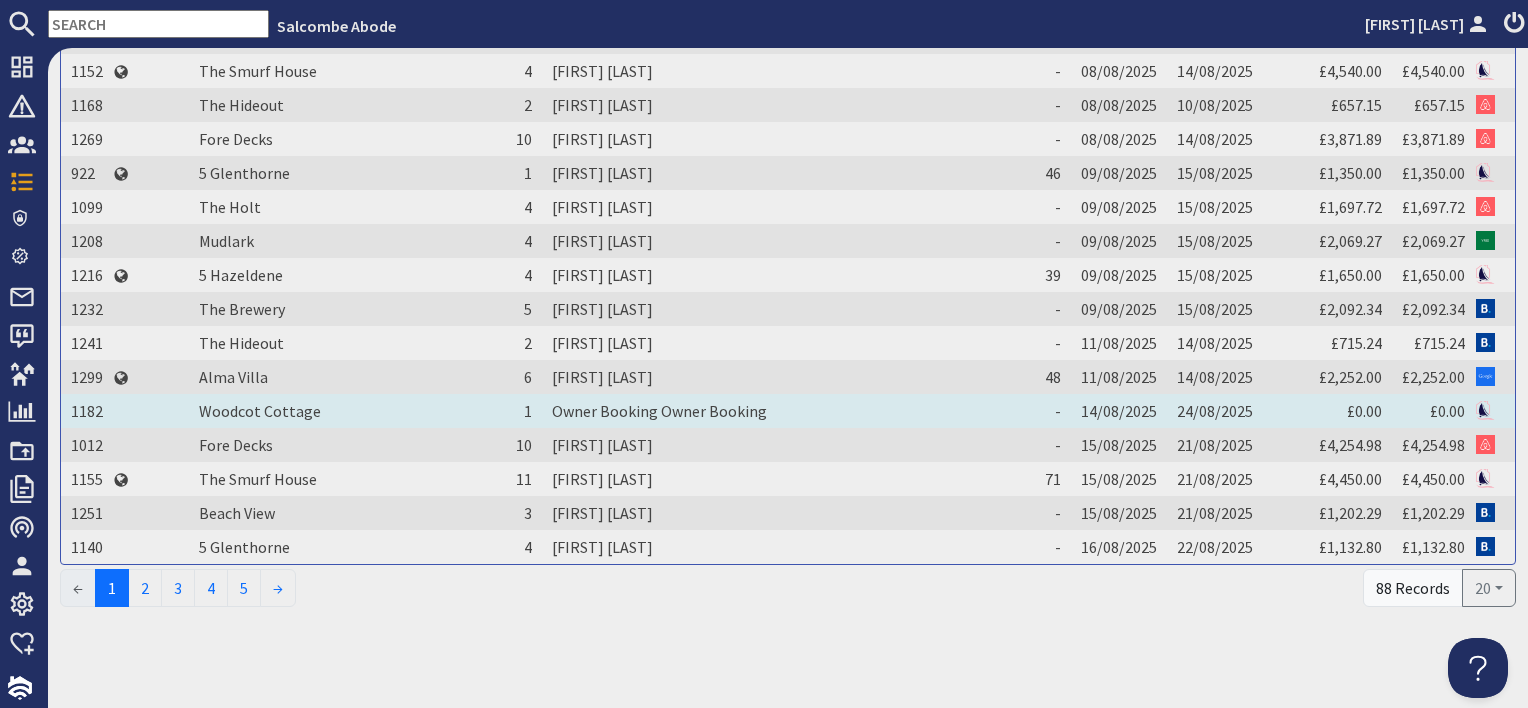 click on "Owner Booking  Owner Booking" at bounding box center (784, 411) 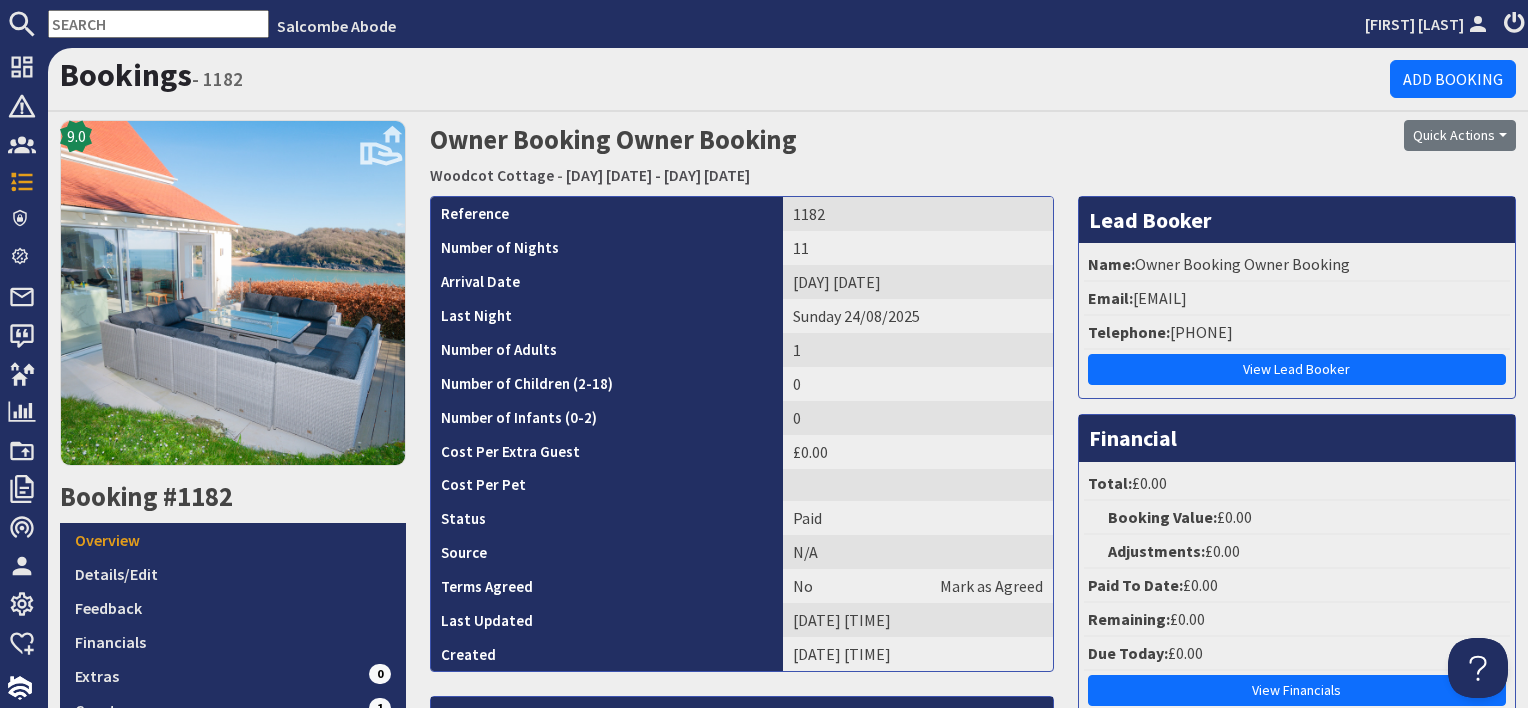 scroll, scrollTop: 0, scrollLeft: 0, axis: both 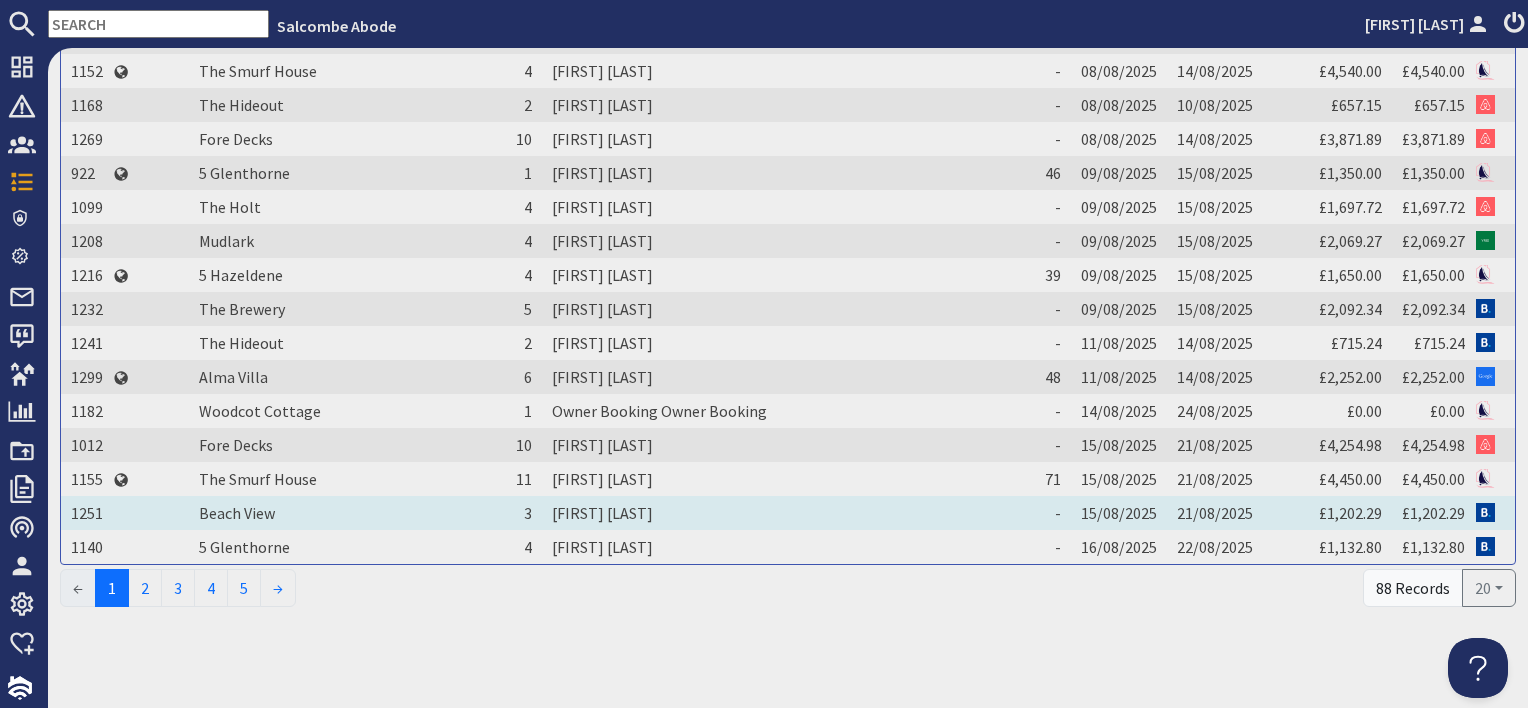 click on "[FIRST] [LAST]" at bounding box center (784, 513) 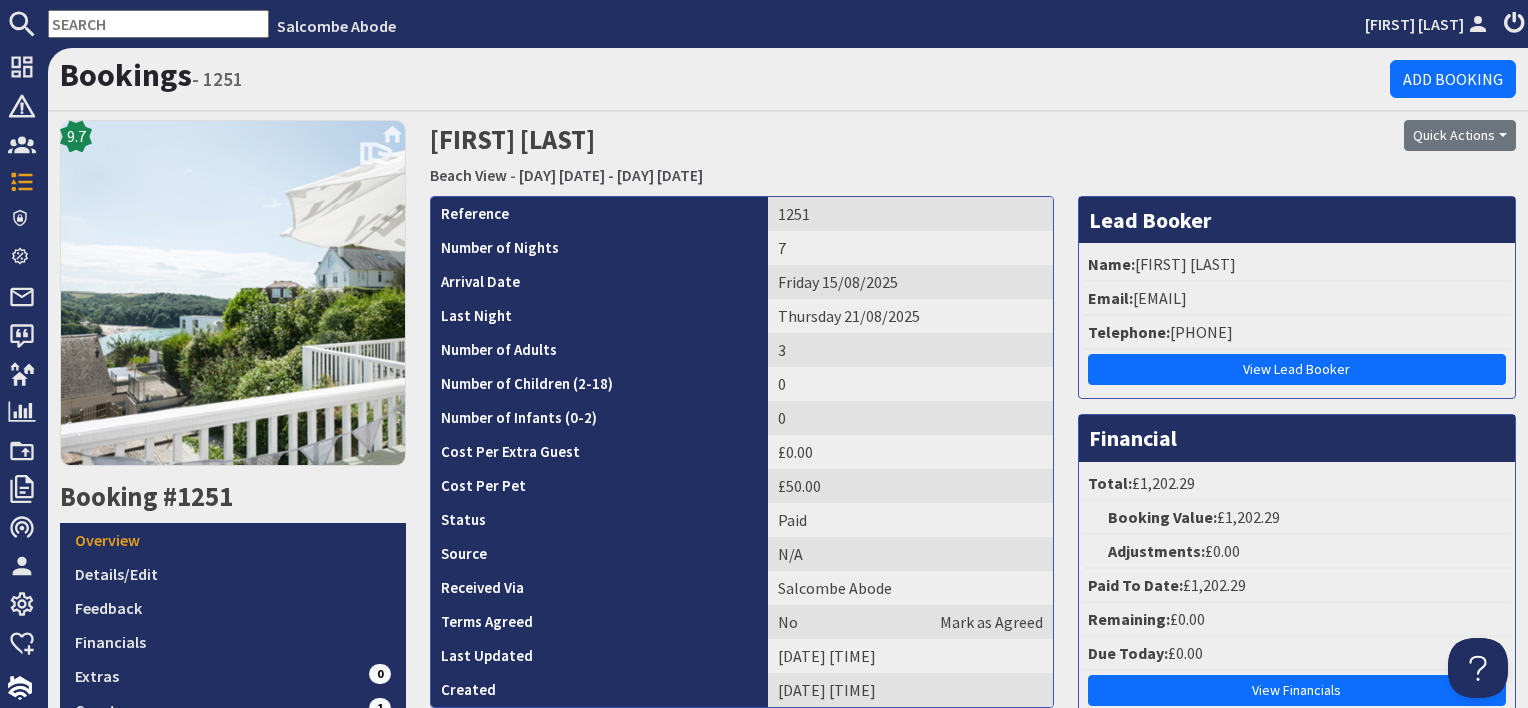 scroll, scrollTop: 0, scrollLeft: 0, axis: both 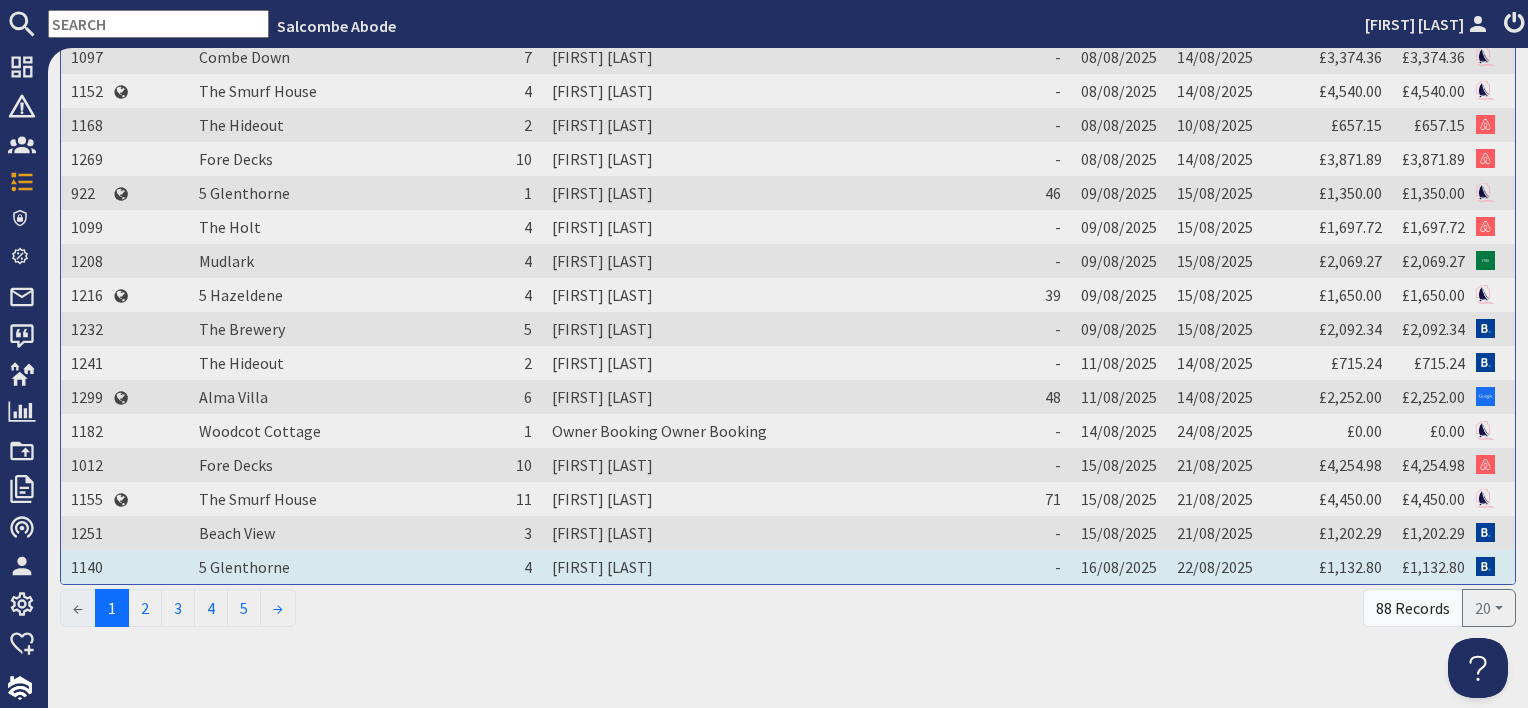 click on "[FIRST] [LAST]" at bounding box center (784, 567) 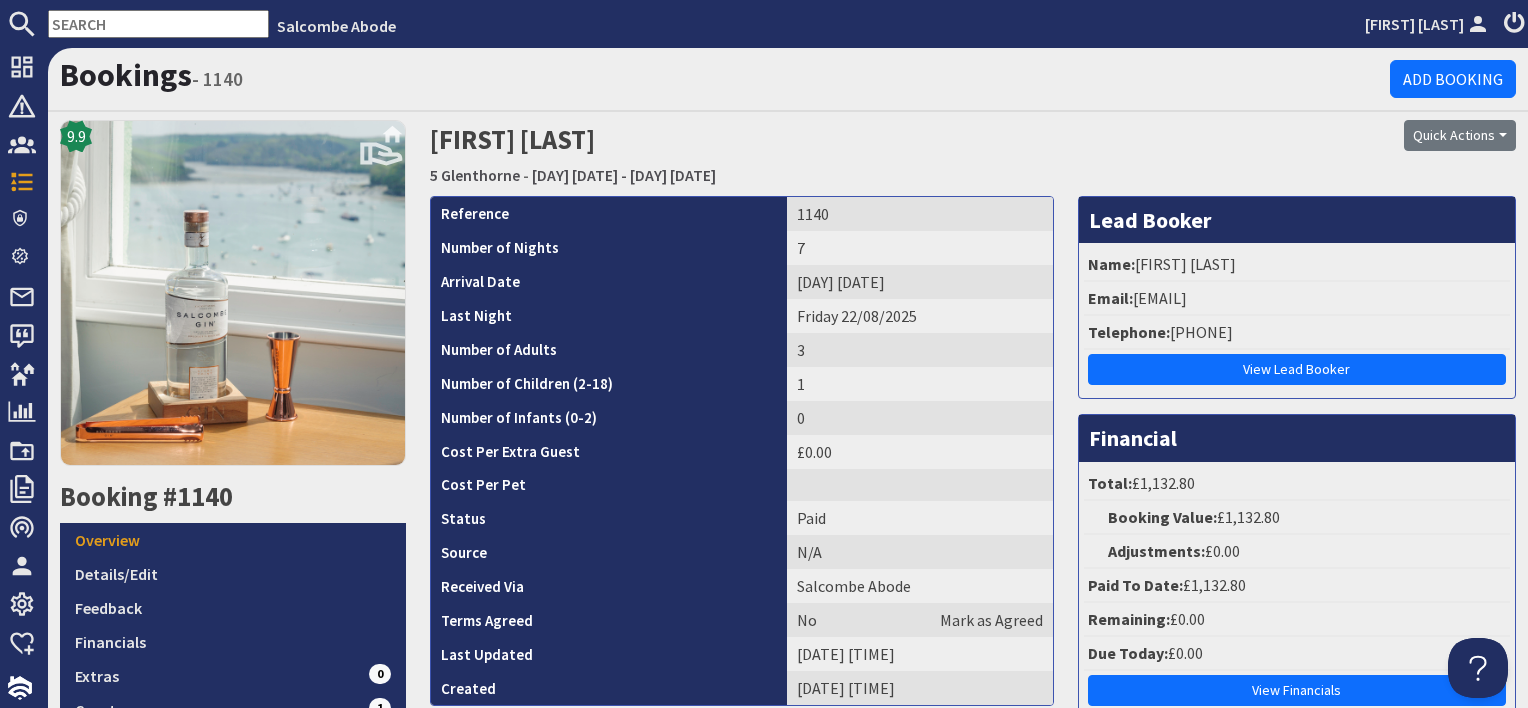 scroll, scrollTop: 0, scrollLeft: 0, axis: both 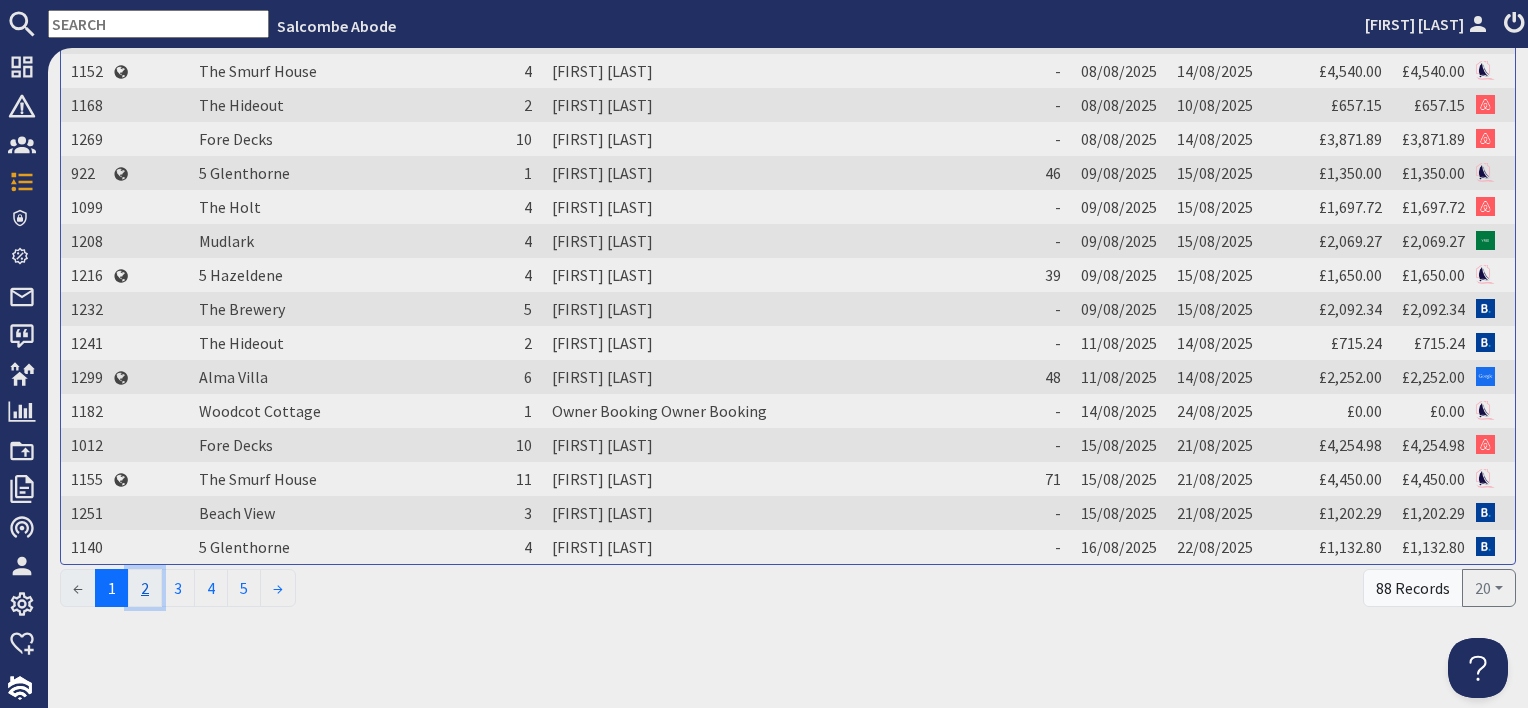 click on "2" at bounding box center [145, 588] 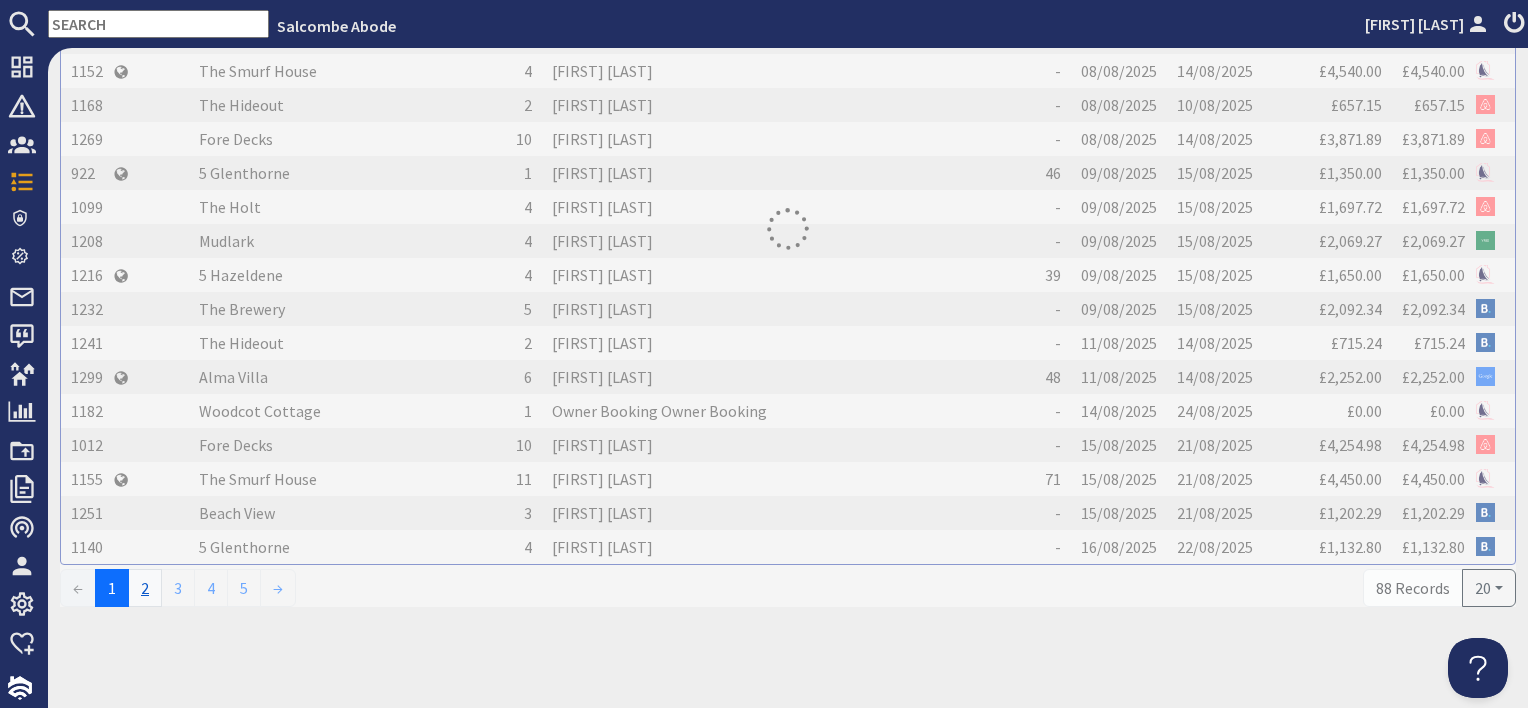 scroll, scrollTop: 0, scrollLeft: 0, axis: both 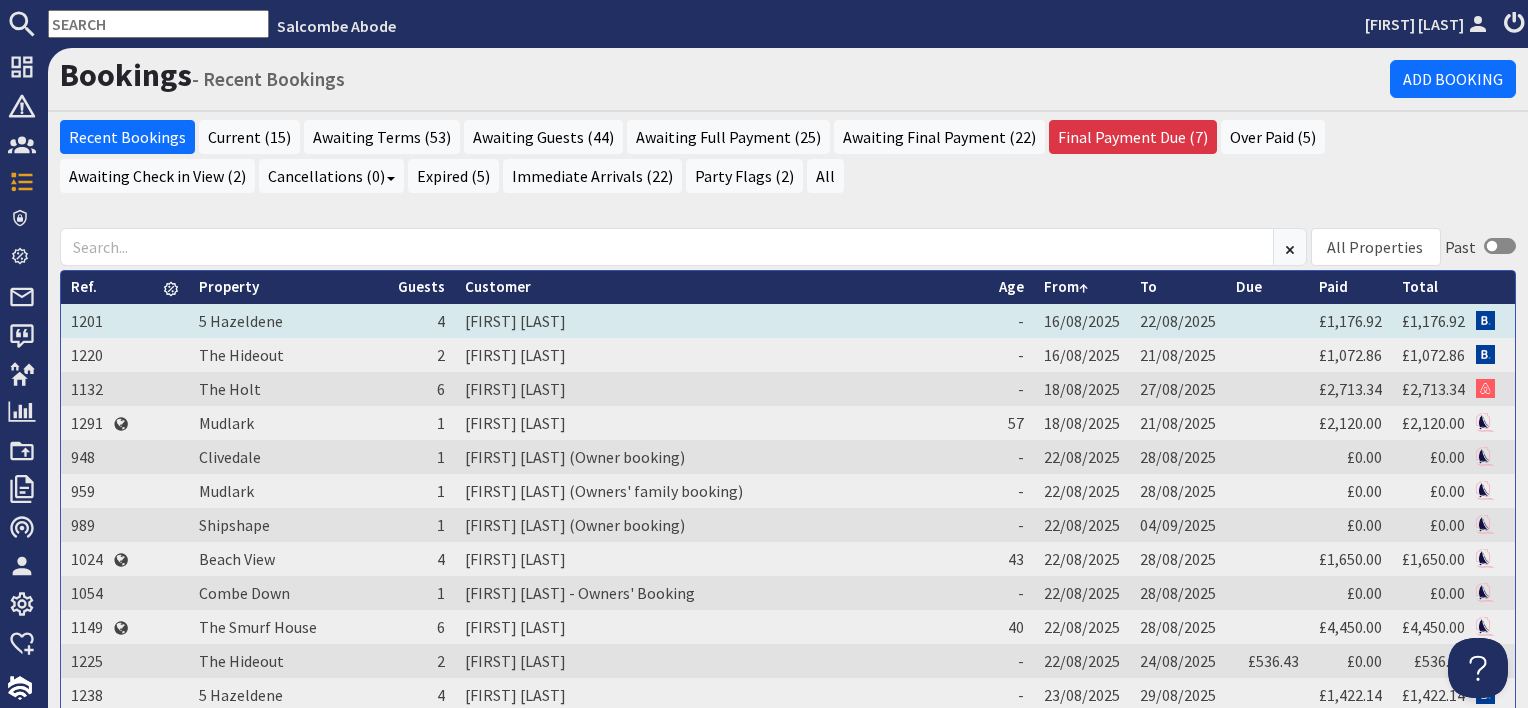 click on "David Lee" at bounding box center (722, 321) 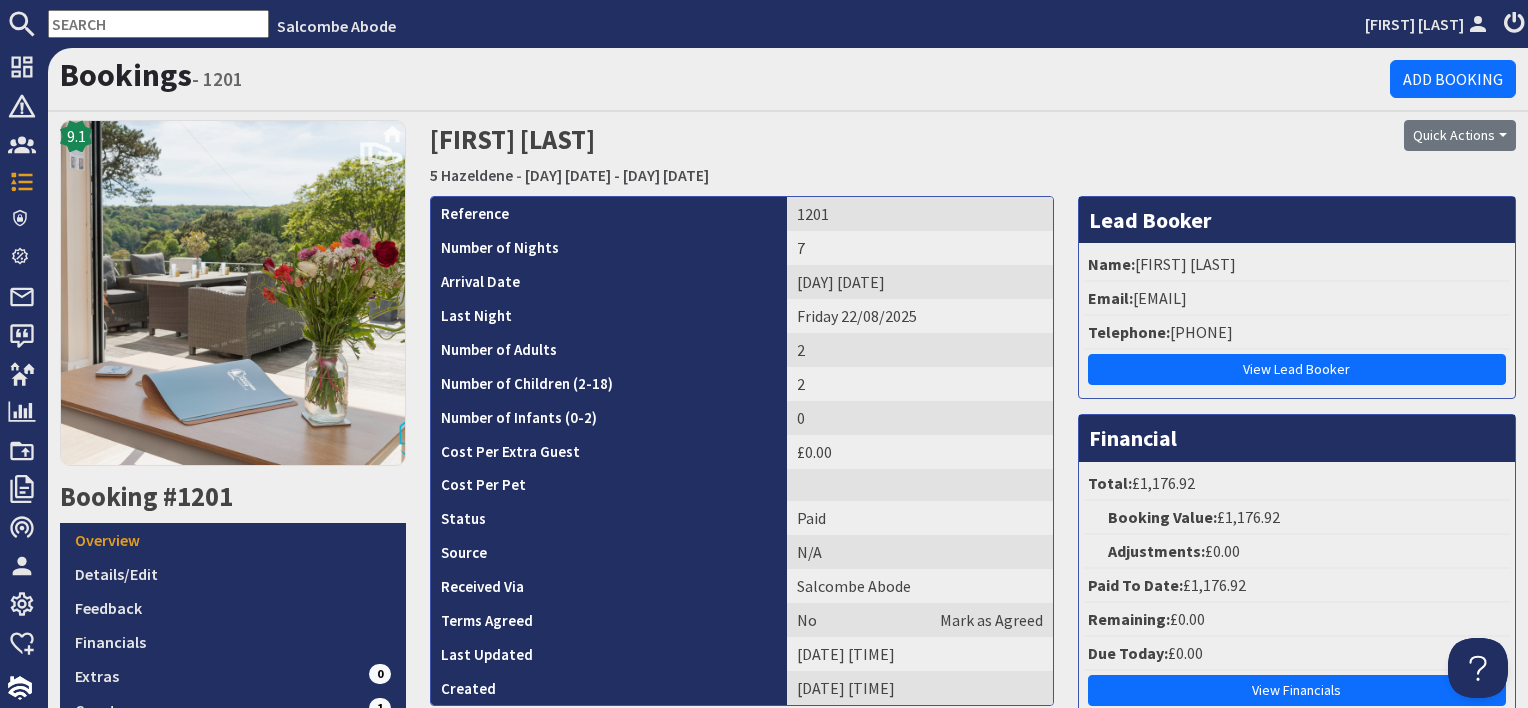scroll, scrollTop: 0, scrollLeft: 0, axis: both 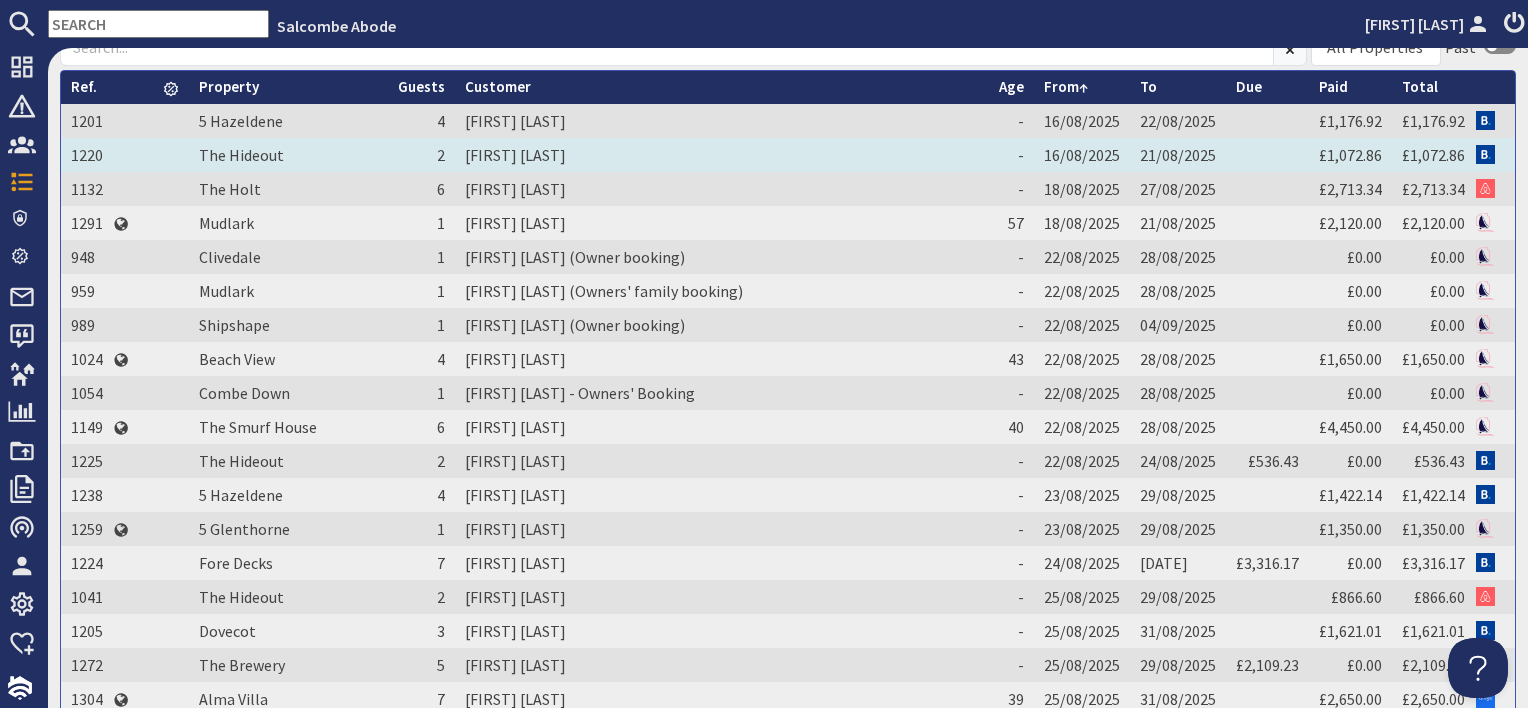 click on "Jan  Summer" at bounding box center (722, 155) 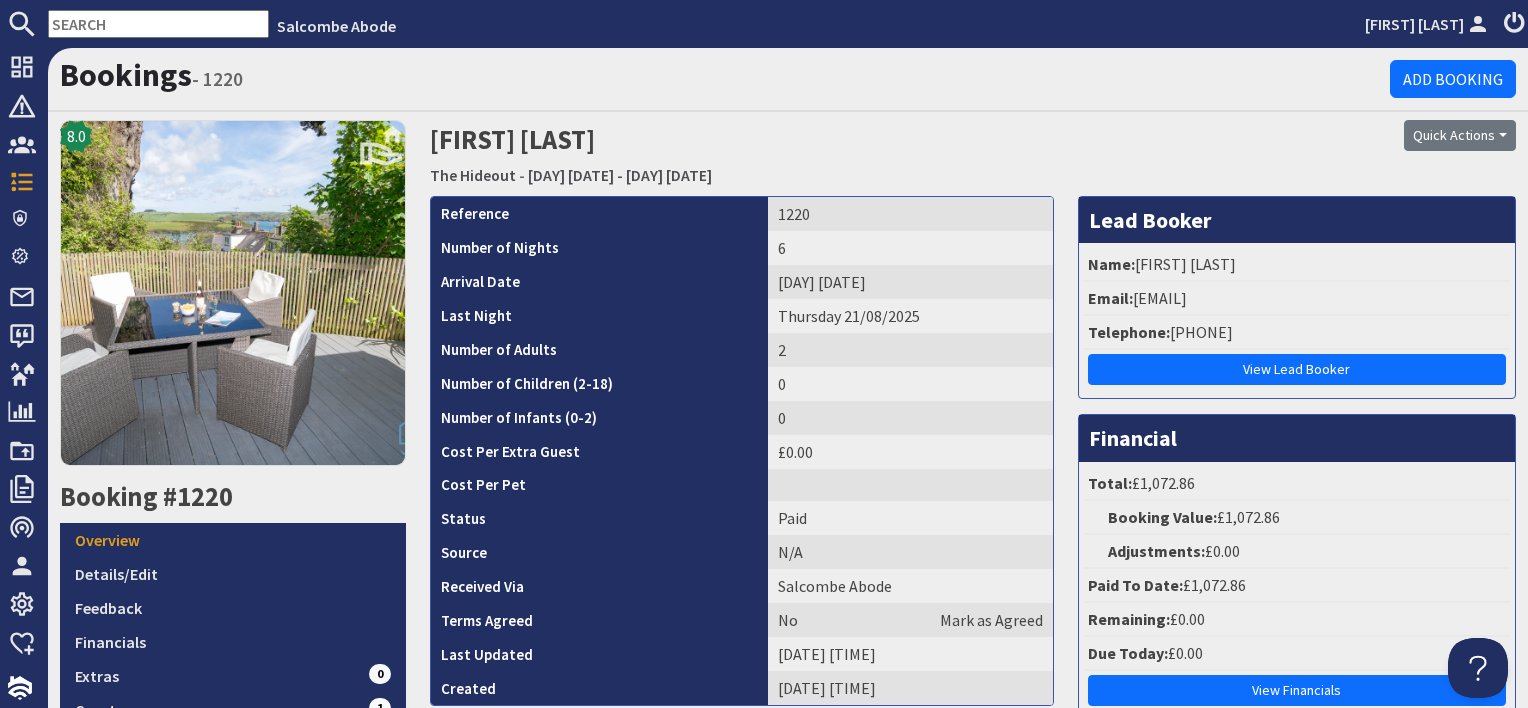 scroll, scrollTop: 0, scrollLeft: 0, axis: both 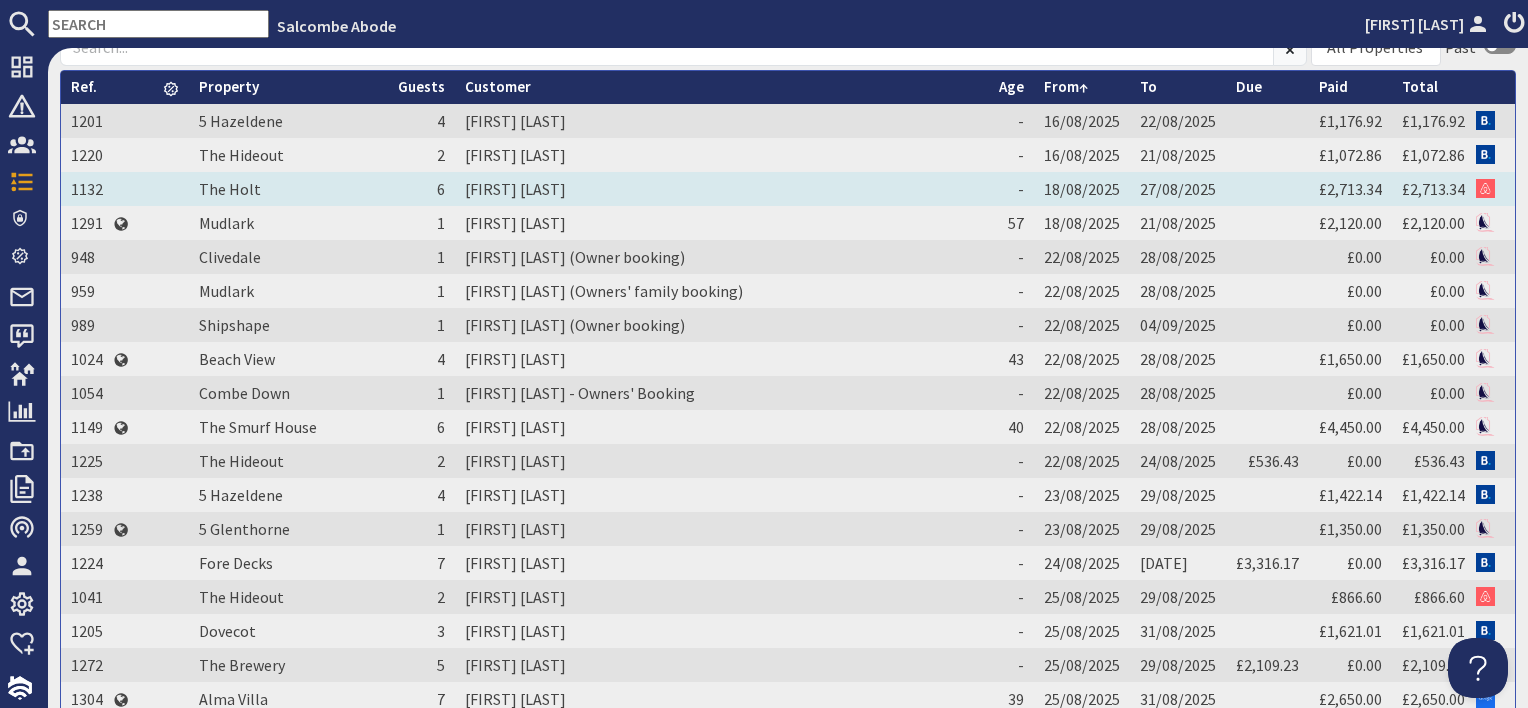 click on "Vanessa  Singleton" at bounding box center (722, 189) 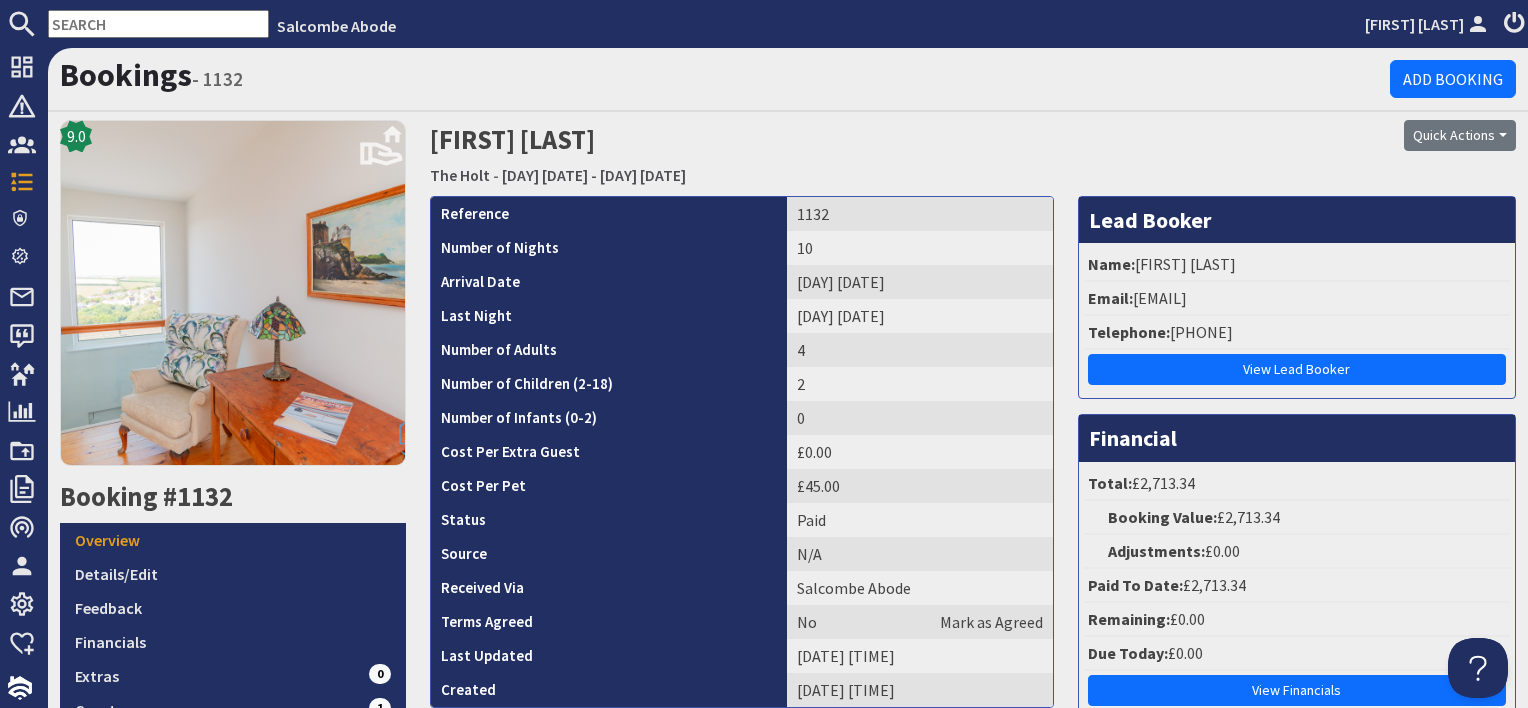 scroll, scrollTop: 0, scrollLeft: 0, axis: both 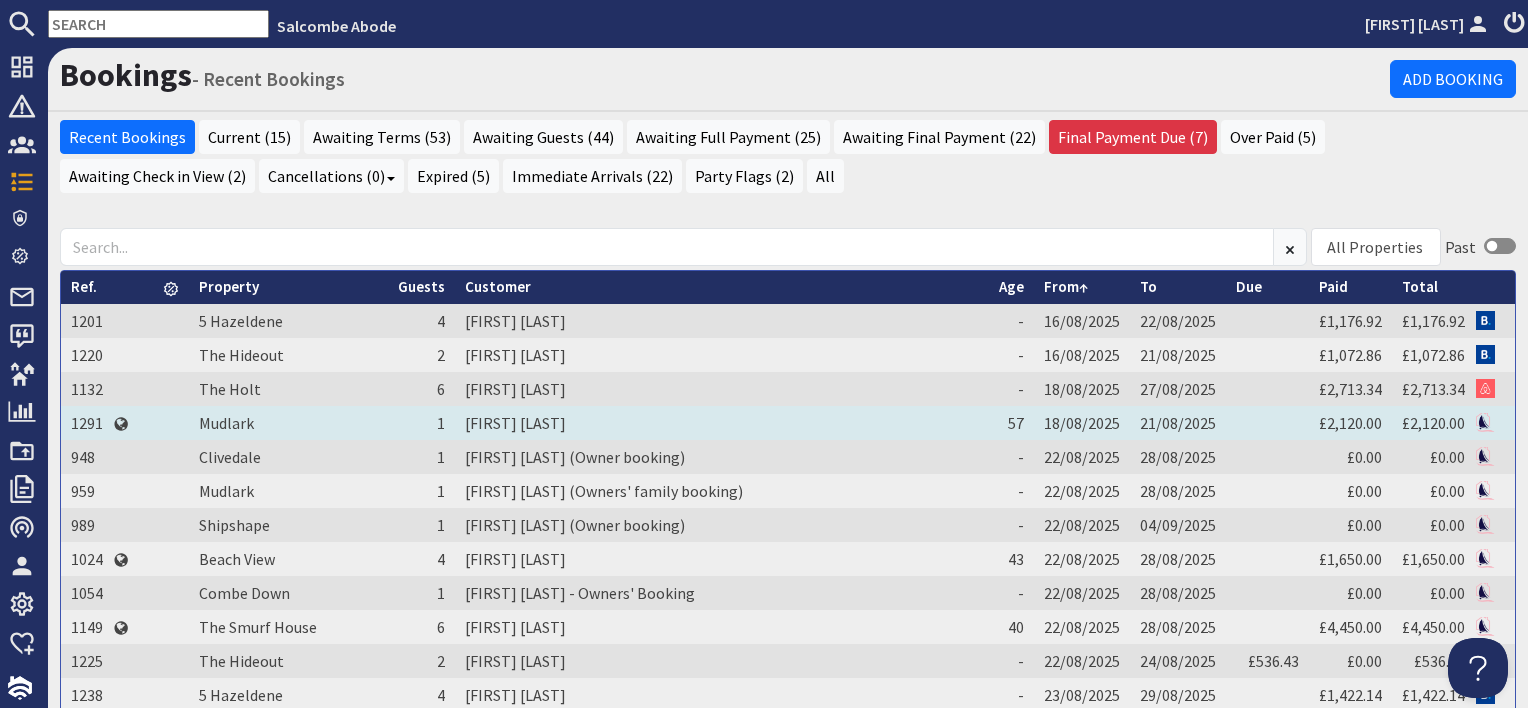 click on "[FIRST] [LAST]" at bounding box center (722, 423) 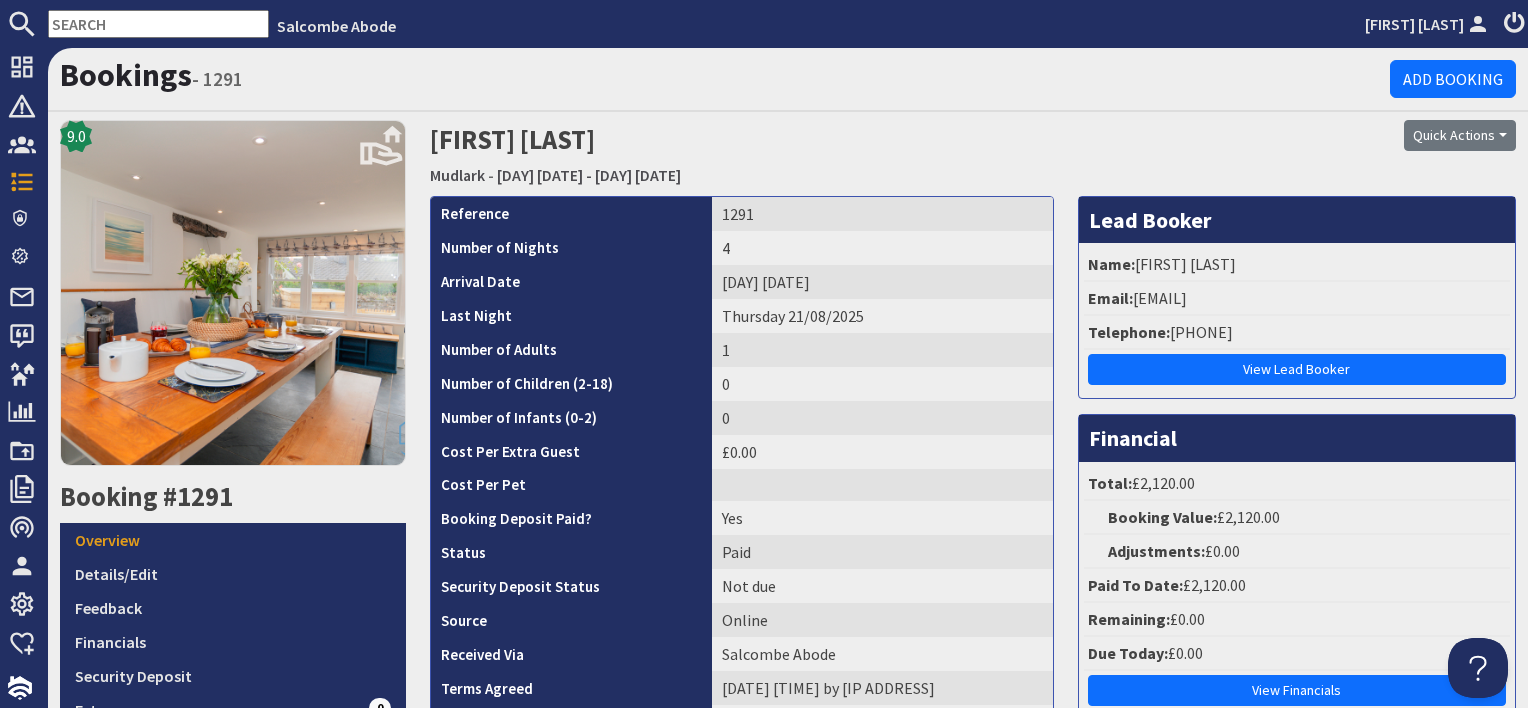 scroll, scrollTop: 0, scrollLeft: 0, axis: both 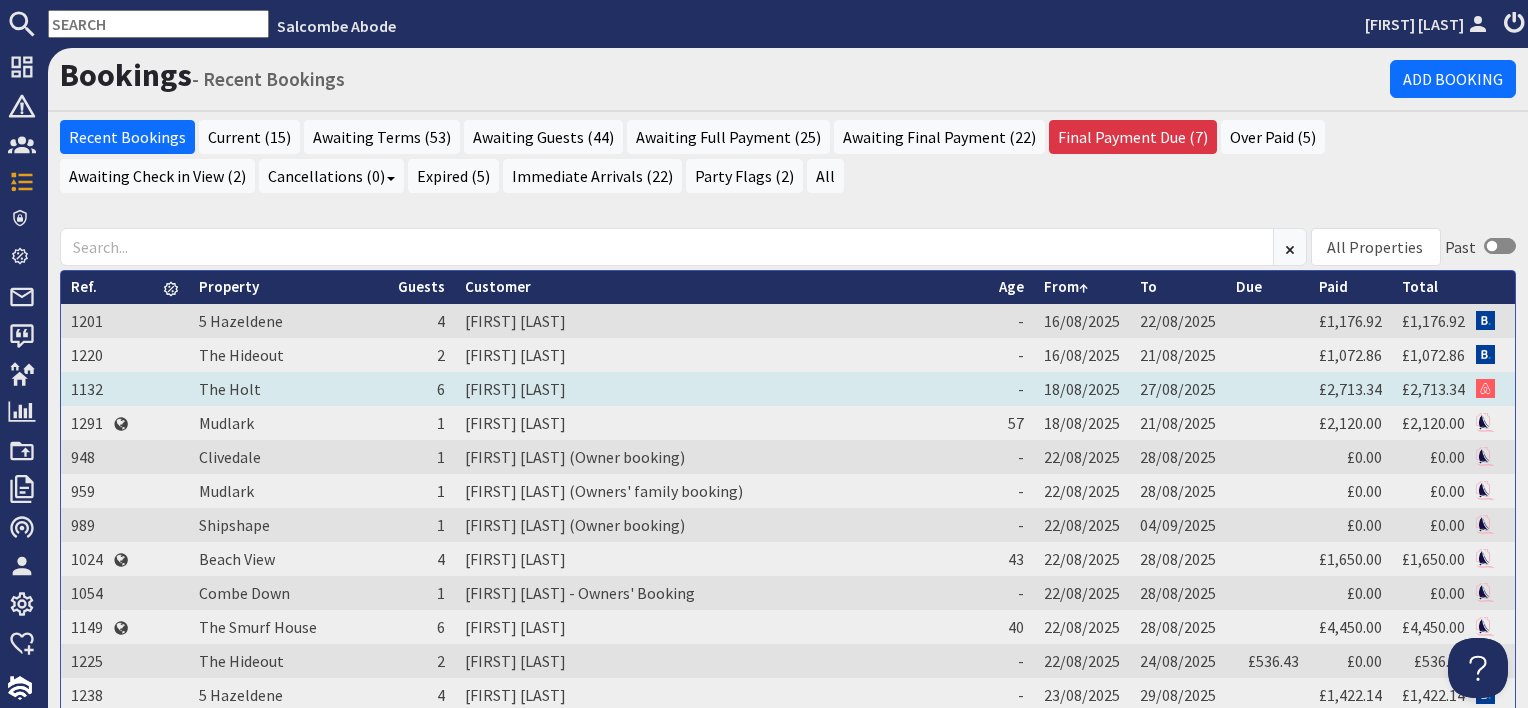 click on "Vanessa  Singleton" at bounding box center (722, 389) 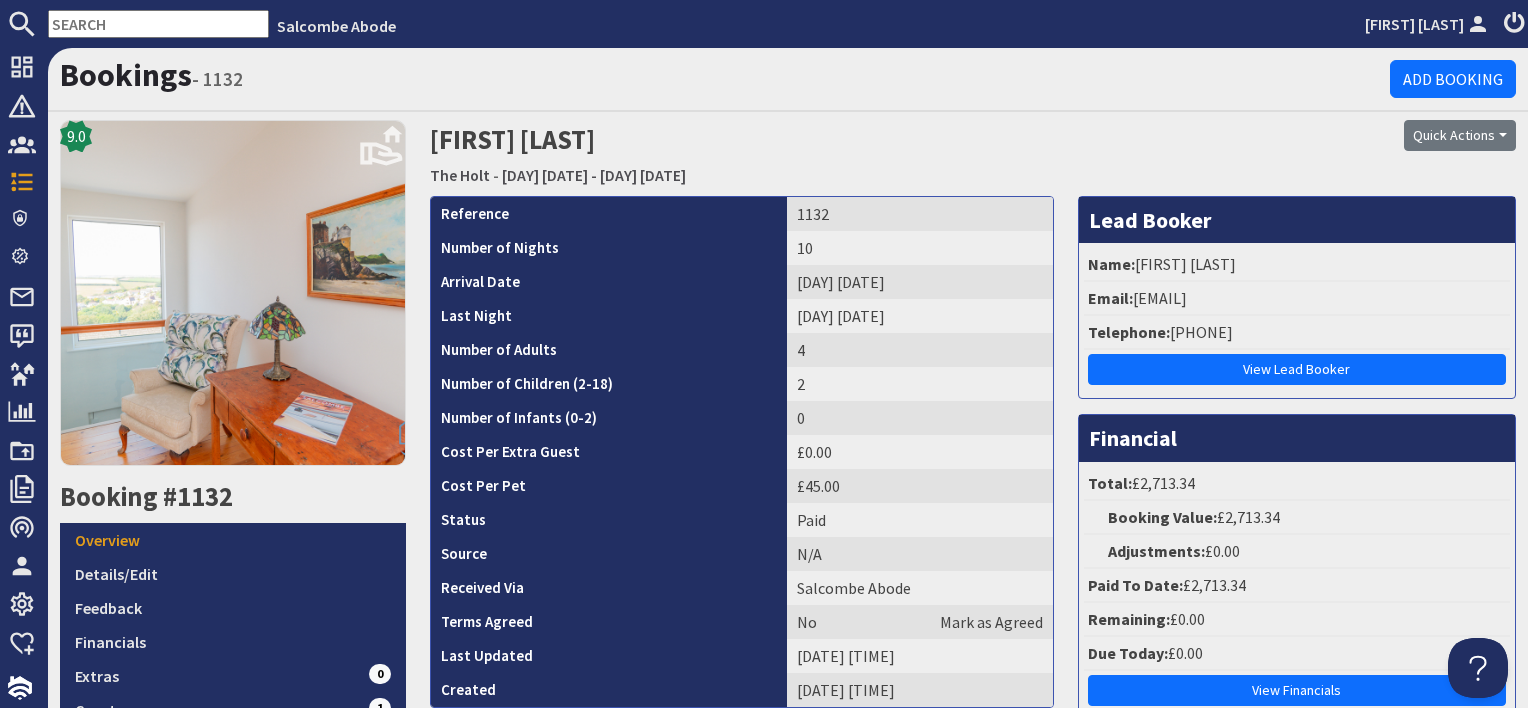 scroll, scrollTop: 0, scrollLeft: 0, axis: both 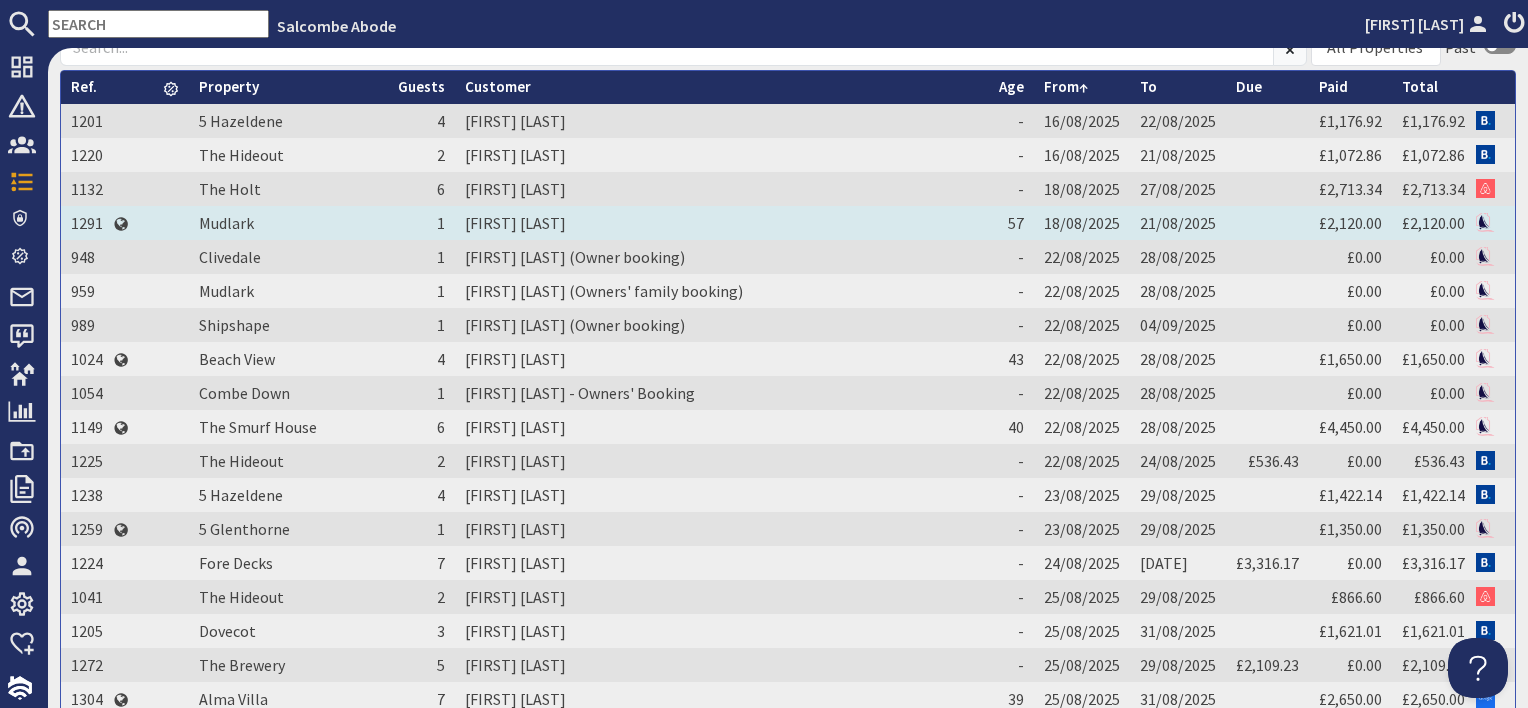click on "[FIRST] [LAST]" at bounding box center (722, 223) 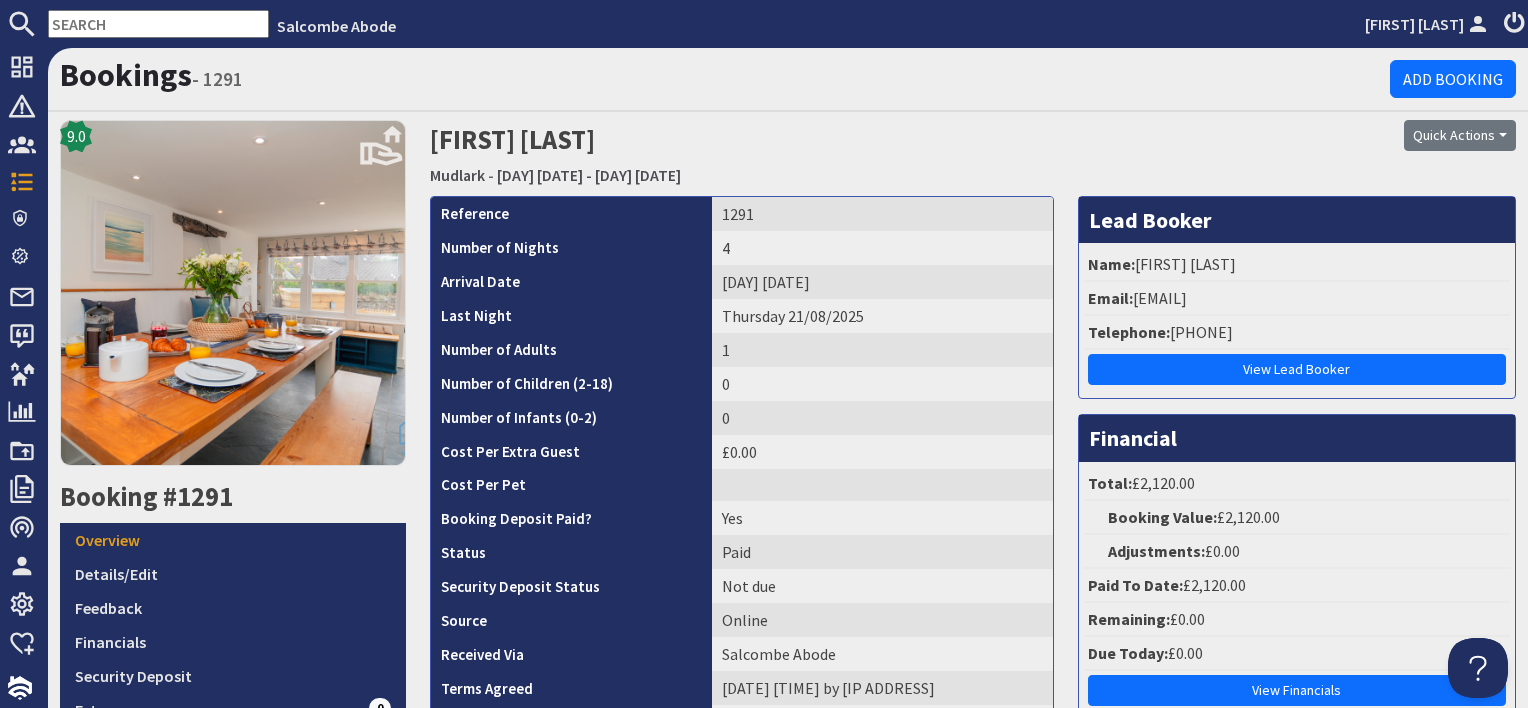 scroll, scrollTop: 0, scrollLeft: 0, axis: both 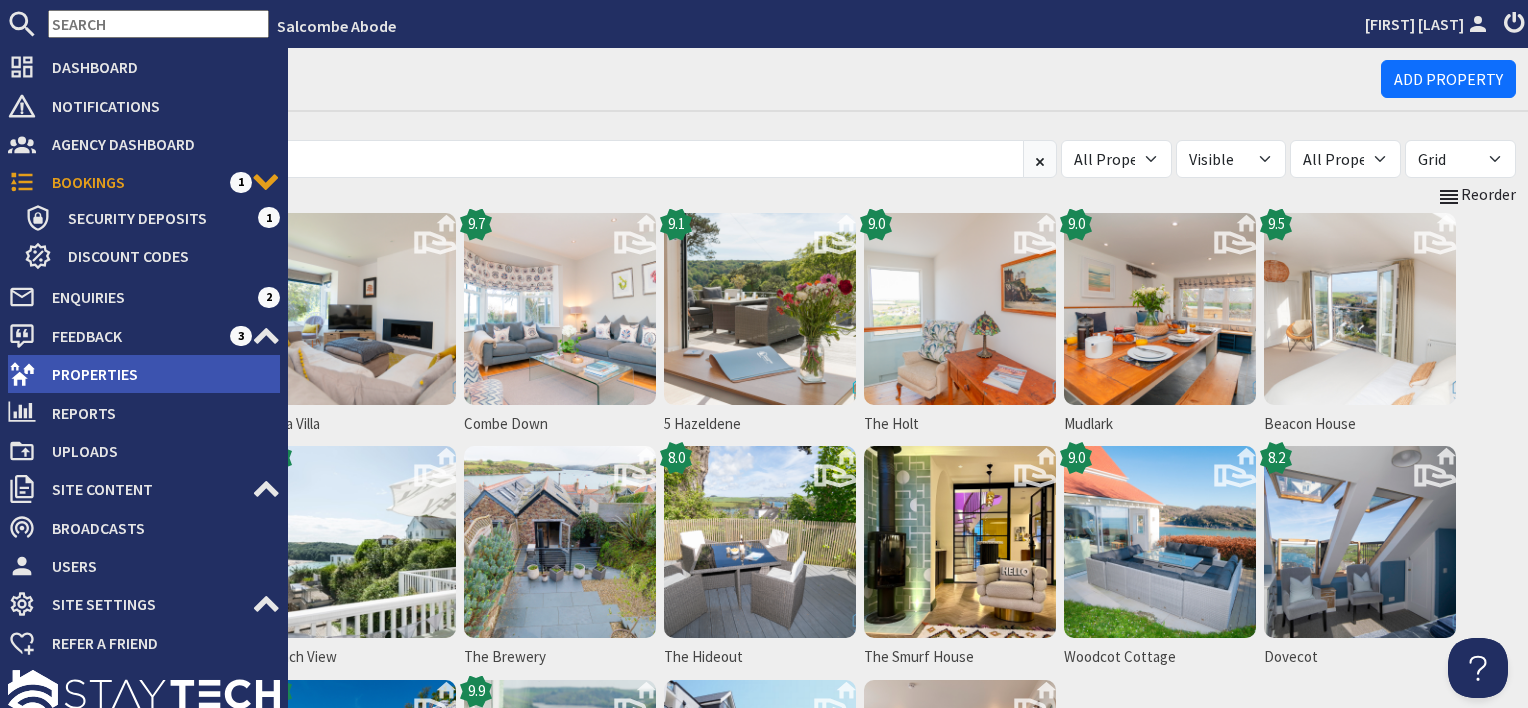click on "Properties" at bounding box center [158, 374] 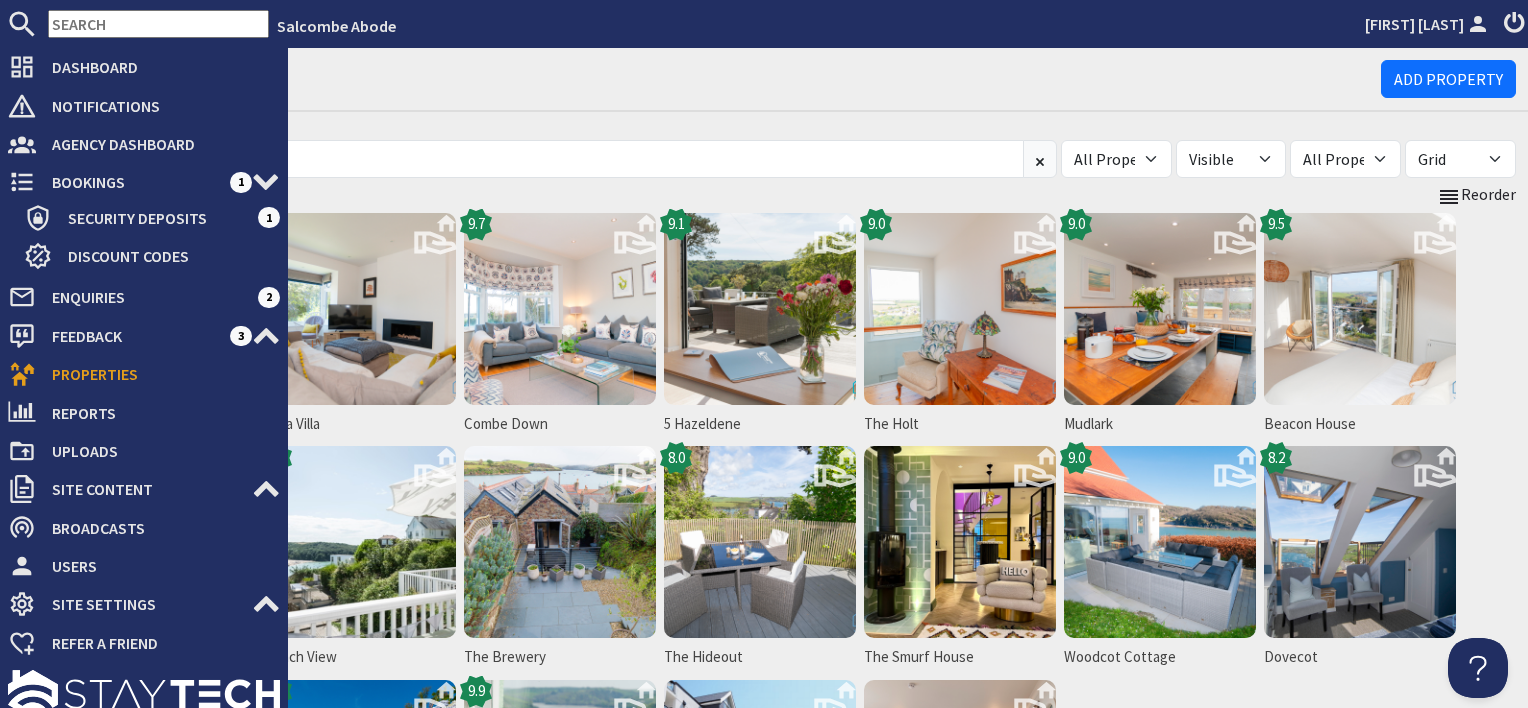 scroll, scrollTop: 0, scrollLeft: 0, axis: both 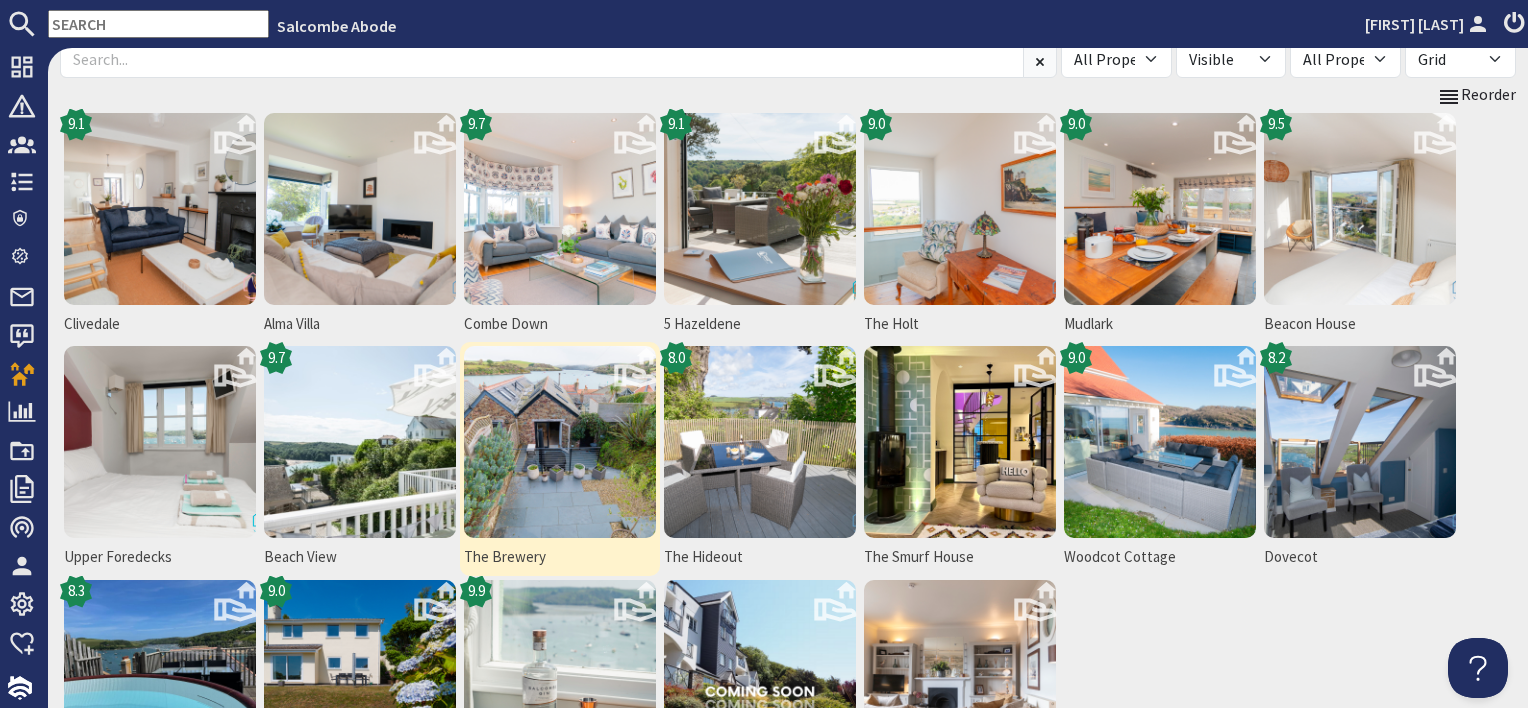 click at bounding box center [560, 442] 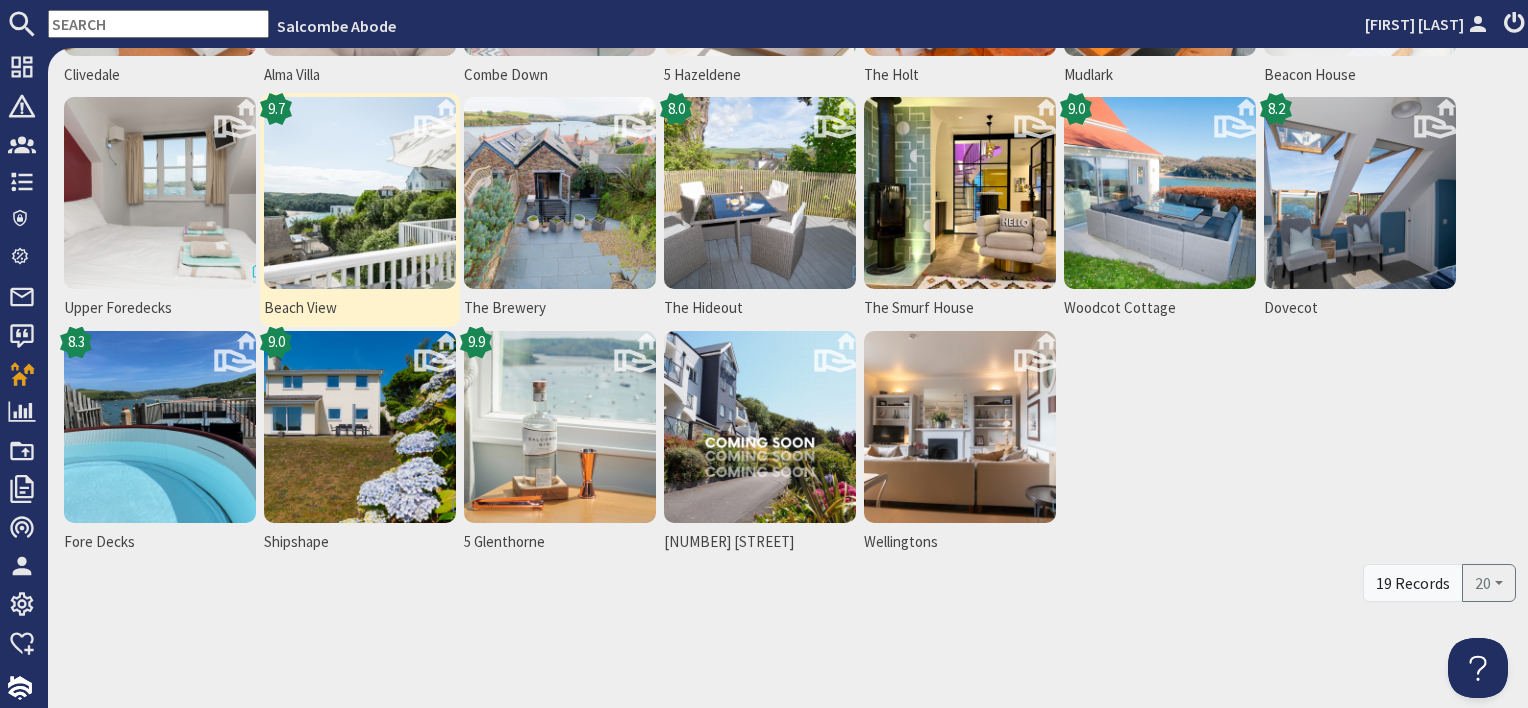 scroll, scrollTop: 0, scrollLeft: 0, axis: both 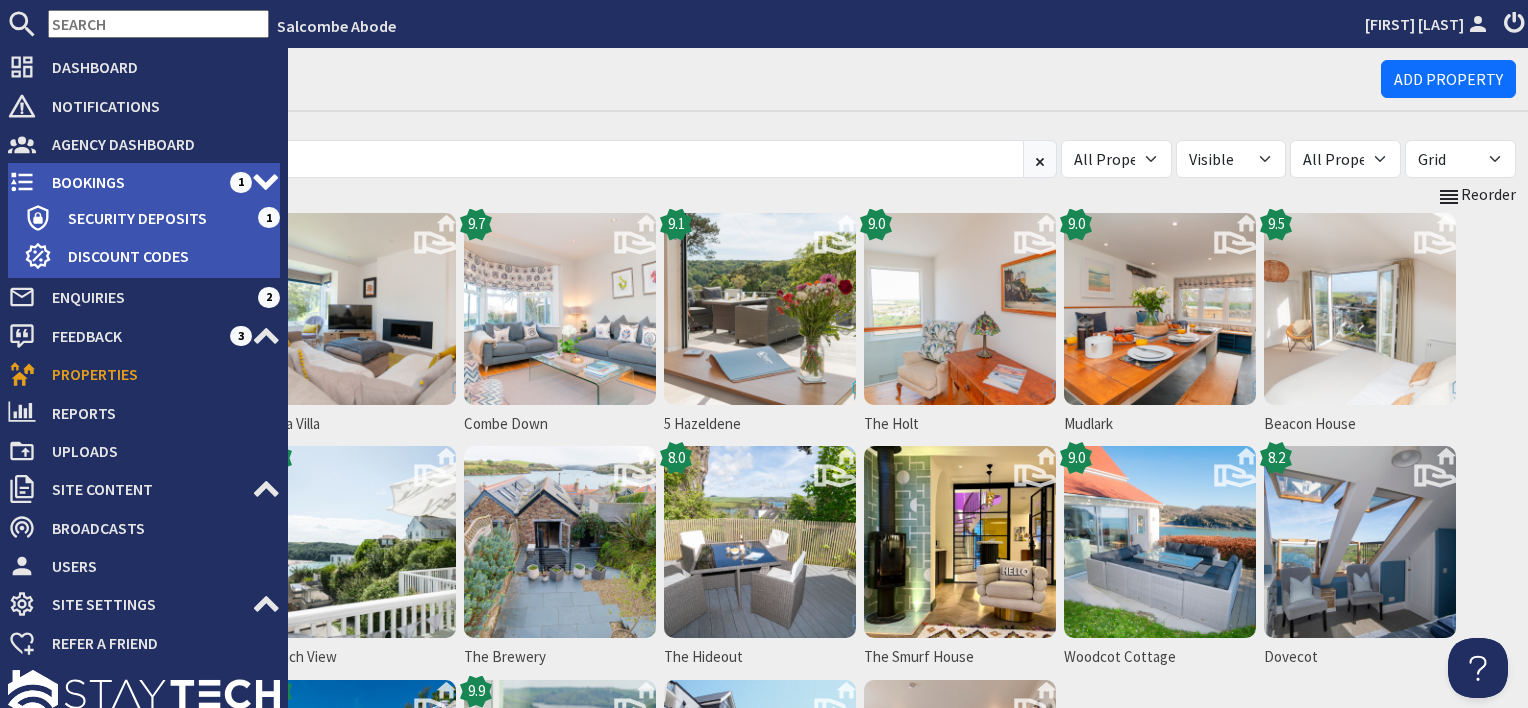 click on "Bookings" at bounding box center (133, 182) 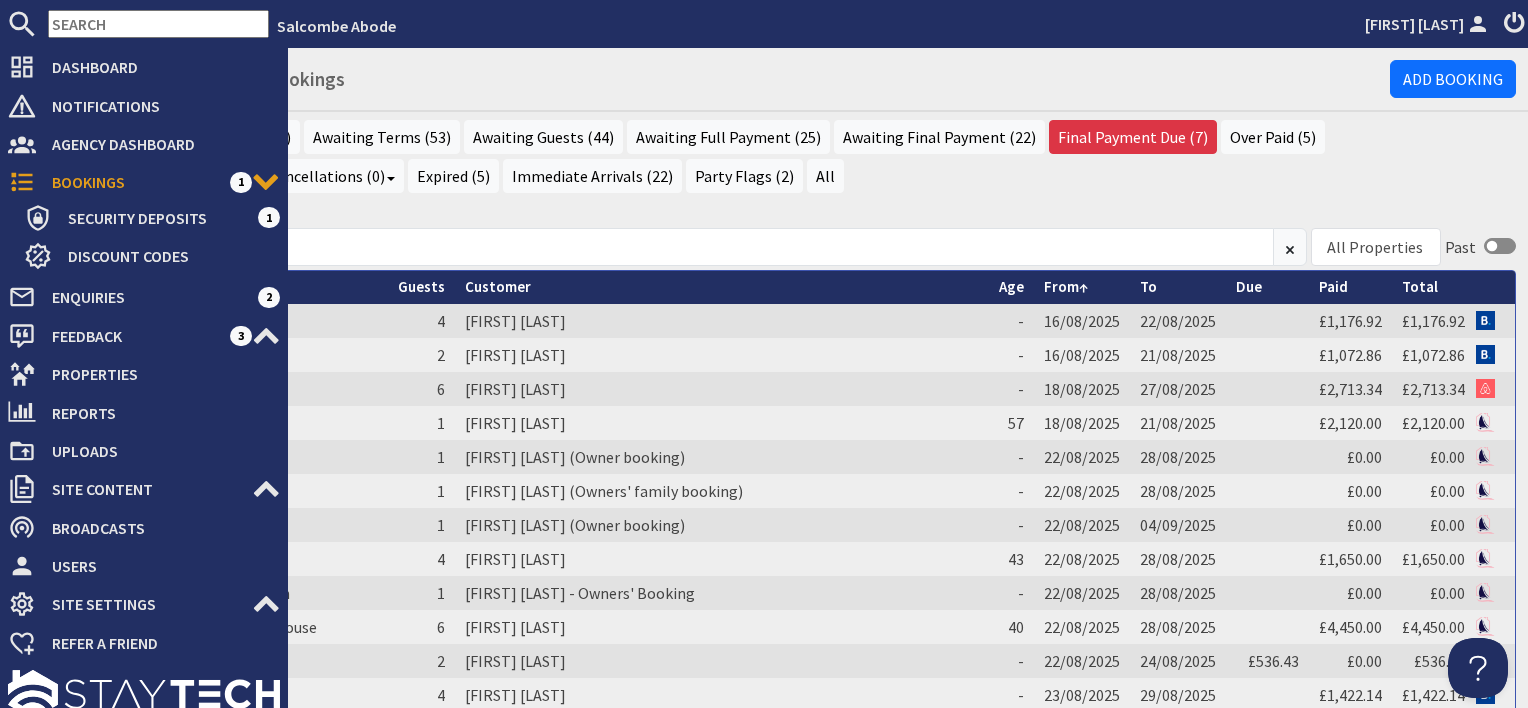scroll, scrollTop: 0, scrollLeft: 0, axis: both 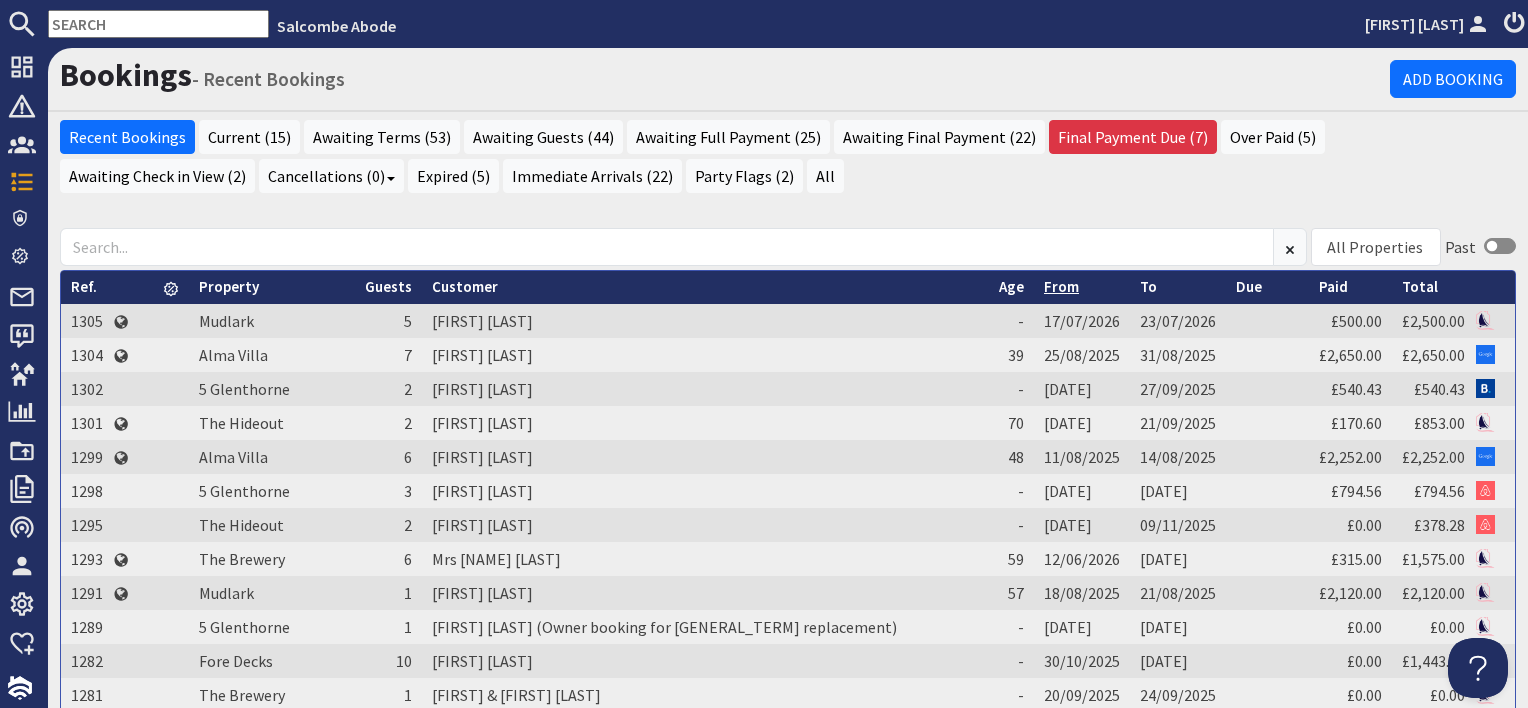 click on "From" at bounding box center [1061, 286] 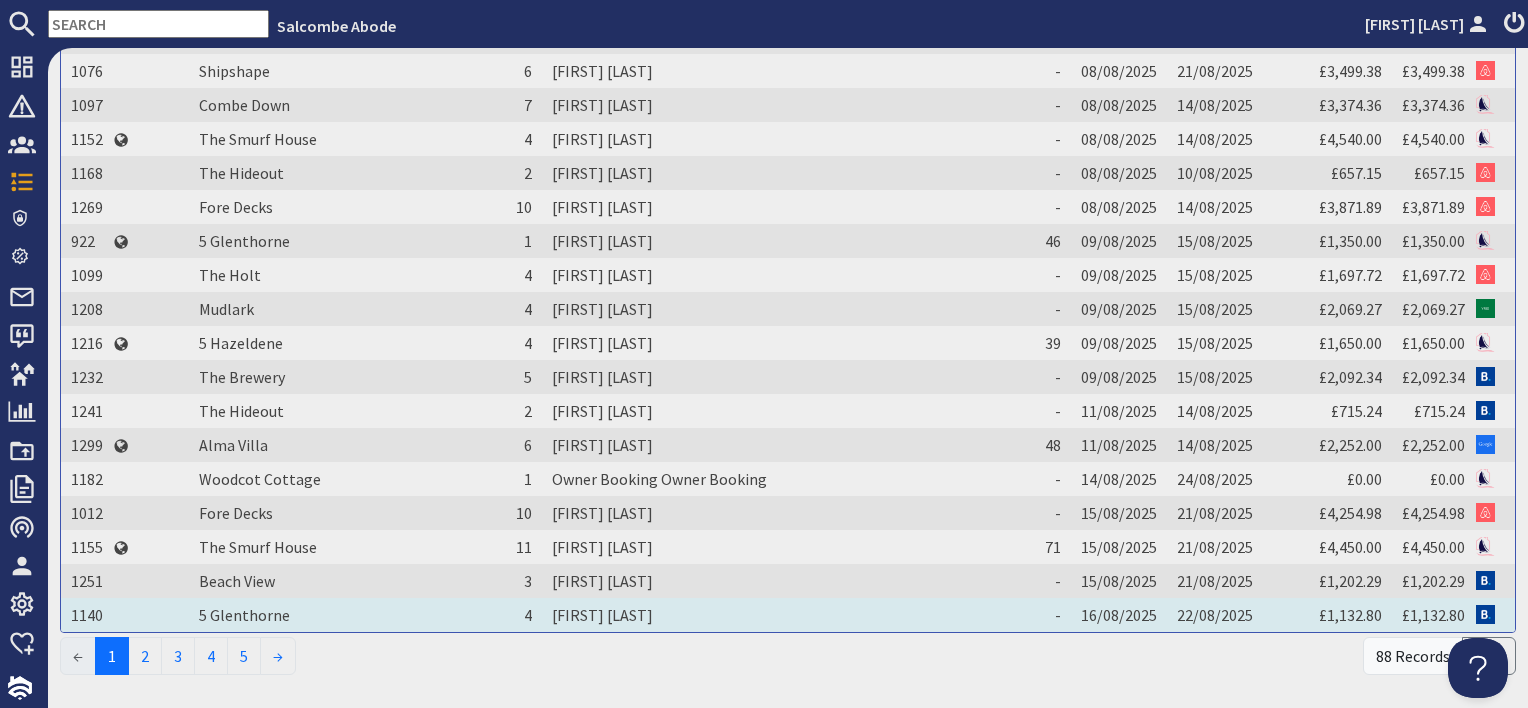 scroll, scrollTop: 400, scrollLeft: 0, axis: vertical 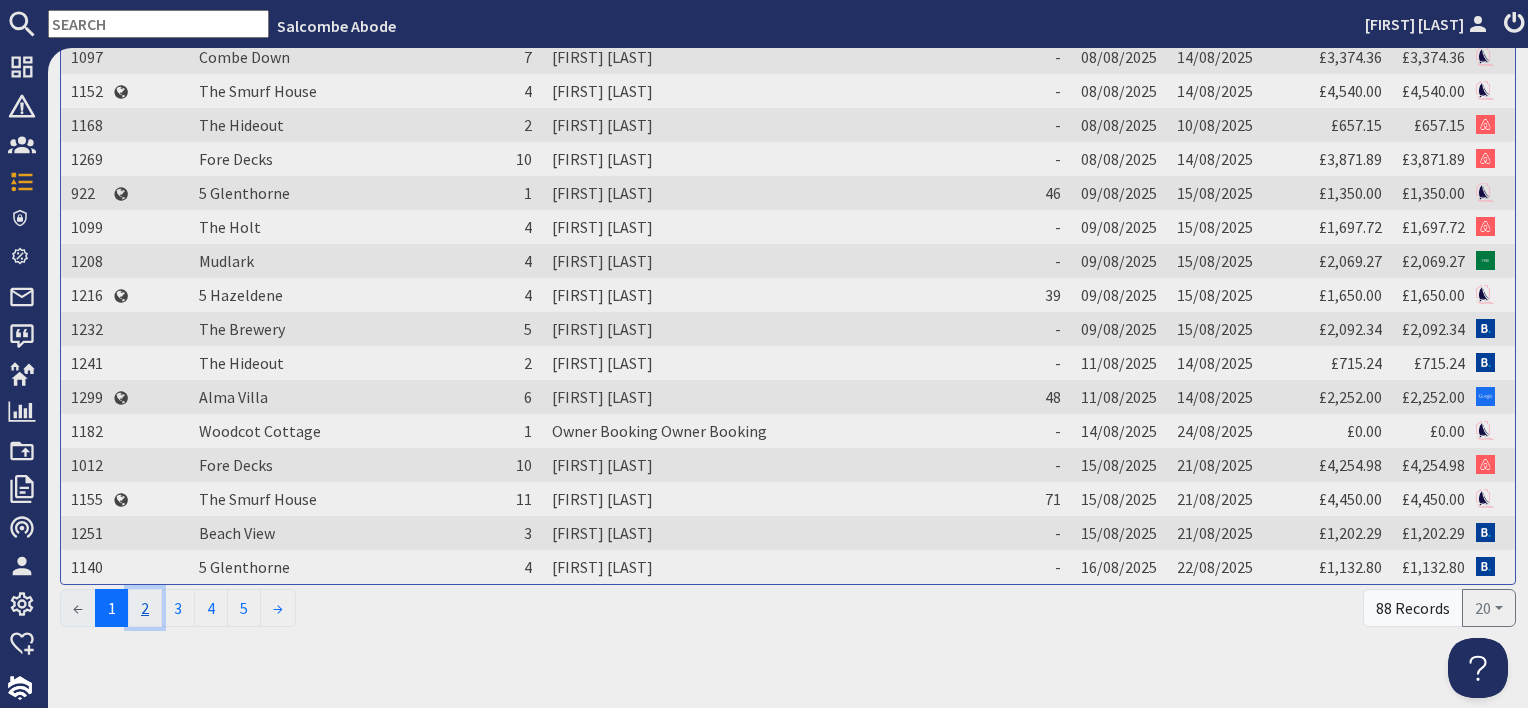 click on "2" at bounding box center [145, 608] 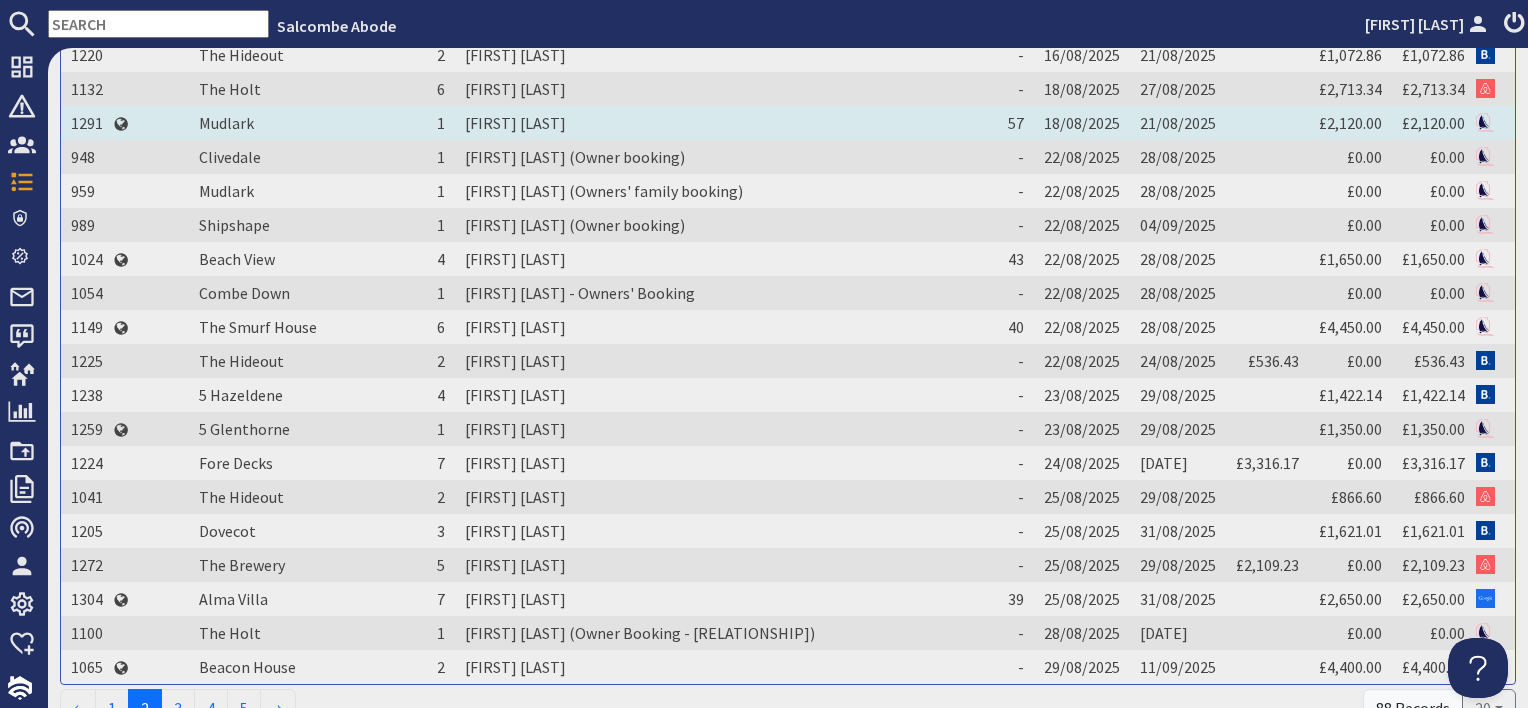 scroll, scrollTop: 420, scrollLeft: 0, axis: vertical 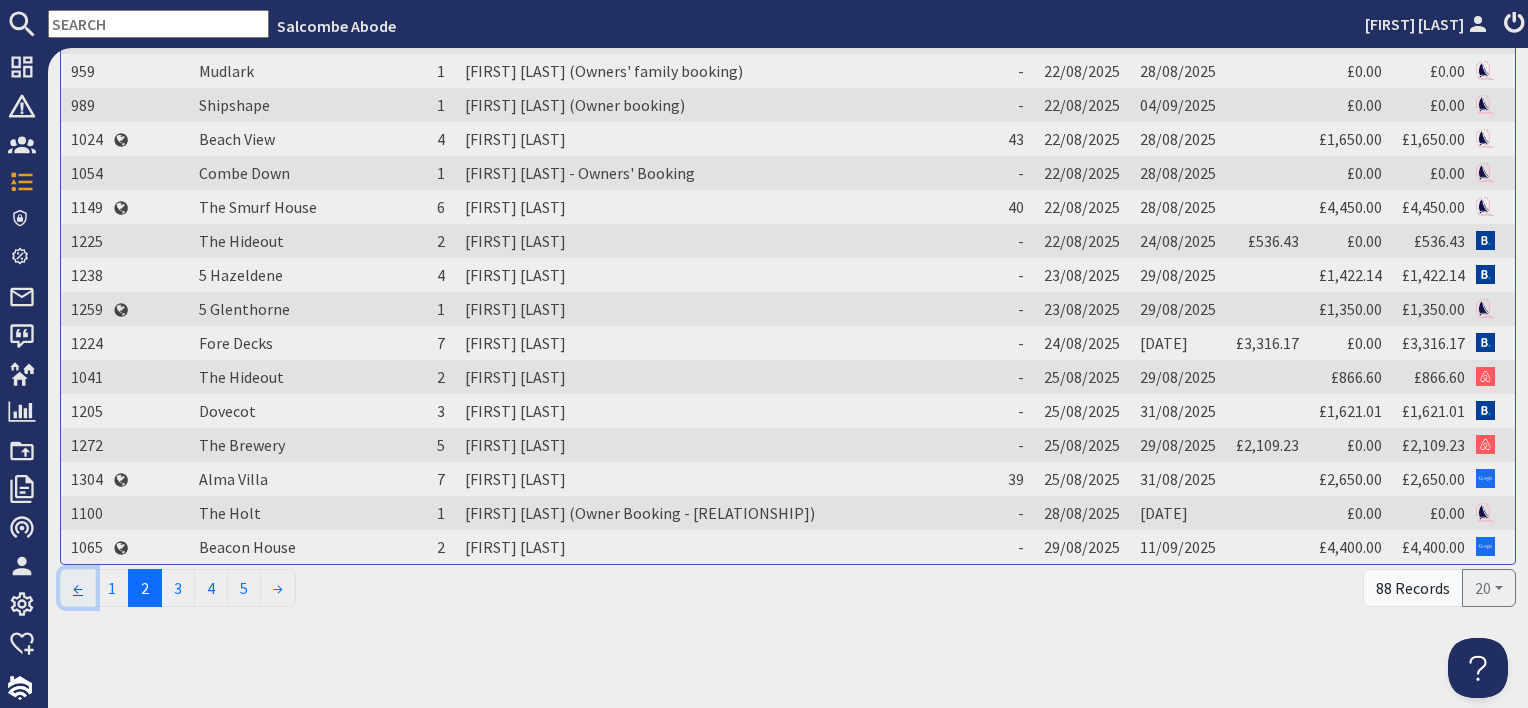 click on "←" at bounding box center (78, 588) 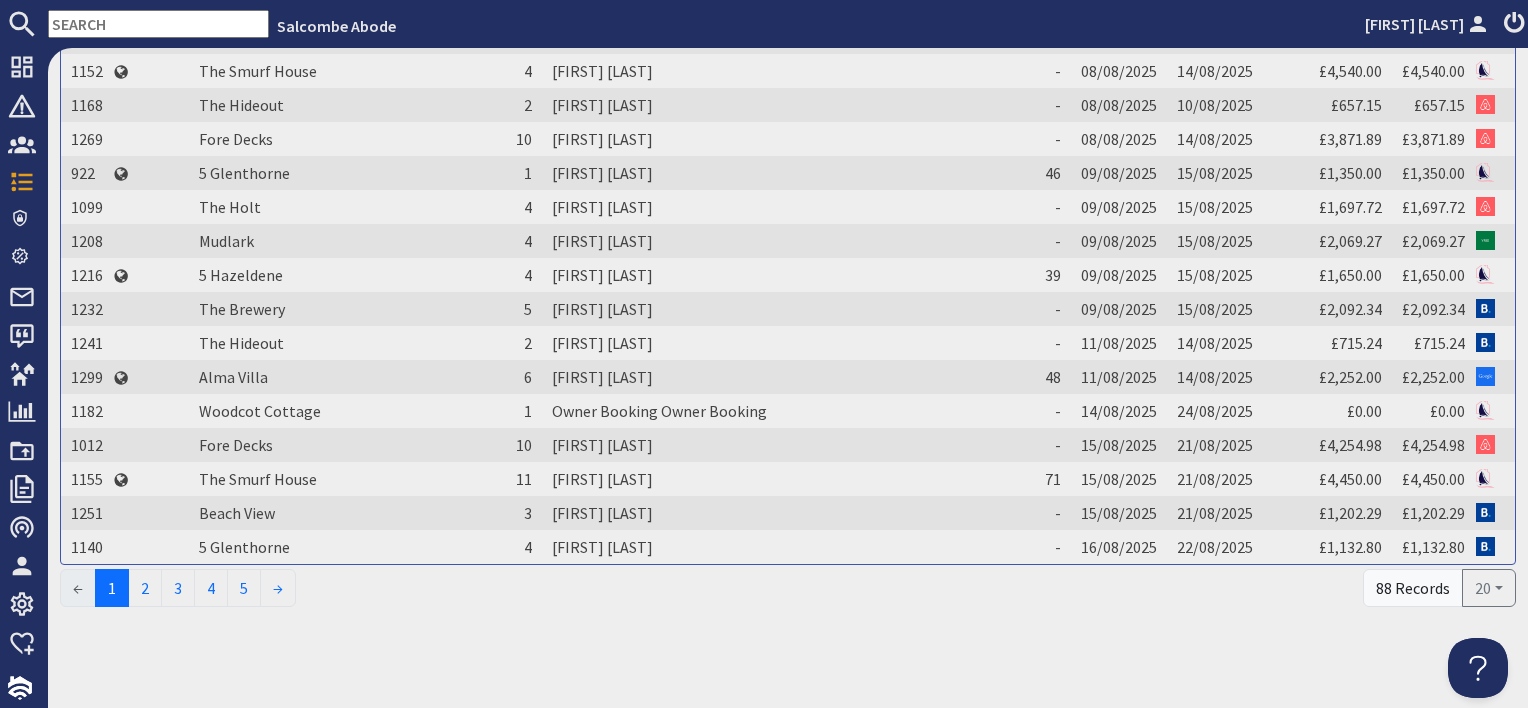 scroll, scrollTop: 0, scrollLeft: 0, axis: both 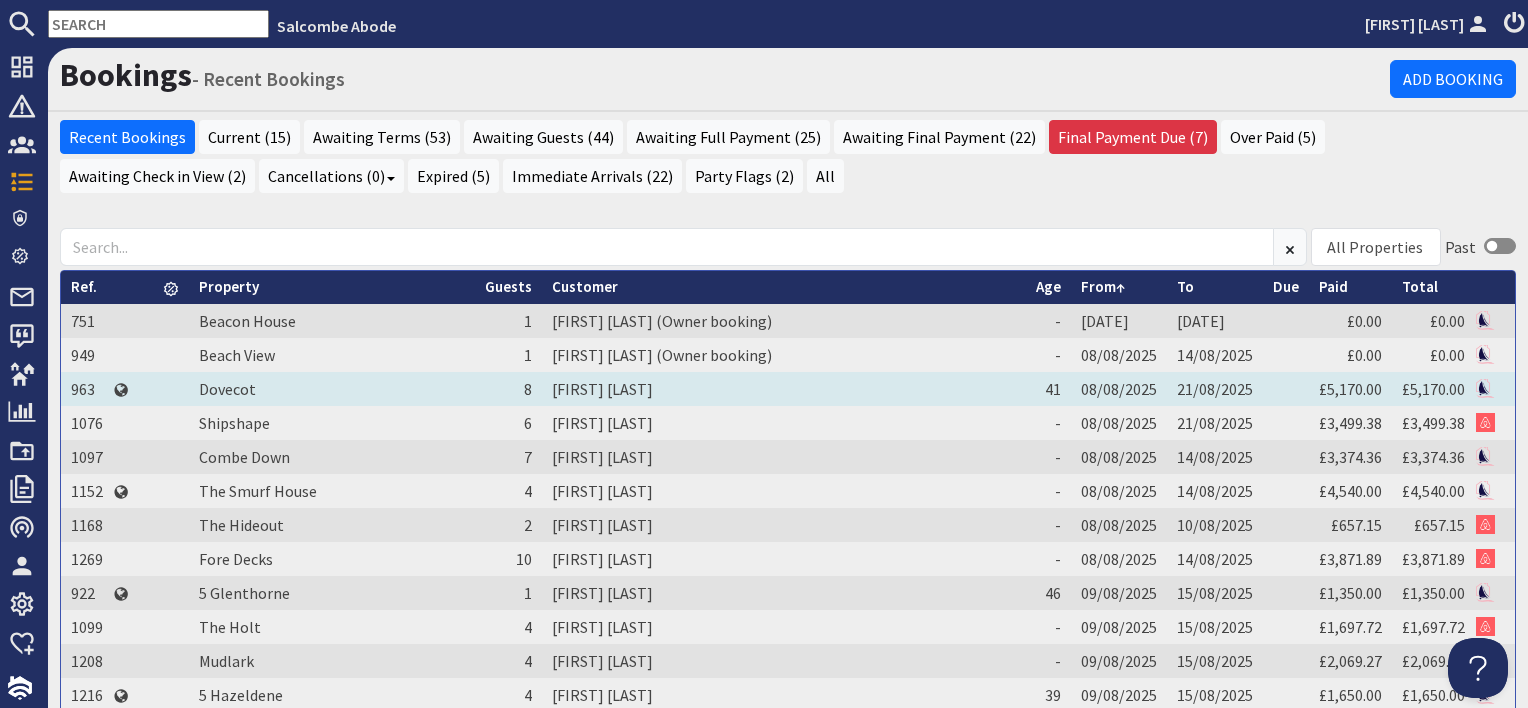 click on "[FIRST] [LAST]" at bounding box center (784, 389) 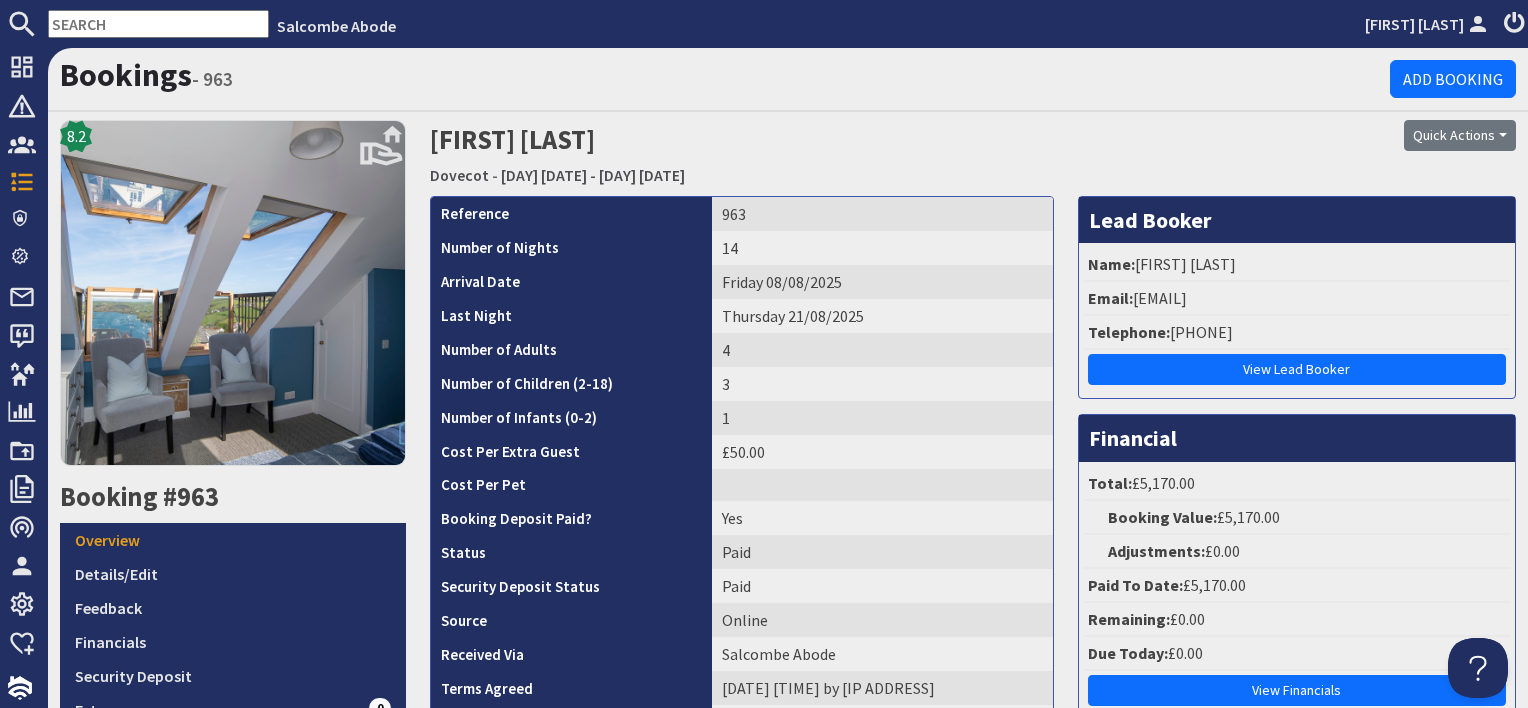 scroll, scrollTop: 0, scrollLeft: 0, axis: both 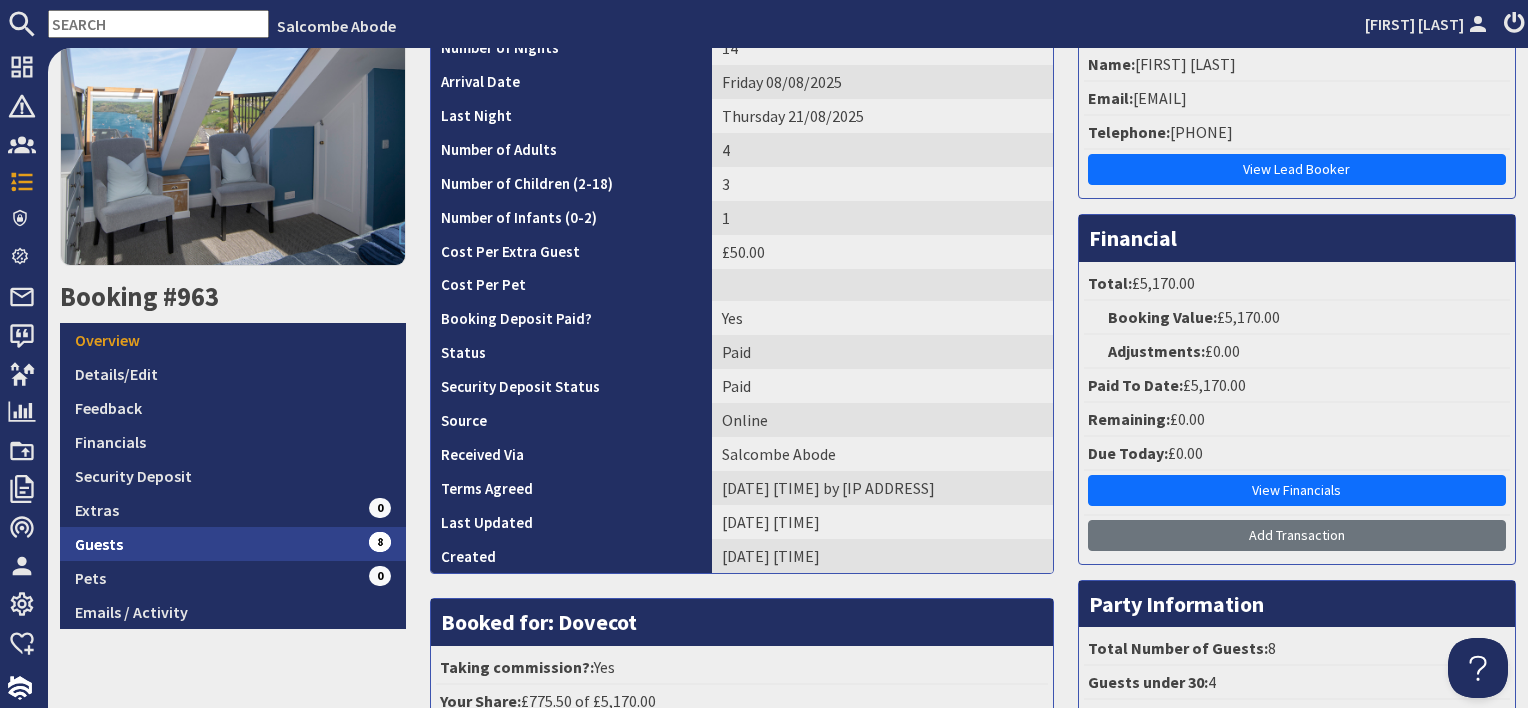 click on "Guests
8" at bounding box center (233, 544) 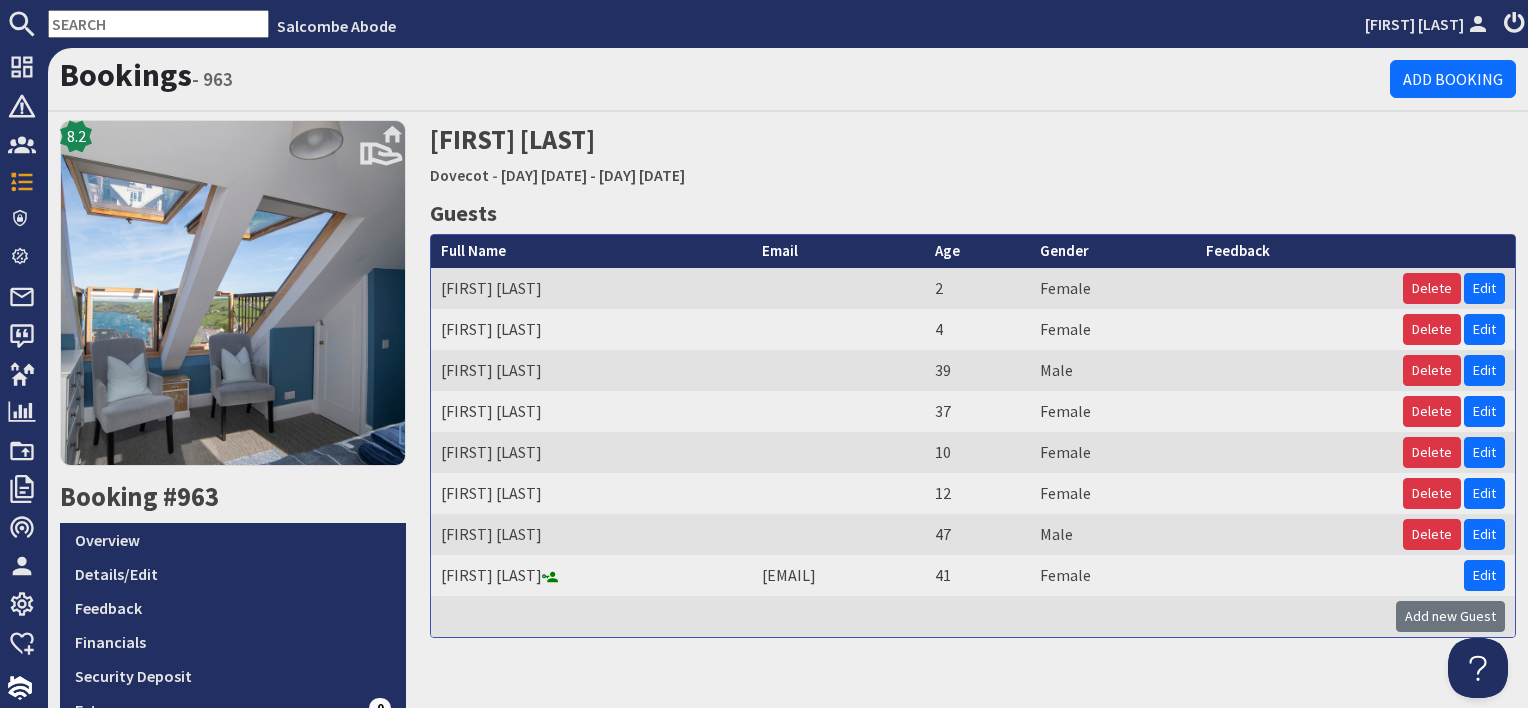 scroll, scrollTop: 0, scrollLeft: 0, axis: both 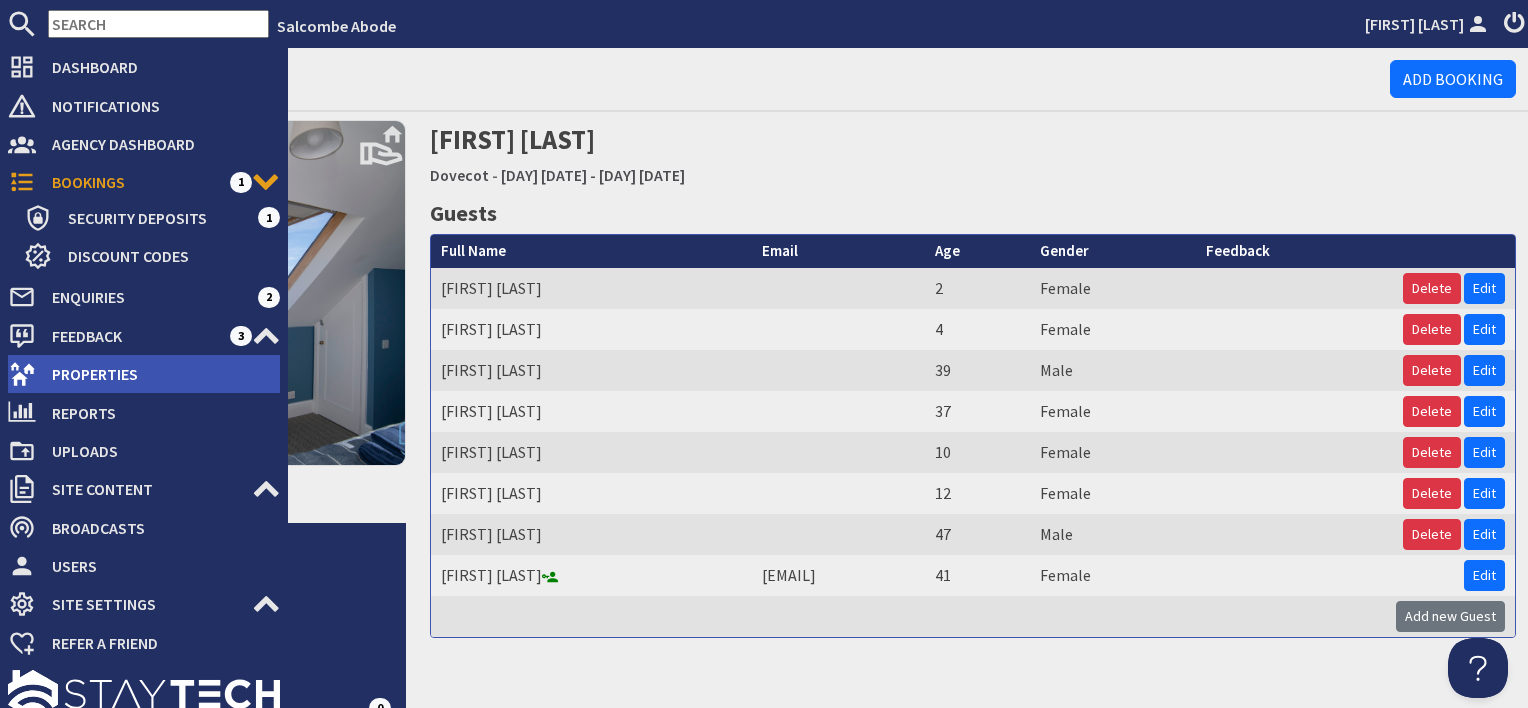 click on "Properties" at bounding box center (158, 374) 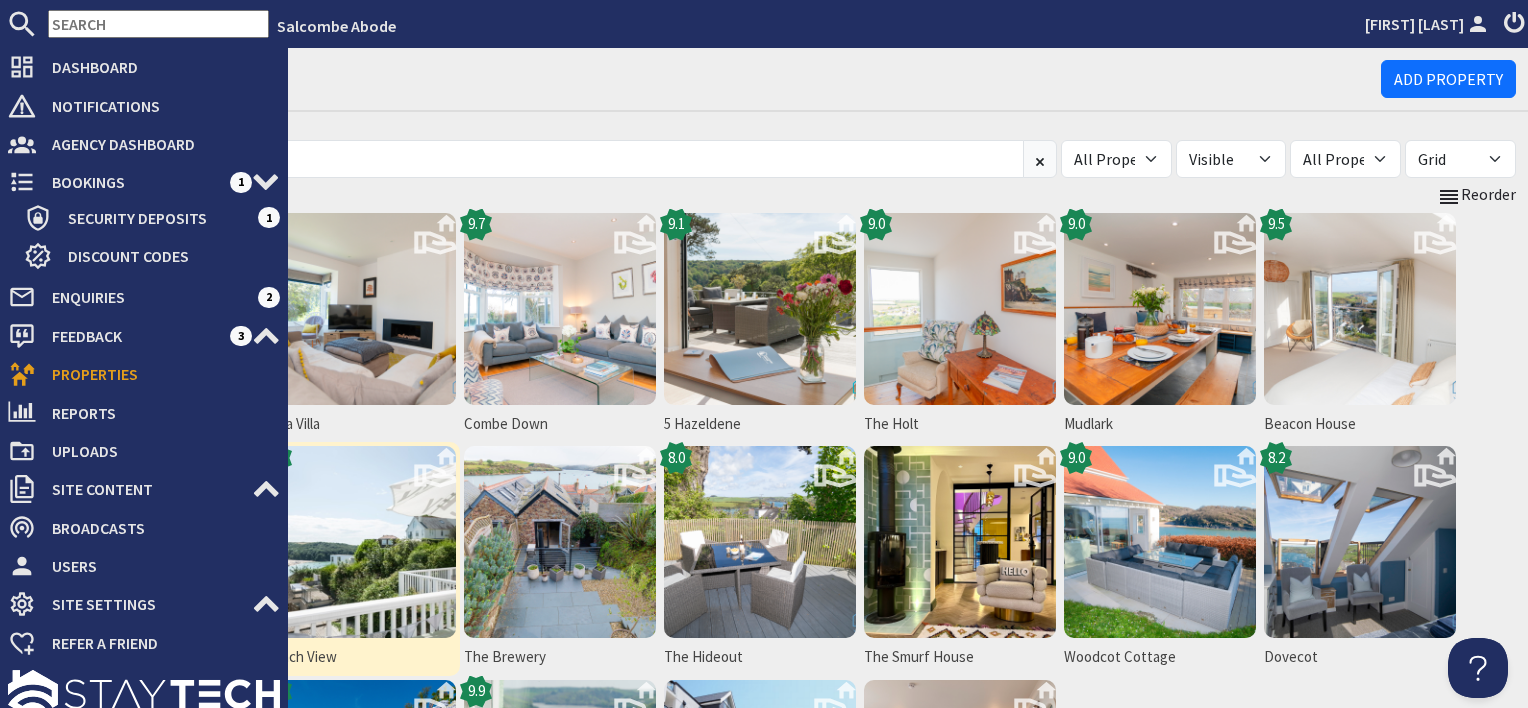 scroll, scrollTop: 0, scrollLeft: 0, axis: both 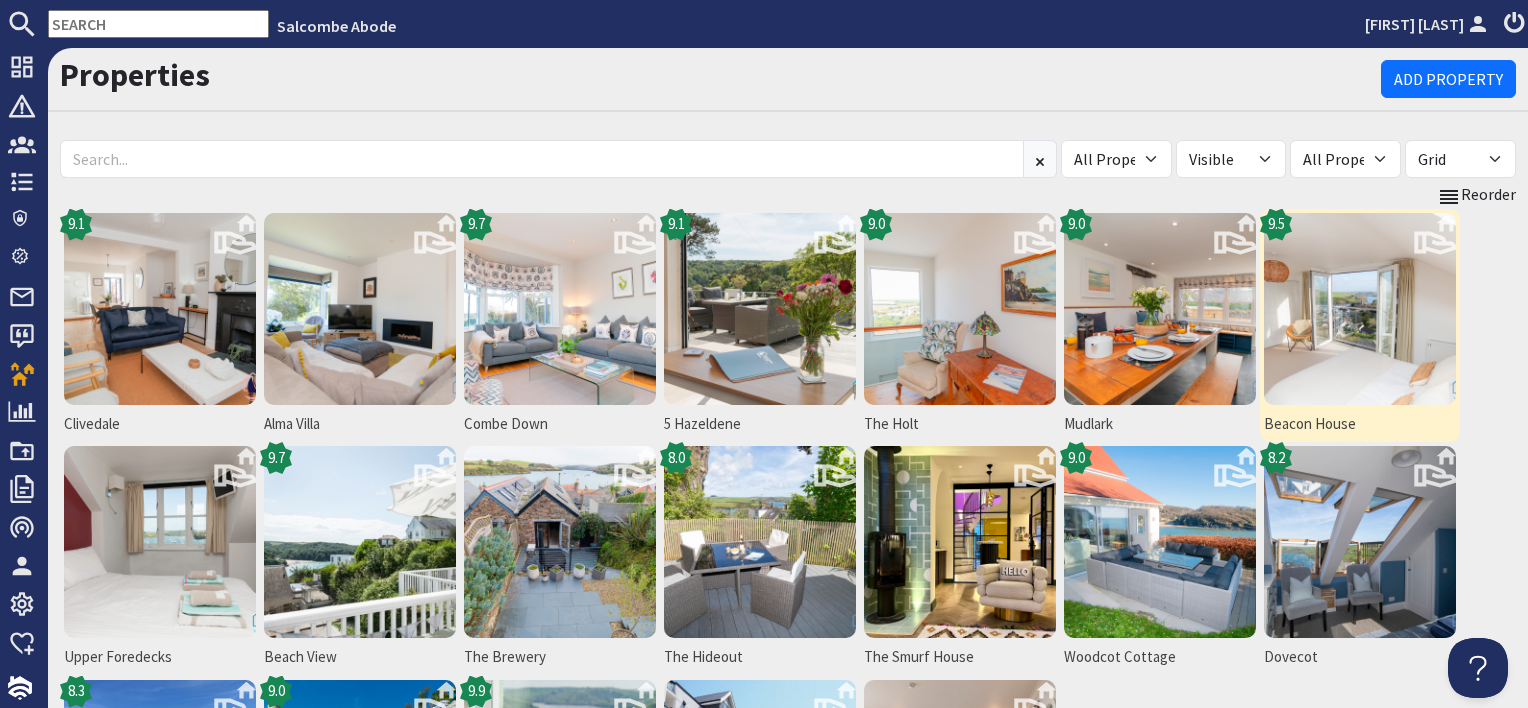 click at bounding box center (1360, 309) 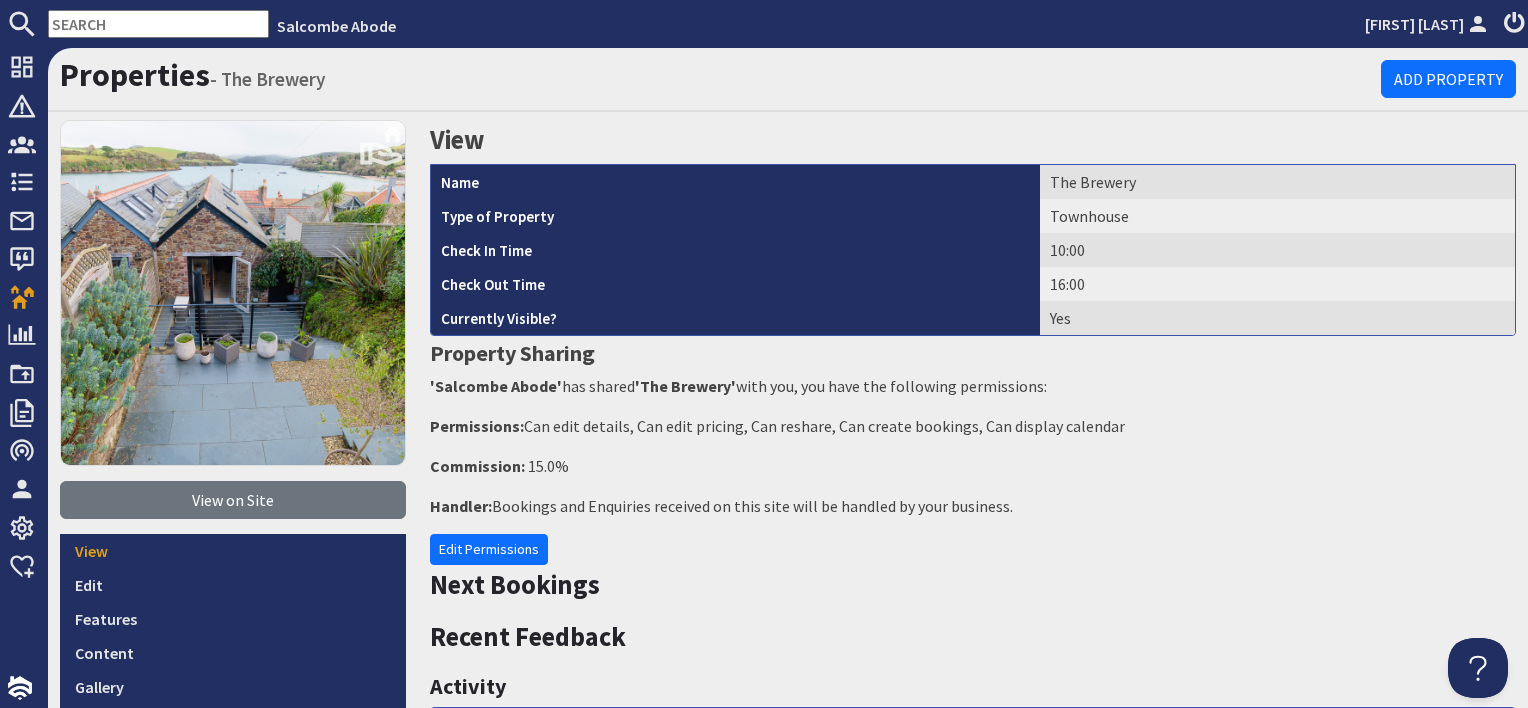 scroll, scrollTop: 0, scrollLeft: 0, axis: both 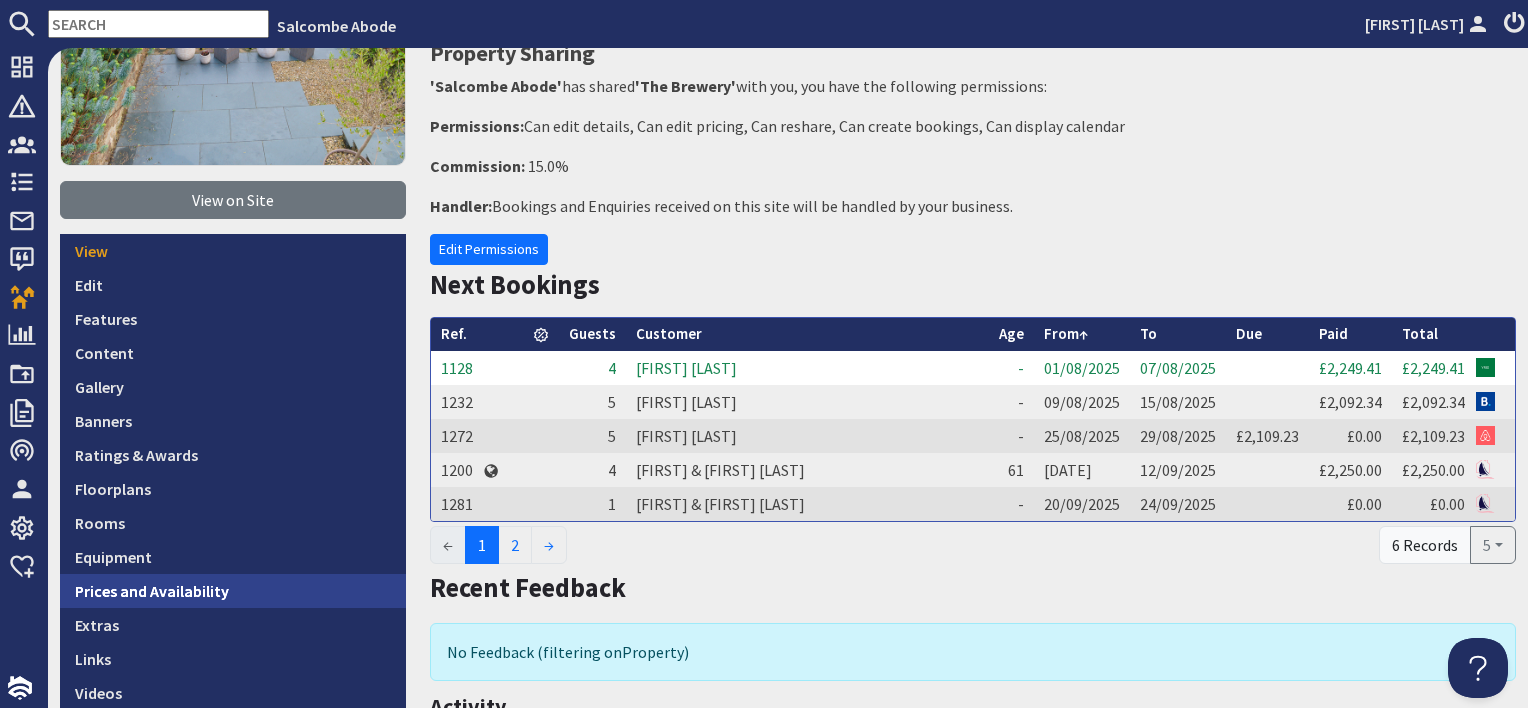 click on "Prices and Availability" at bounding box center (233, 591) 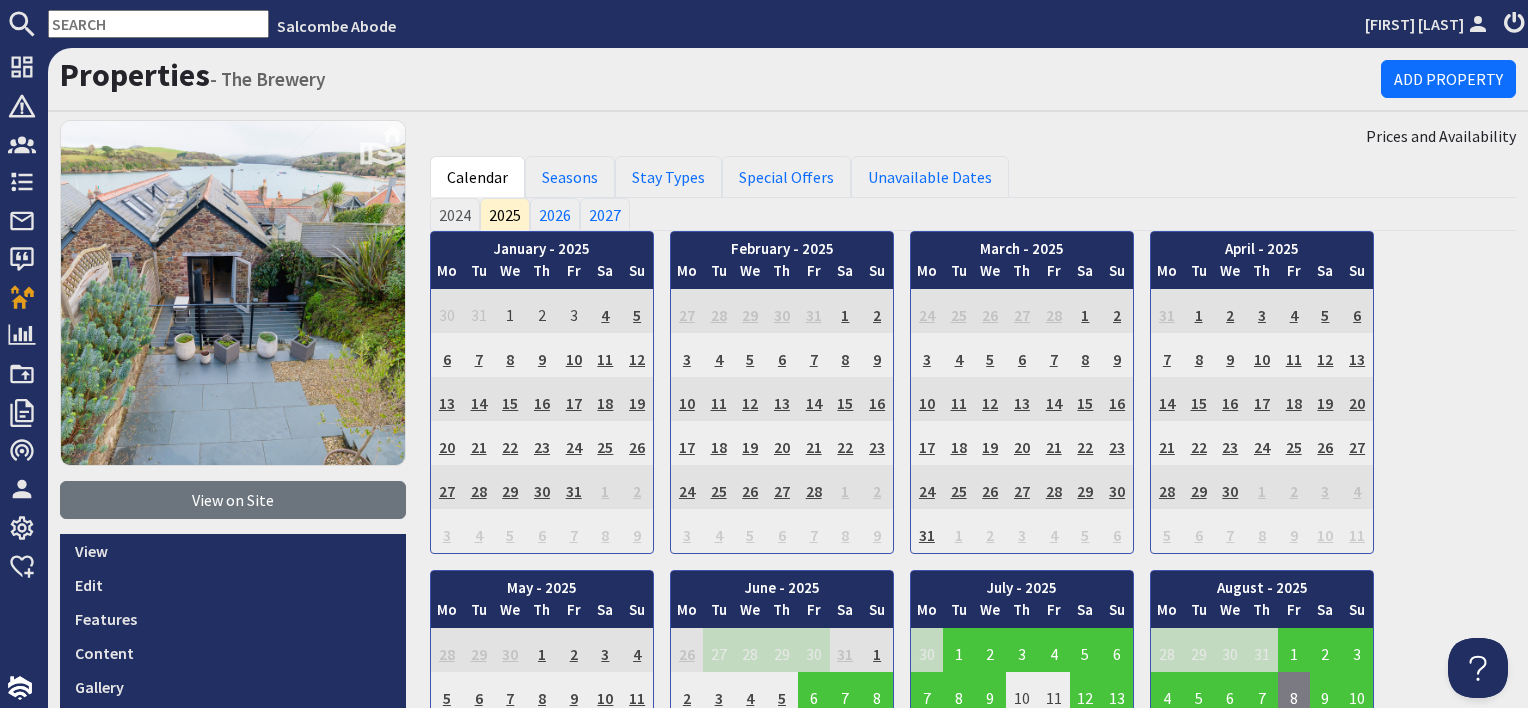 scroll, scrollTop: 0, scrollLeft: 0, axis: both 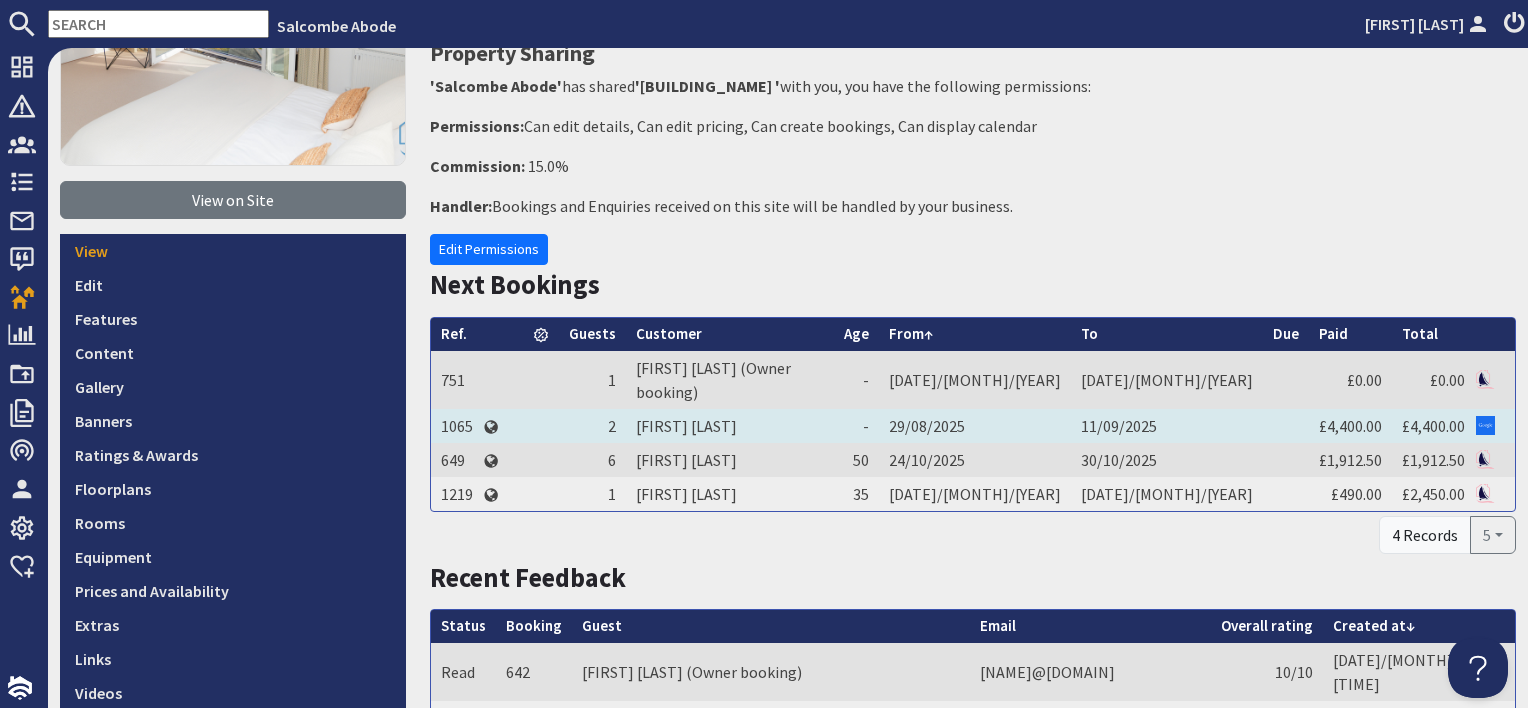 click on "[FIRST] [LAST]" at bounding box center [730, 426] 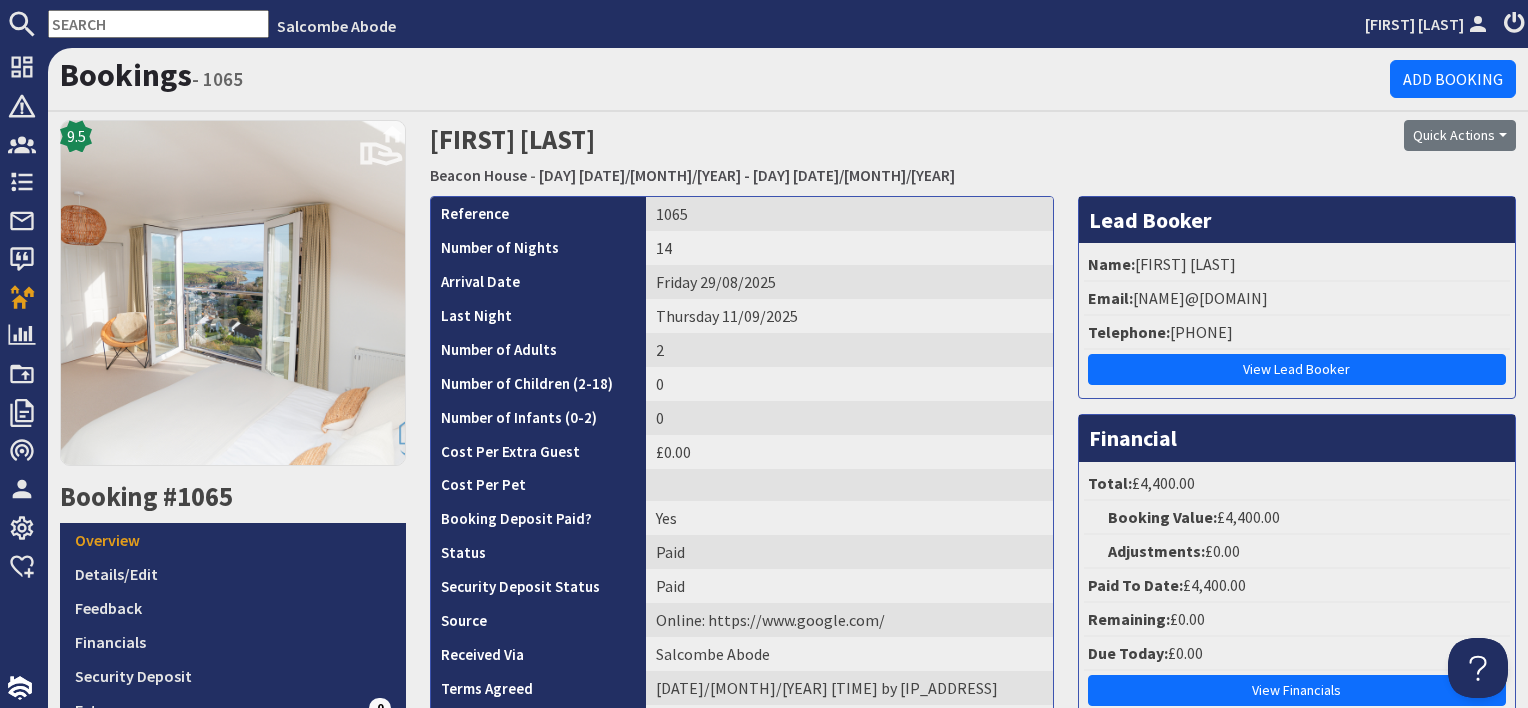 scroll, scrollTop: 0, scrollLeft: 0, axis: both 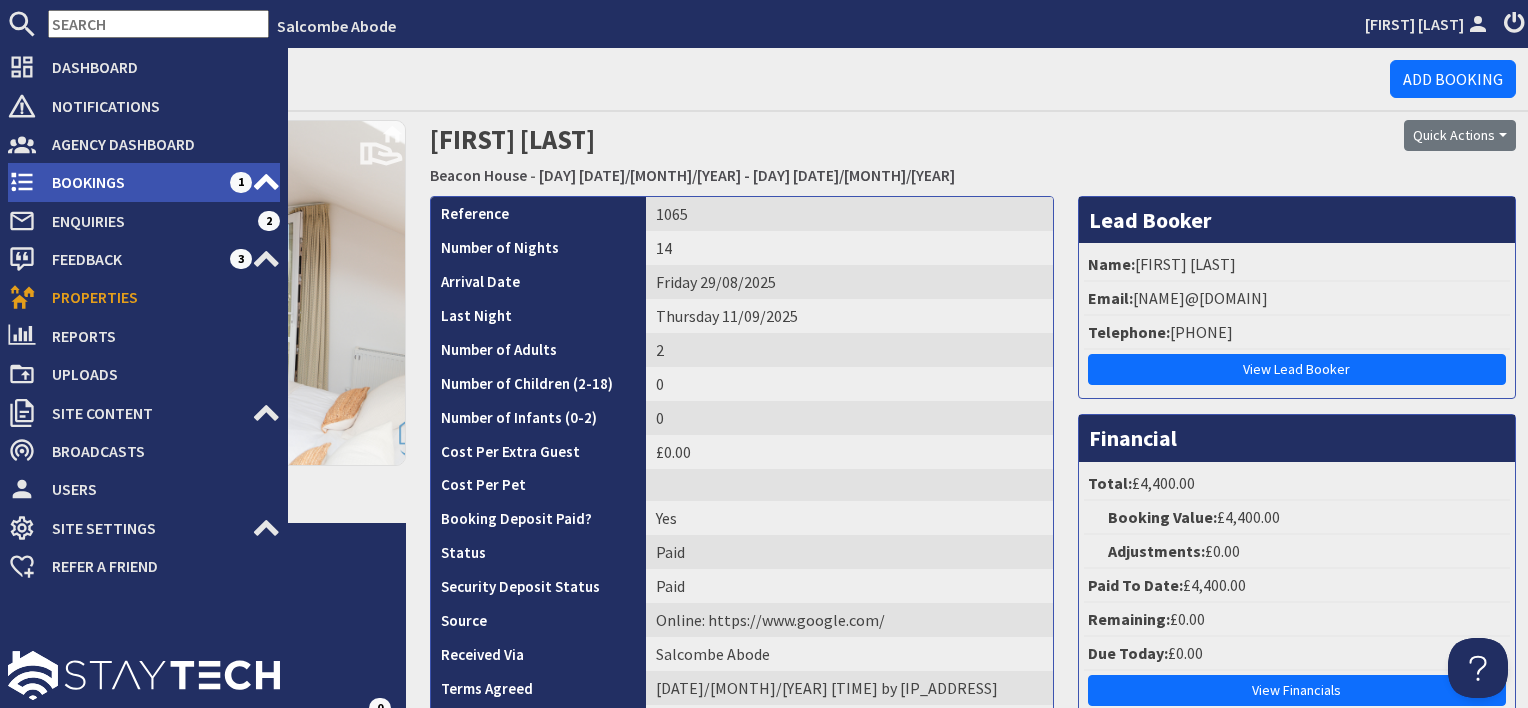 click on "Bookings" at bounding box center [133, 182] 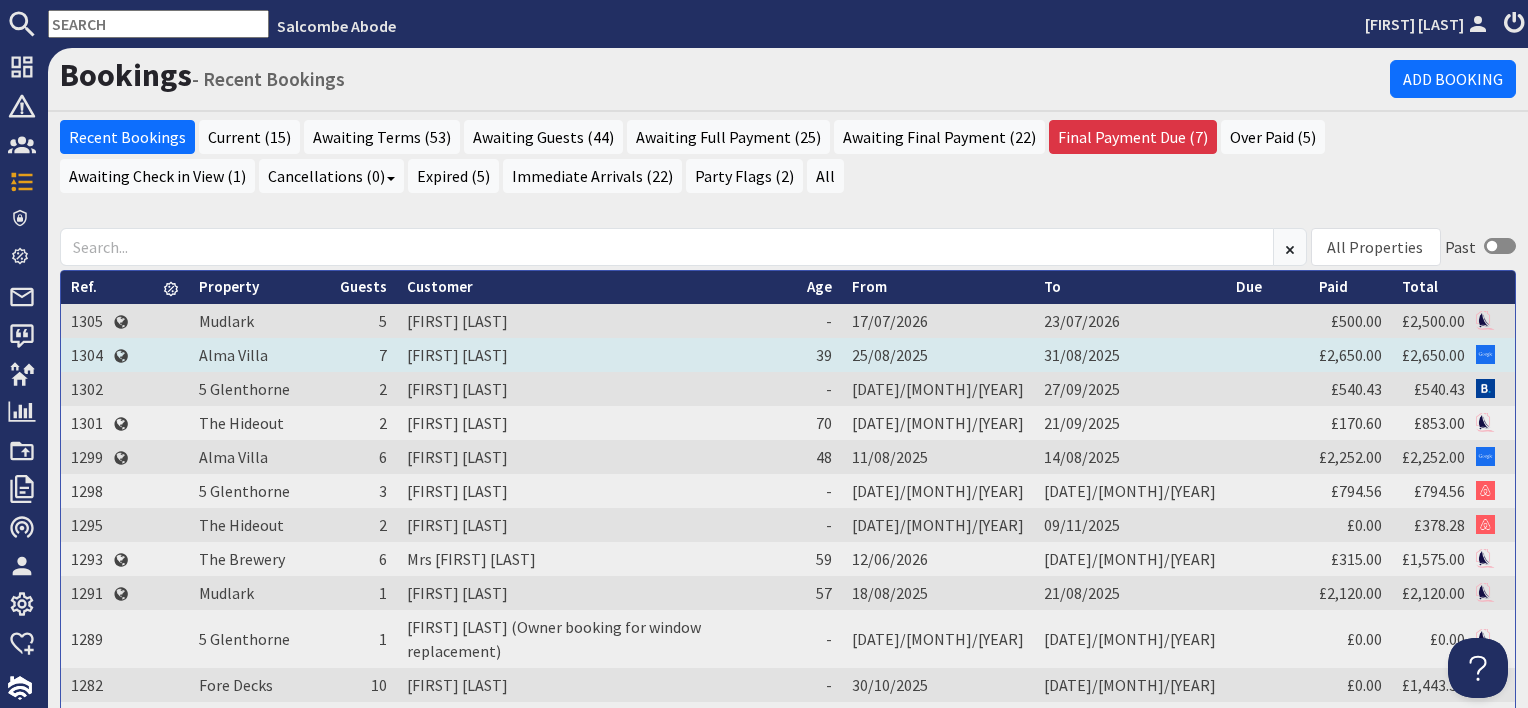 scroll, scrollTop: 0, scrollLeft: 0, axis: both 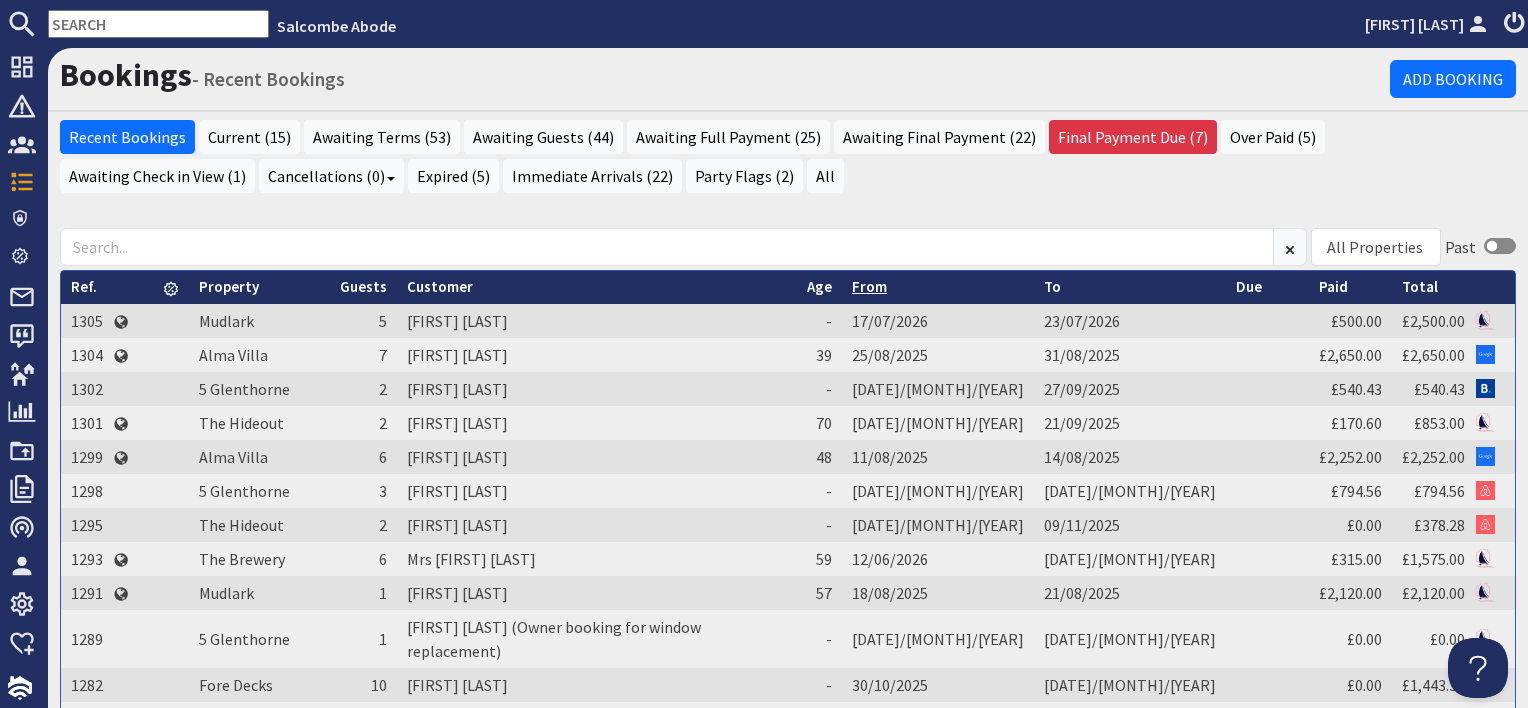 click on "From" at bounding box center (869, 286) 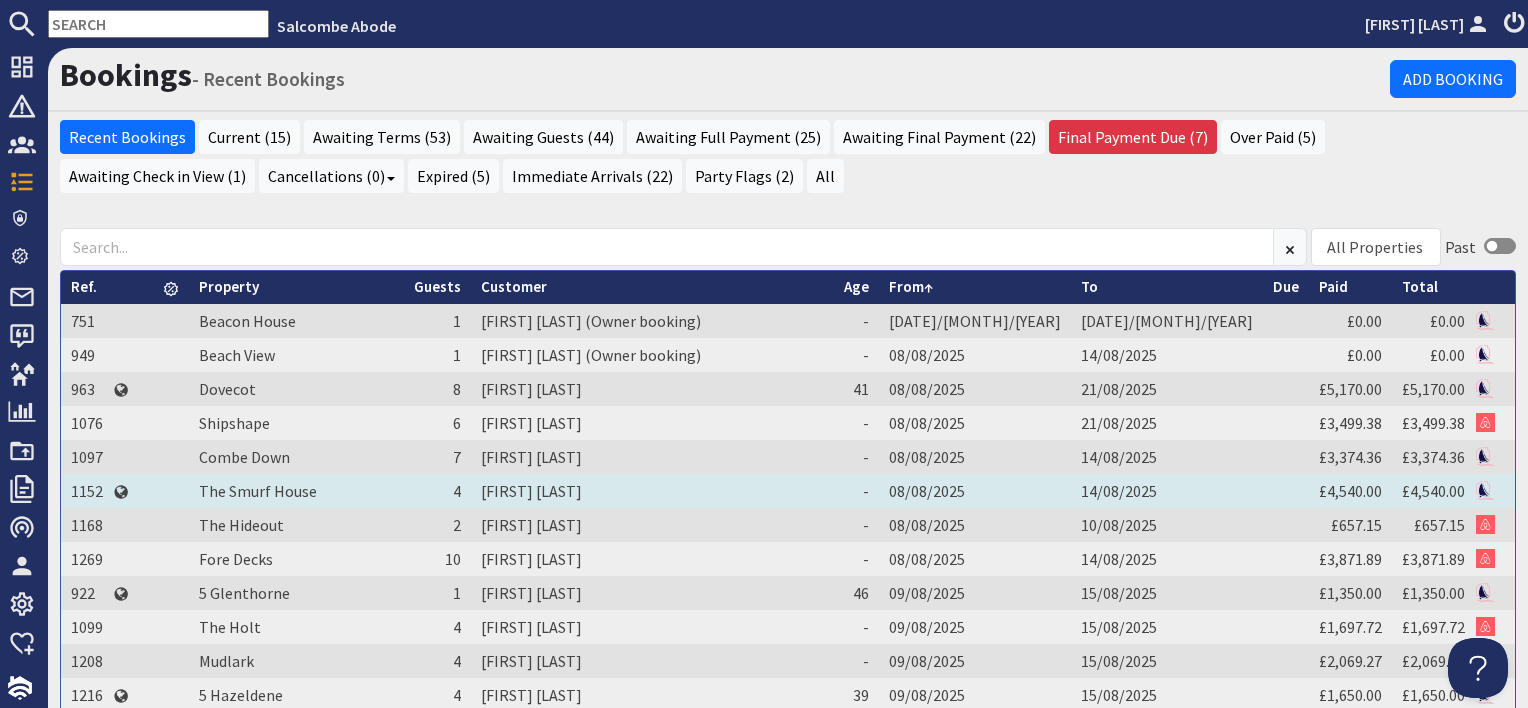 click on "[FIRST] [LAST]" at bounding box center [652, 491] 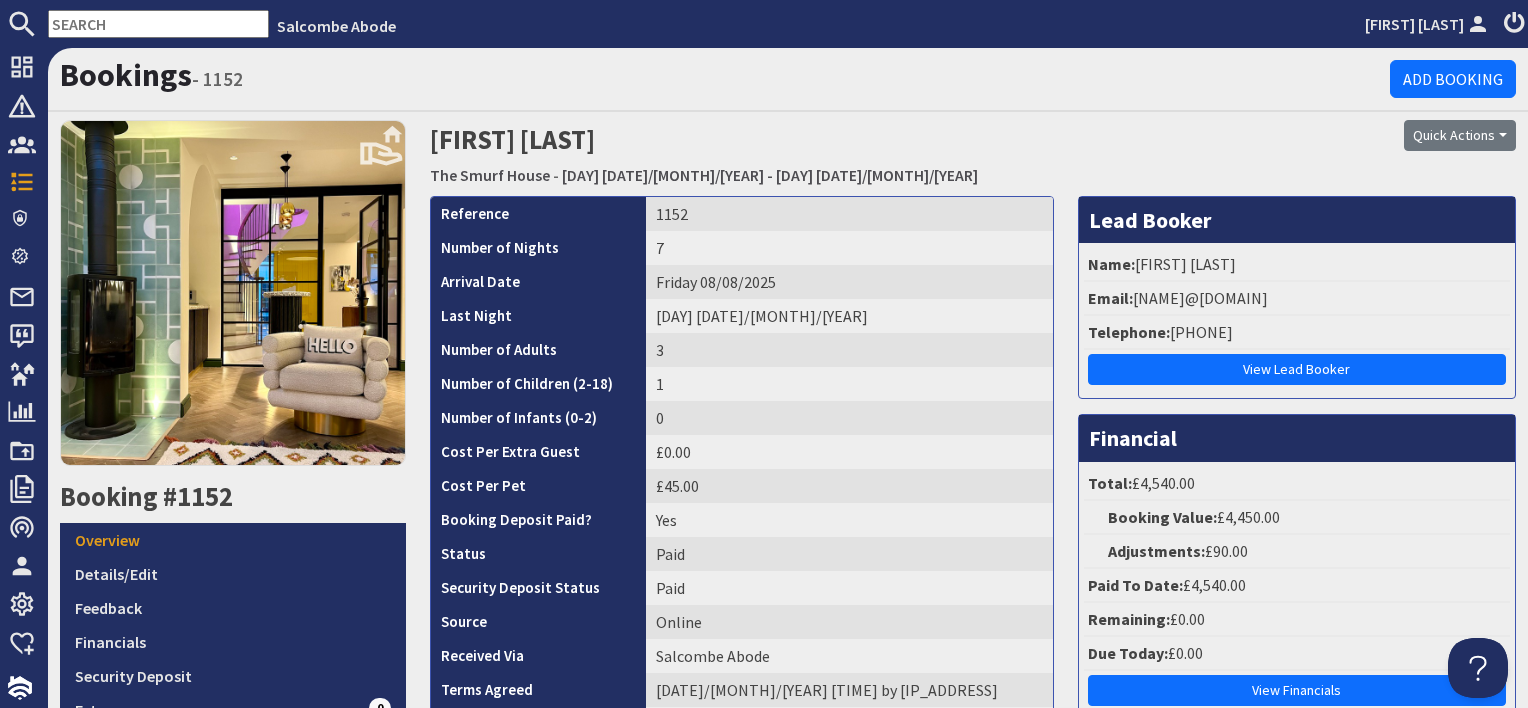scroll, scrollTop: 0, scrollLeft: 0, axis: both 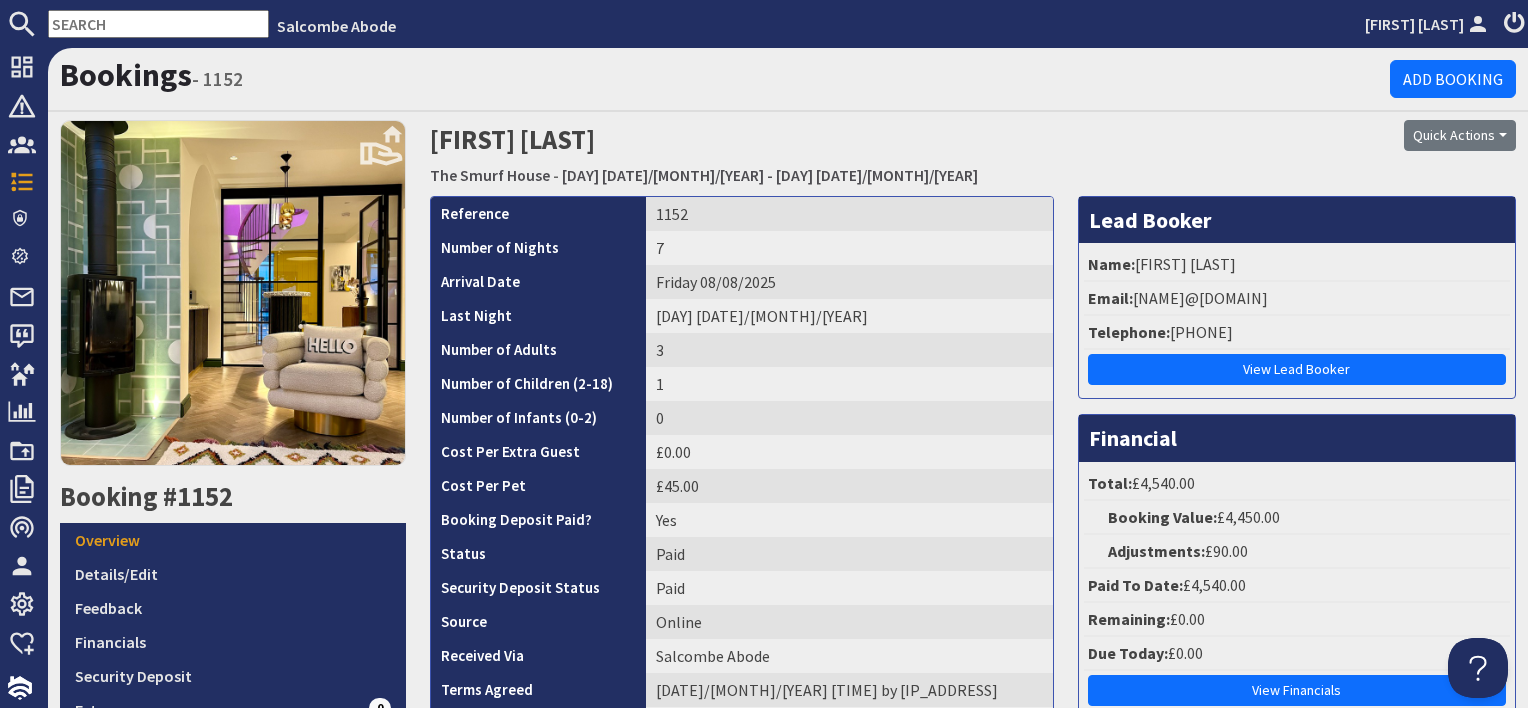 drag, startPoint x: 1263, startPoint y: 331, endPoint x: 1158, endPoint y: 325, distance: 105.17129 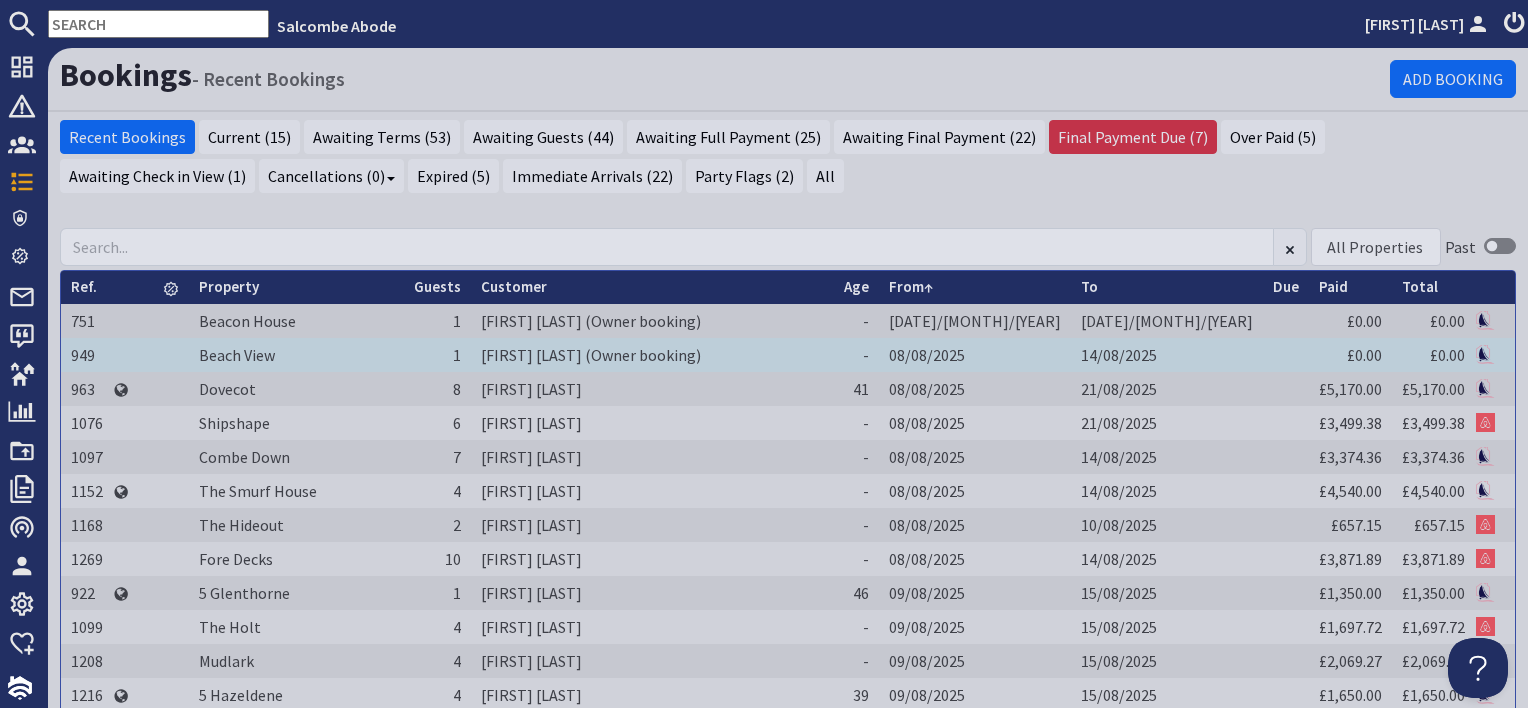 scroll, scrollTop: 0, scrollLeft: 0, axis: both 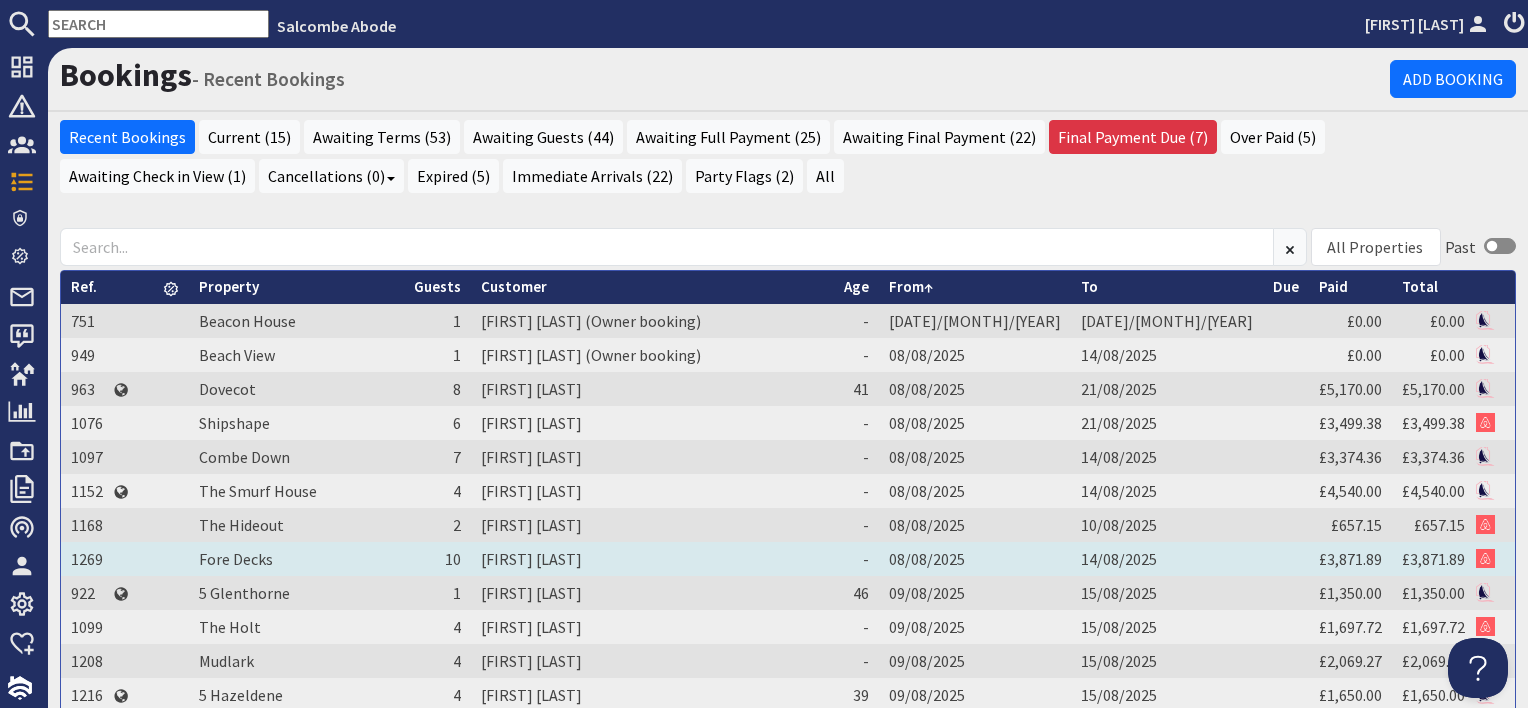 click on "[FIRST] [LAST]" at bounding box center (652, 559) 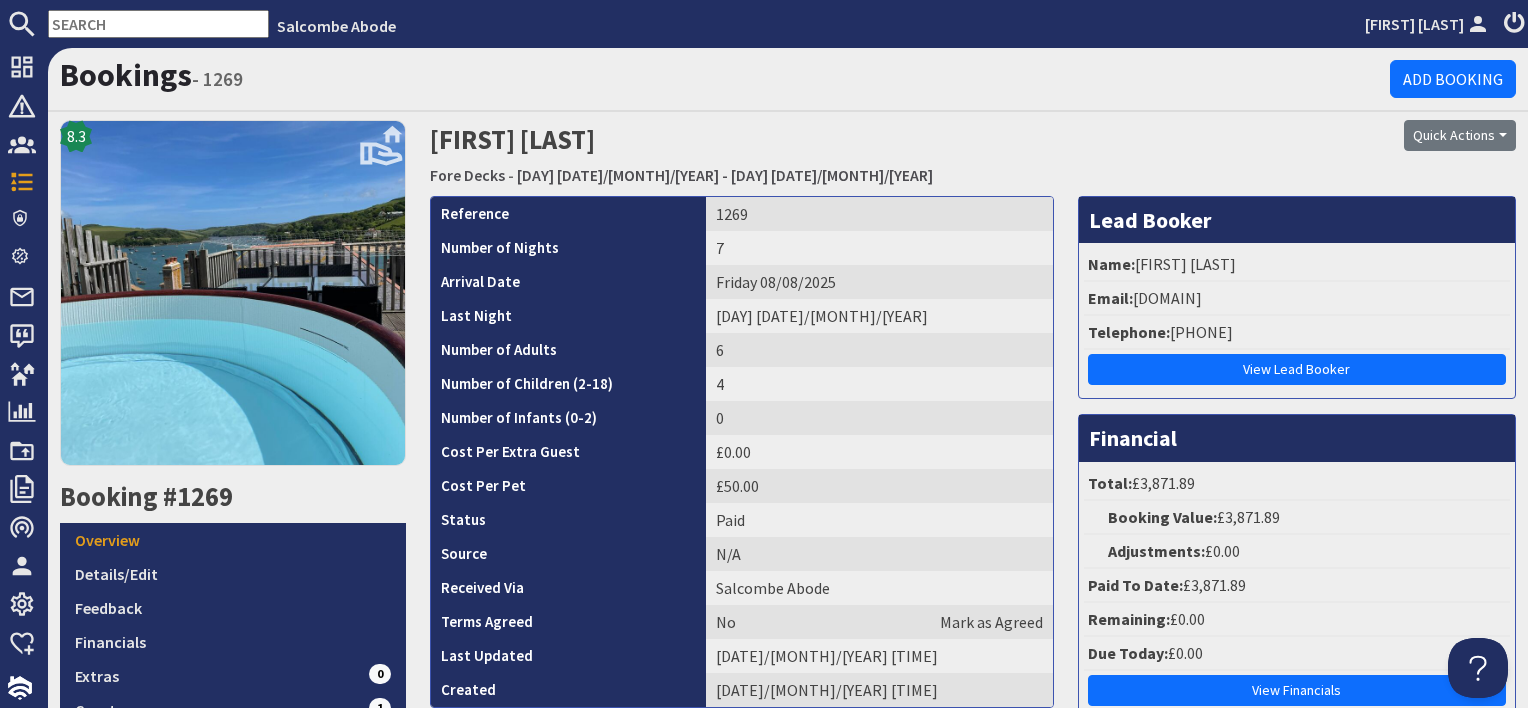scroll, scrollTop: 0, scrollLeft: 0, axis: both 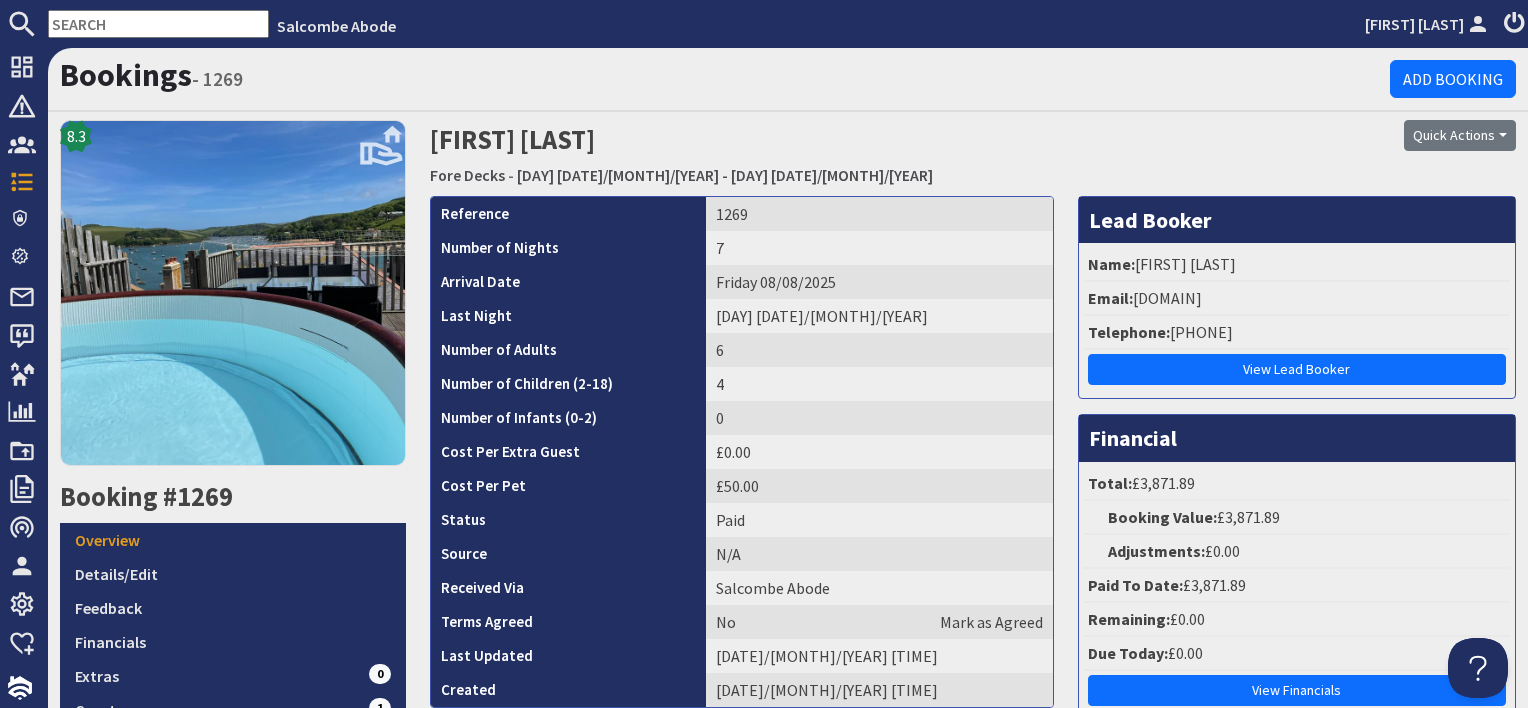 drag, startPoint x: 1225, startPoint y: 262, endPoint x: 1126, endPoint y: 268, distance: 99.18165 